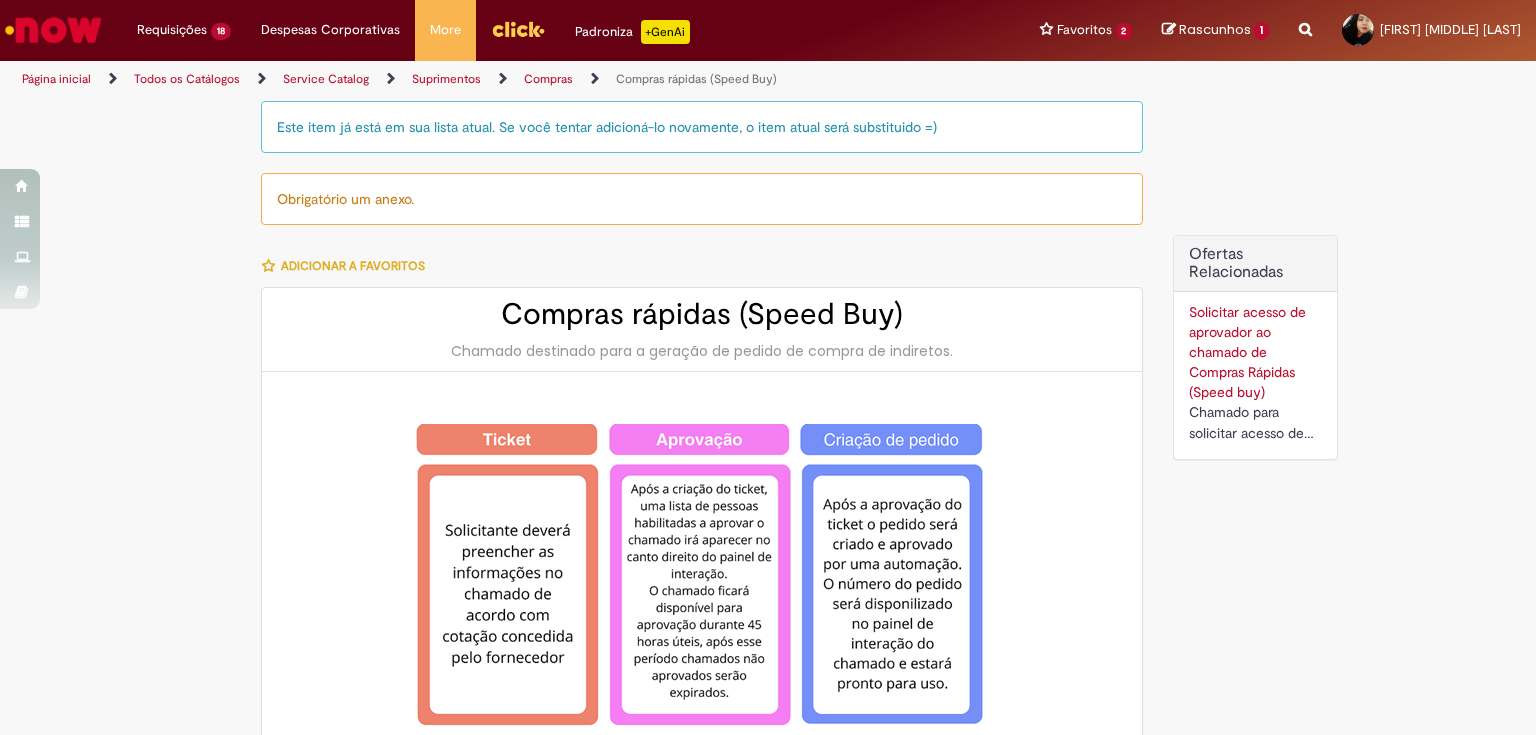 type on "********" 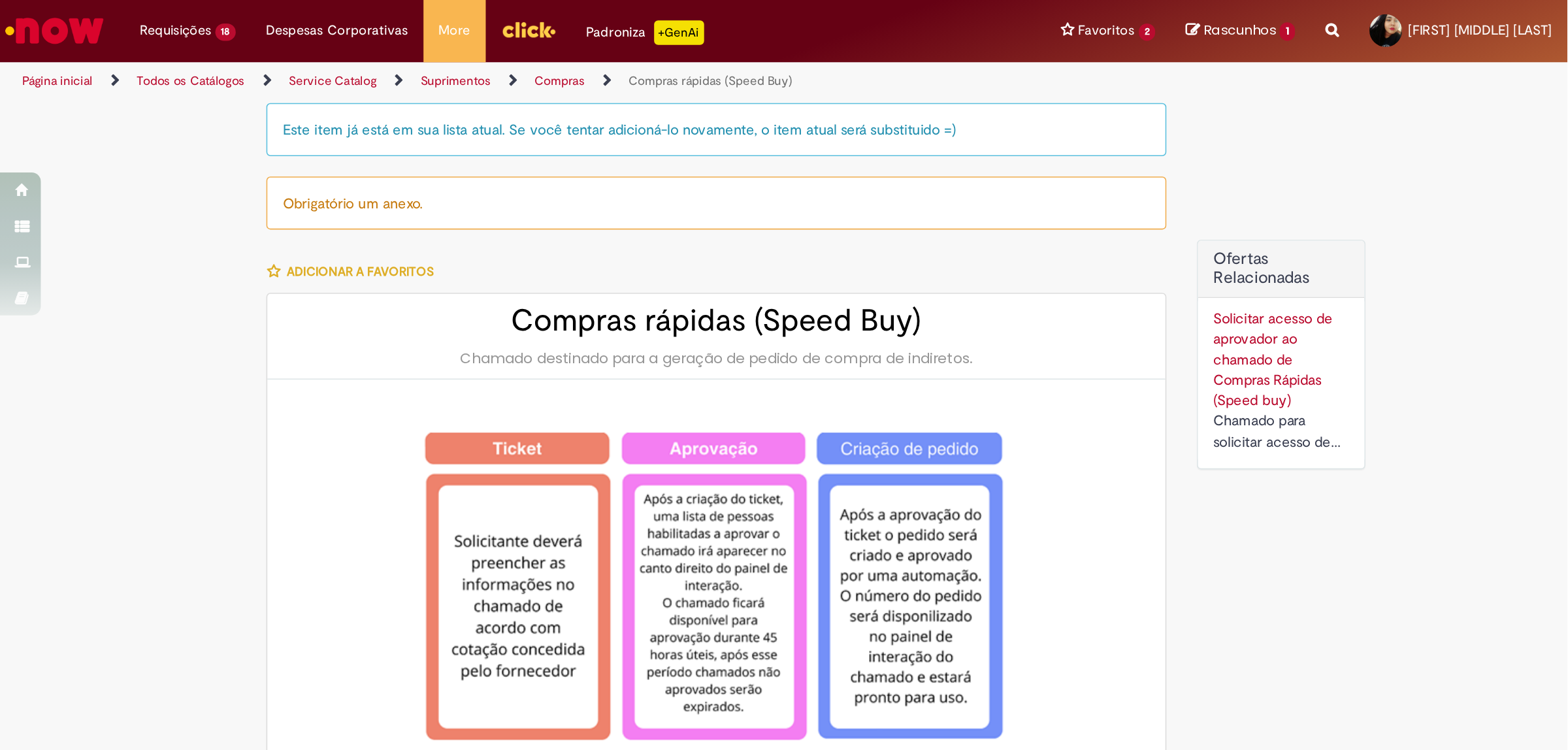 scroll, scrollTop: 0, scrollLeft: 0, axis: both 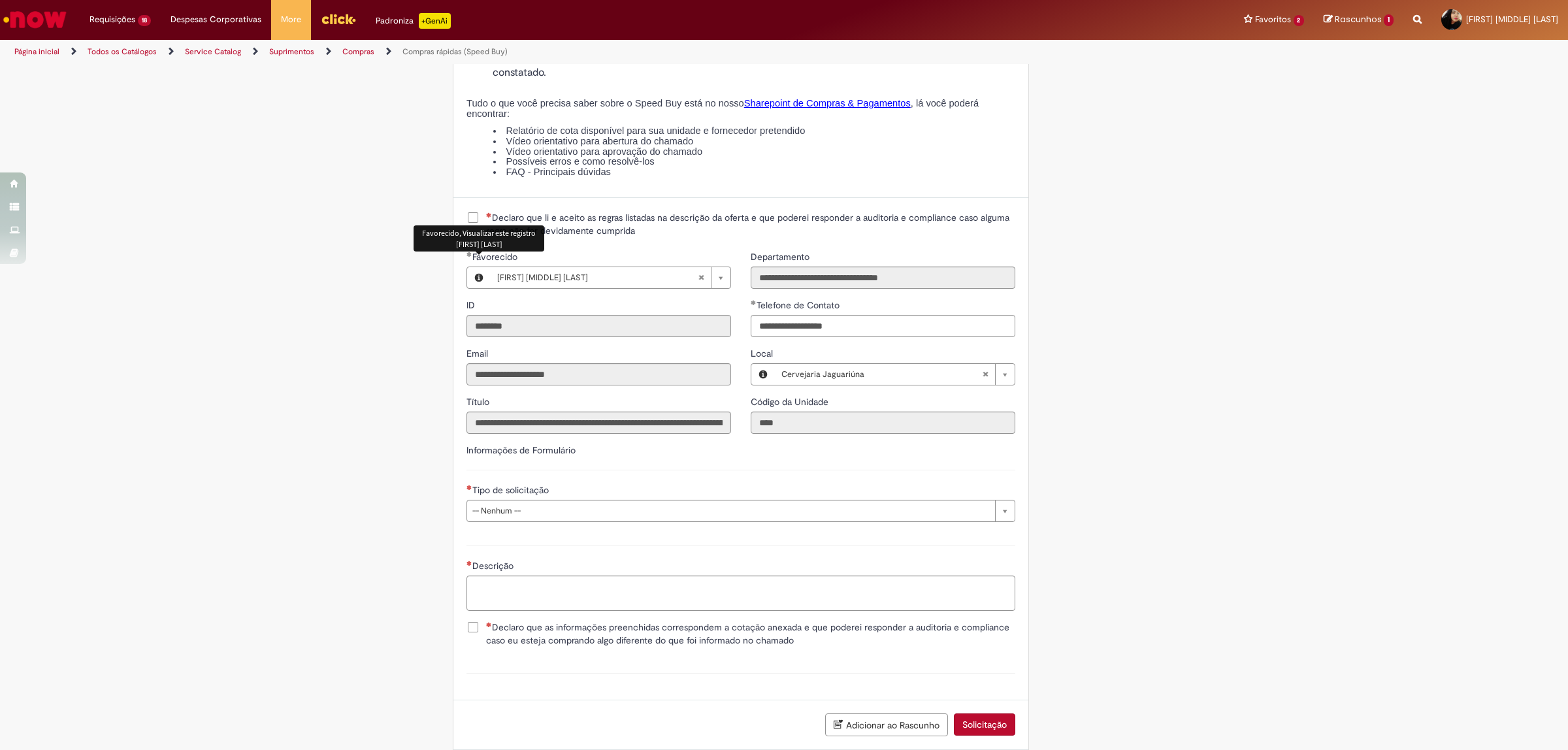 click on "Declaro que li e aceito as regras listadas na descrição da oferta e que poderei responder a auditoria e compliance caso alguma regra não for devidamente cumprida" at bounding box center (751, 224) 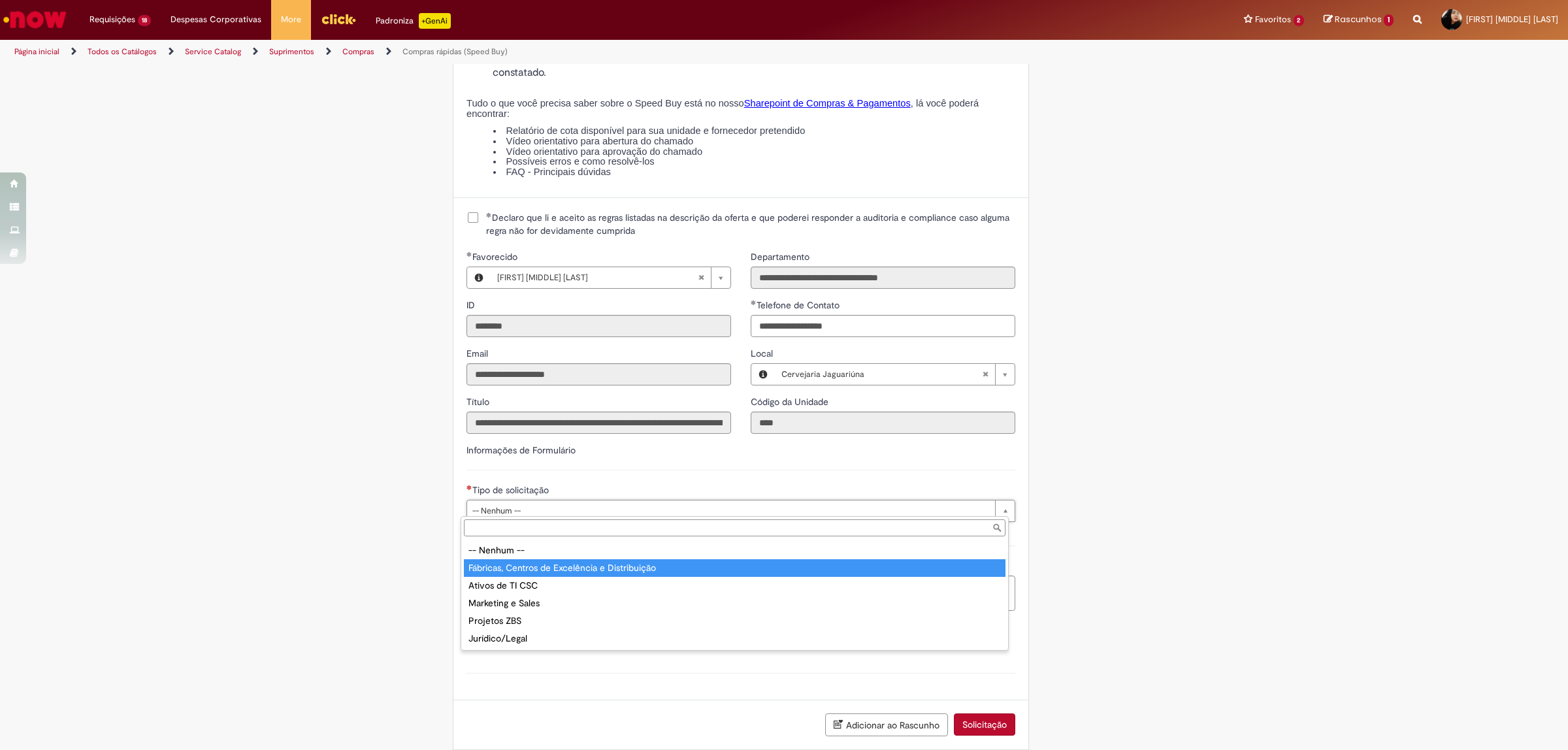 type on "**********" 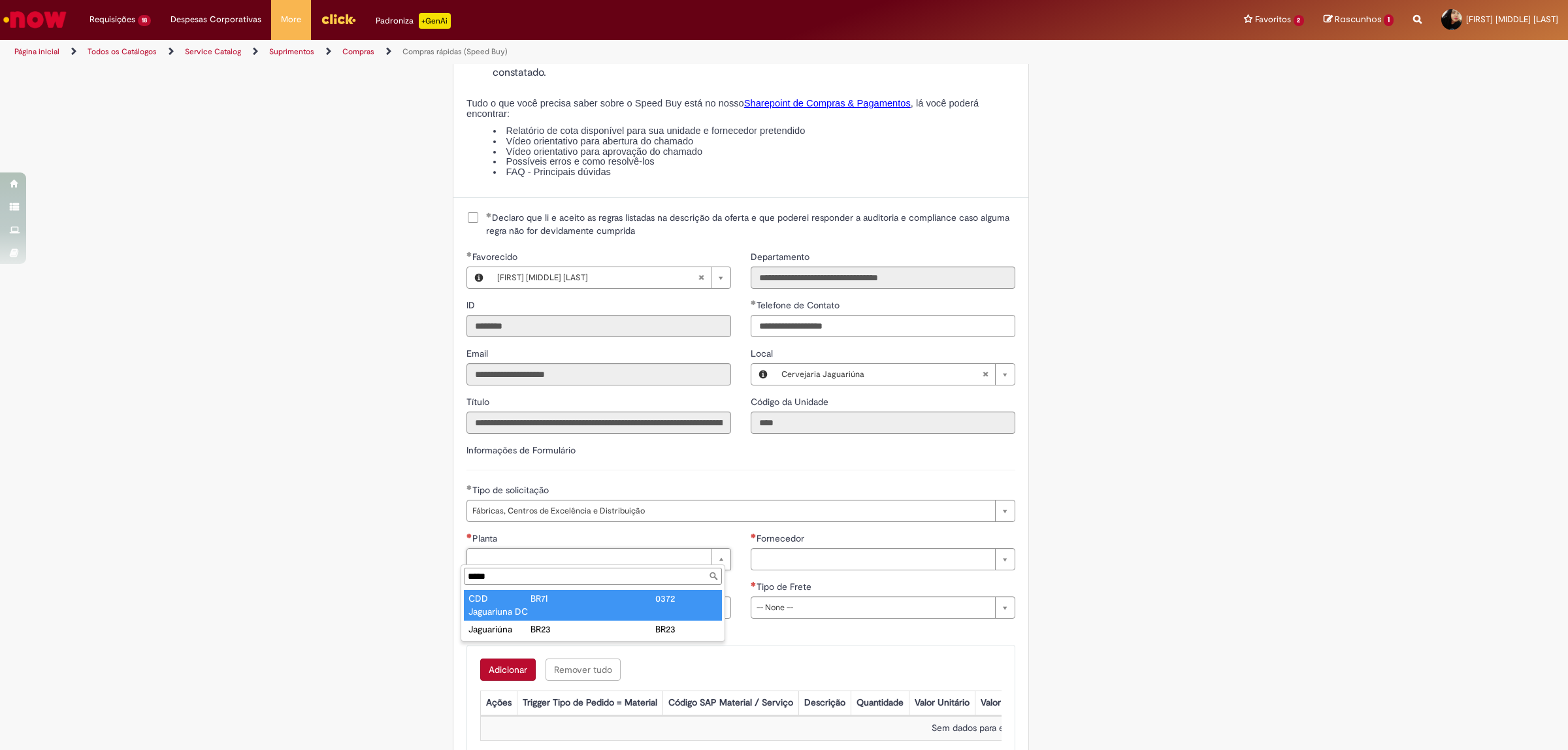 type on "*****" 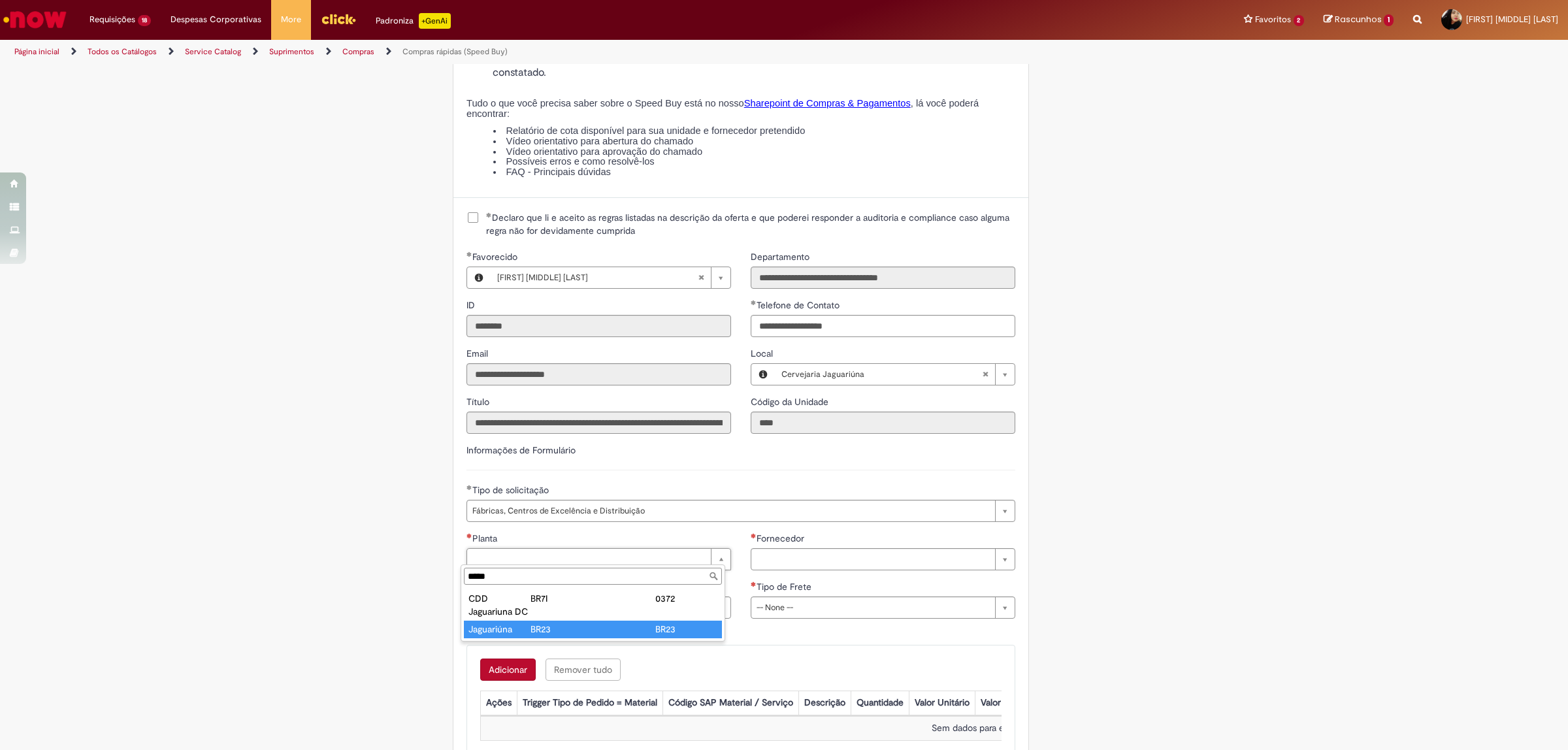 type on "**********" 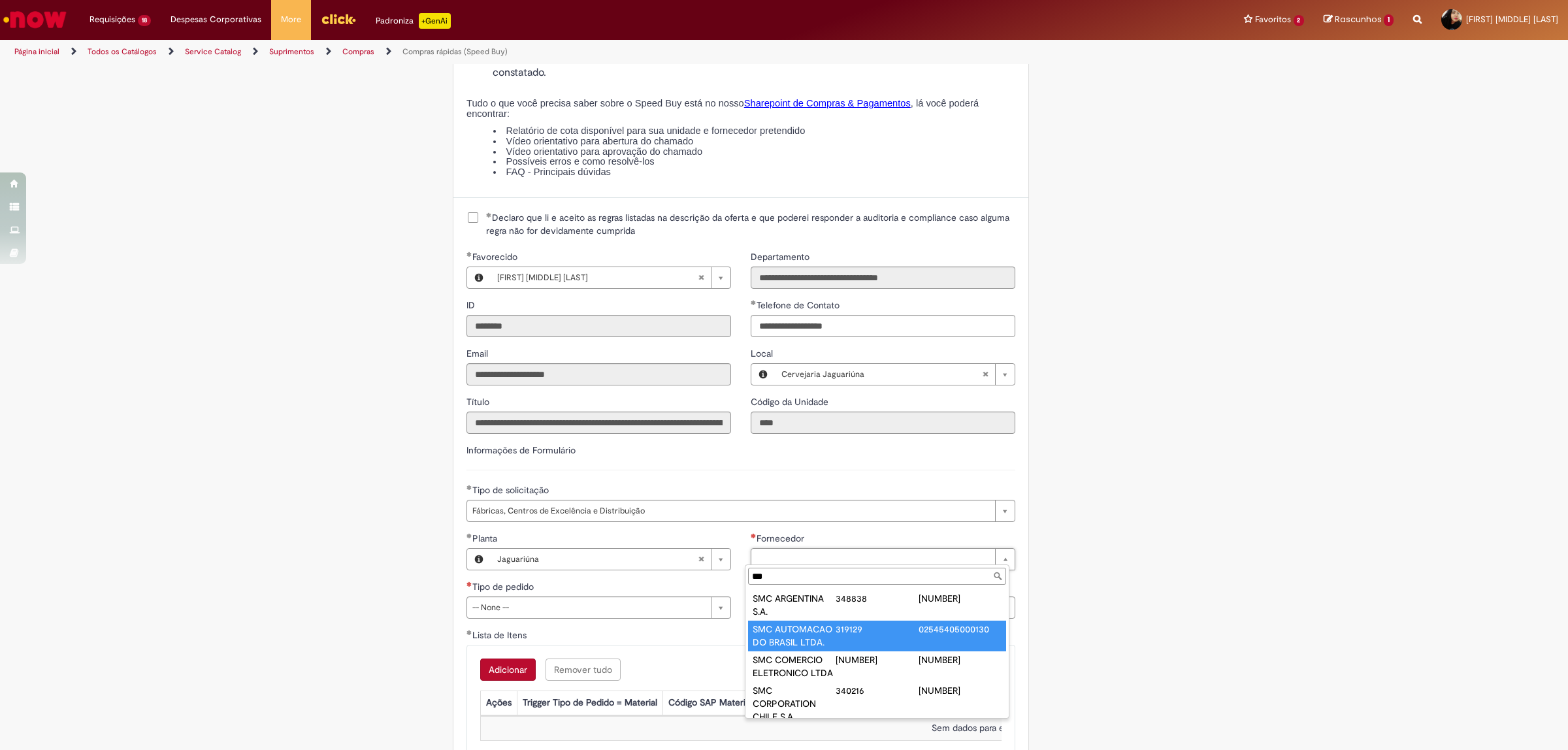 type on "***" 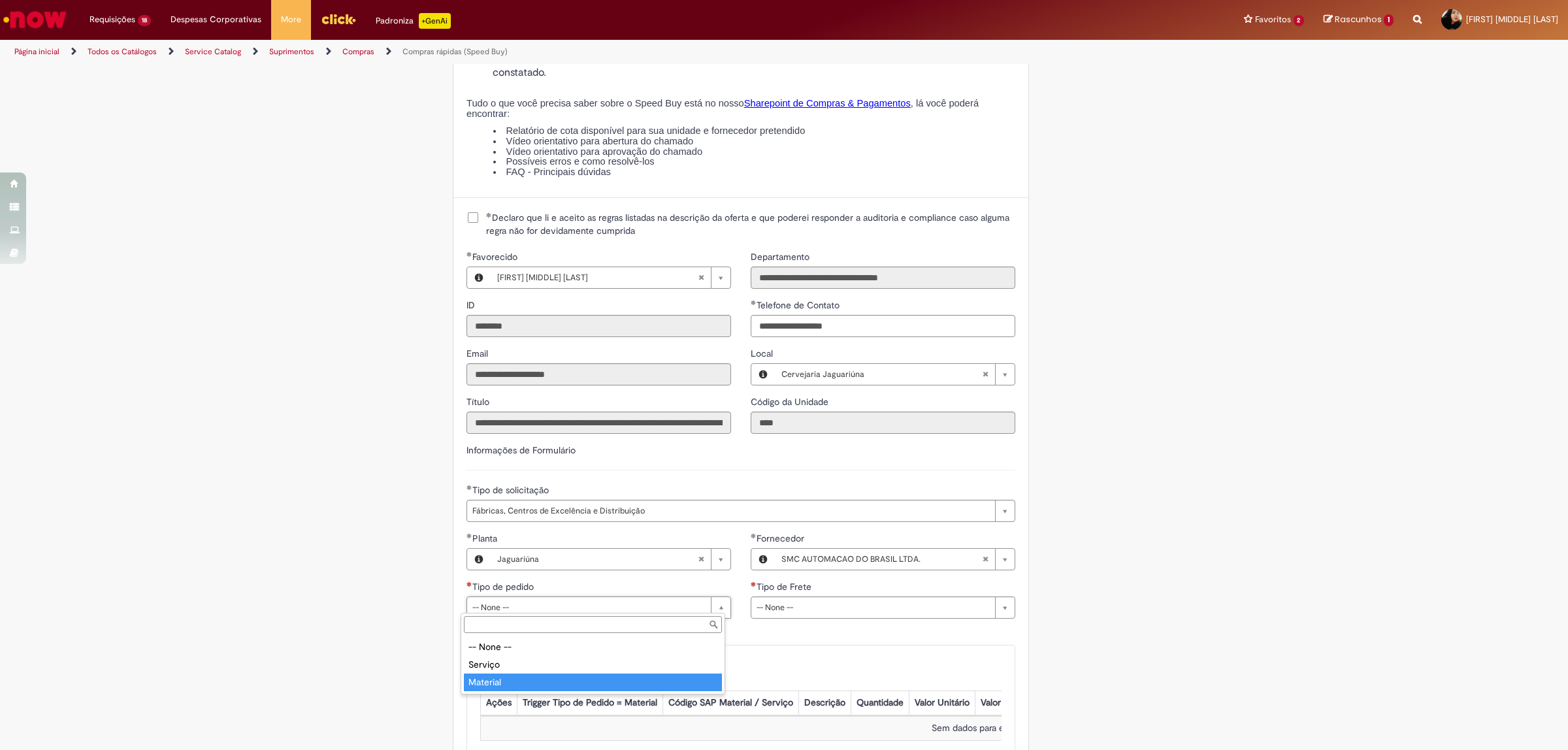 type on "********" 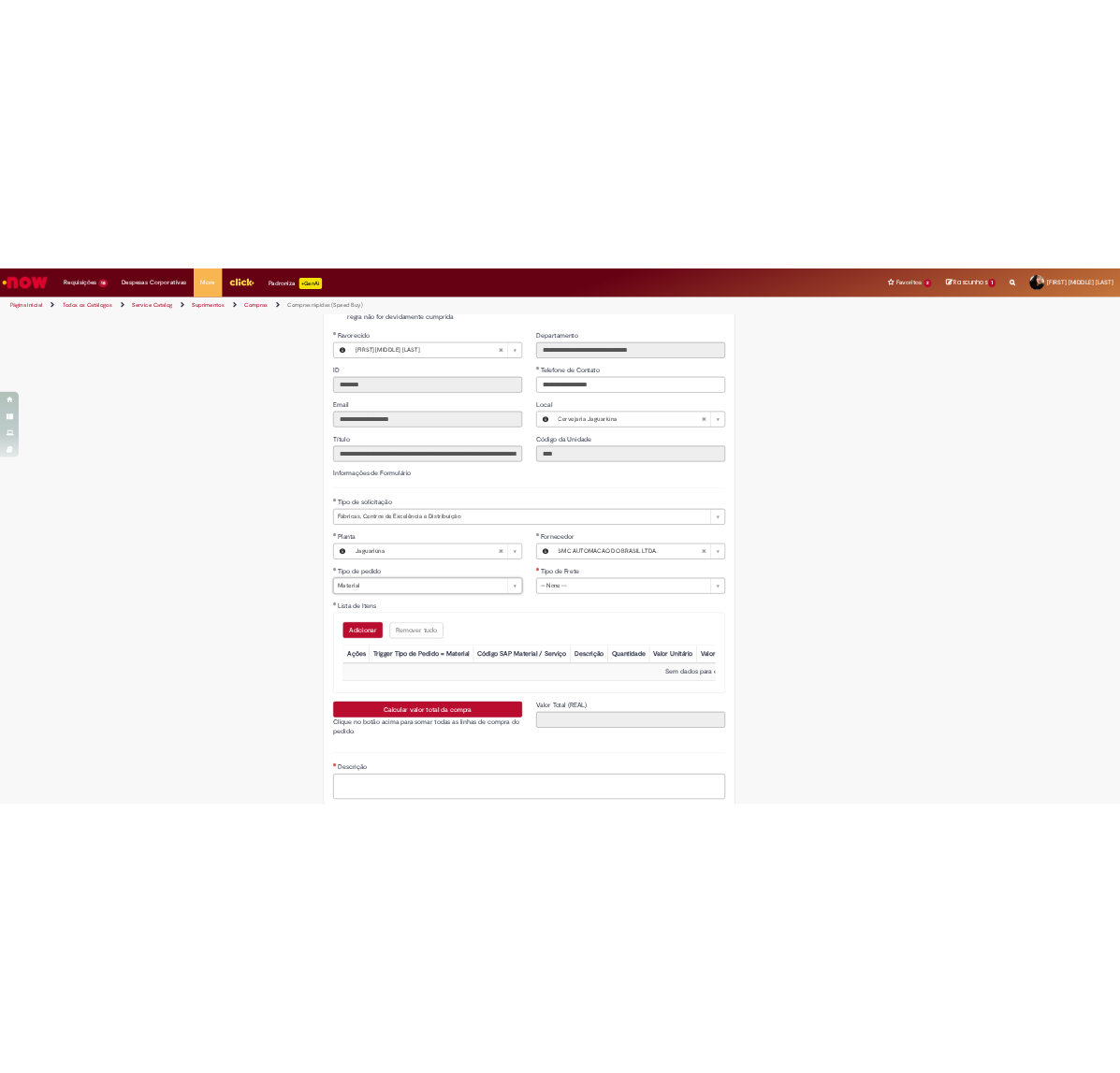 scroll, scrollTop: 2762, scrollLeft: 0, axis: vertical 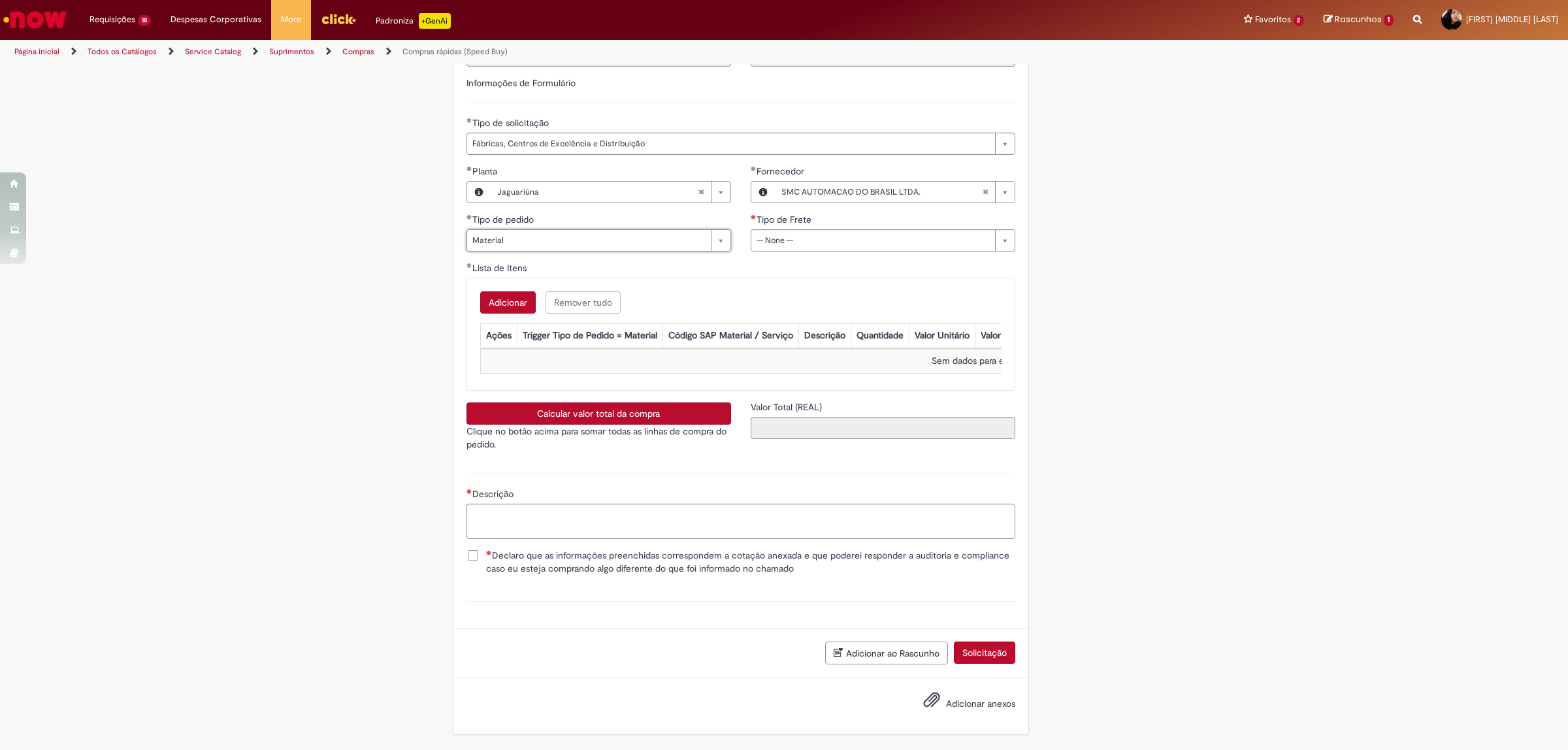 click on "Adicionar" at bounding box center [508, 302] 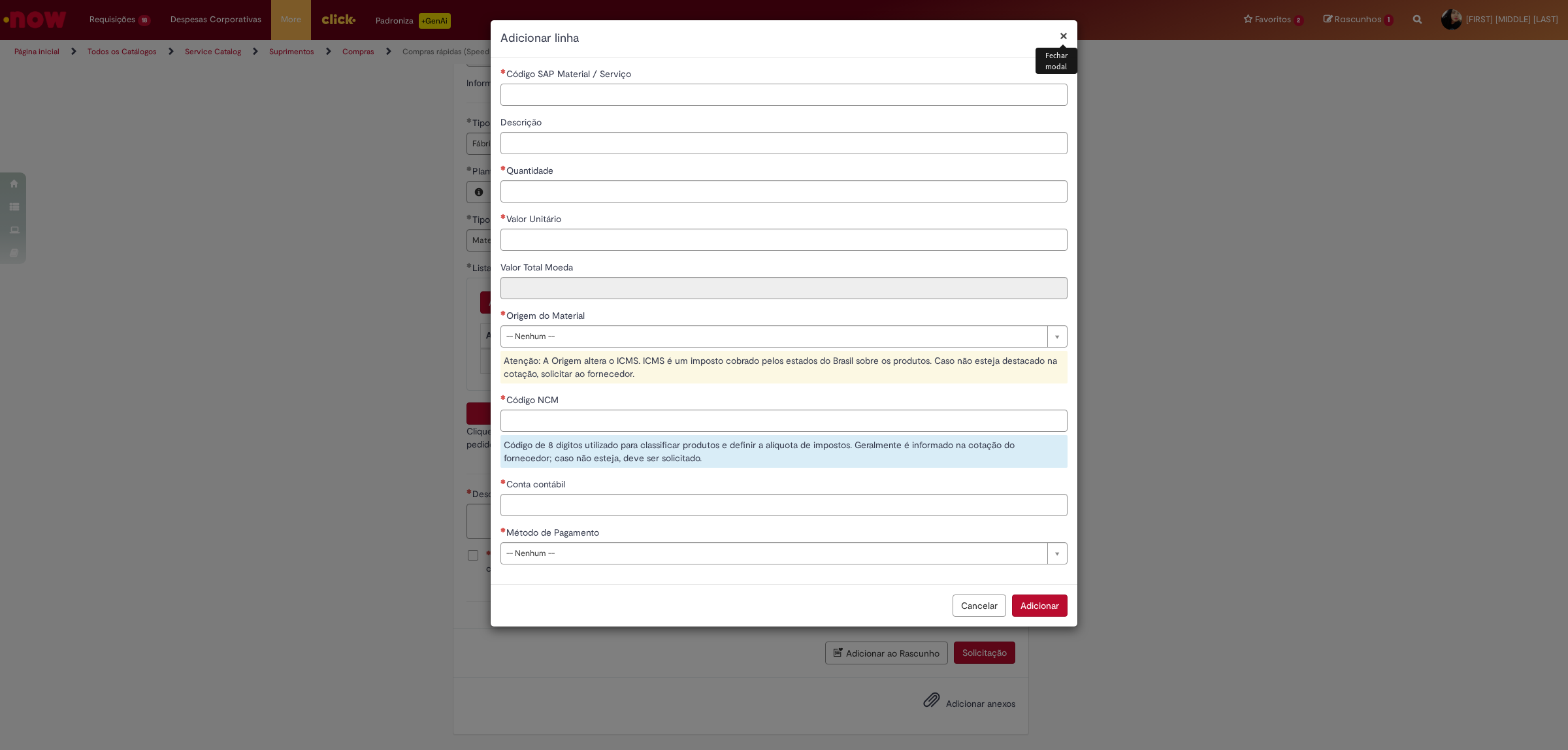 click on "Código SAP Material / Serviço" at bounding box center (784, 95) 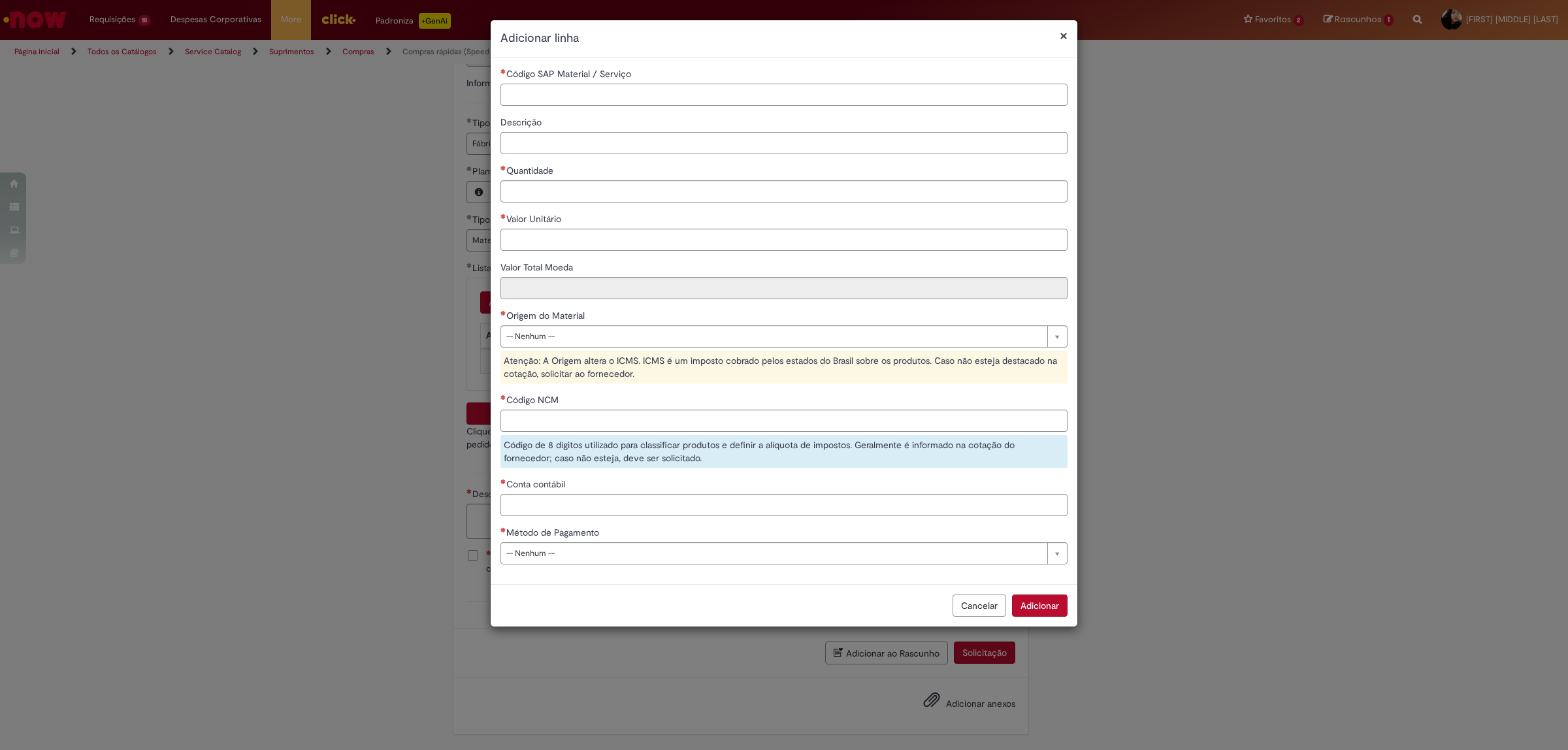 paste on "**********" 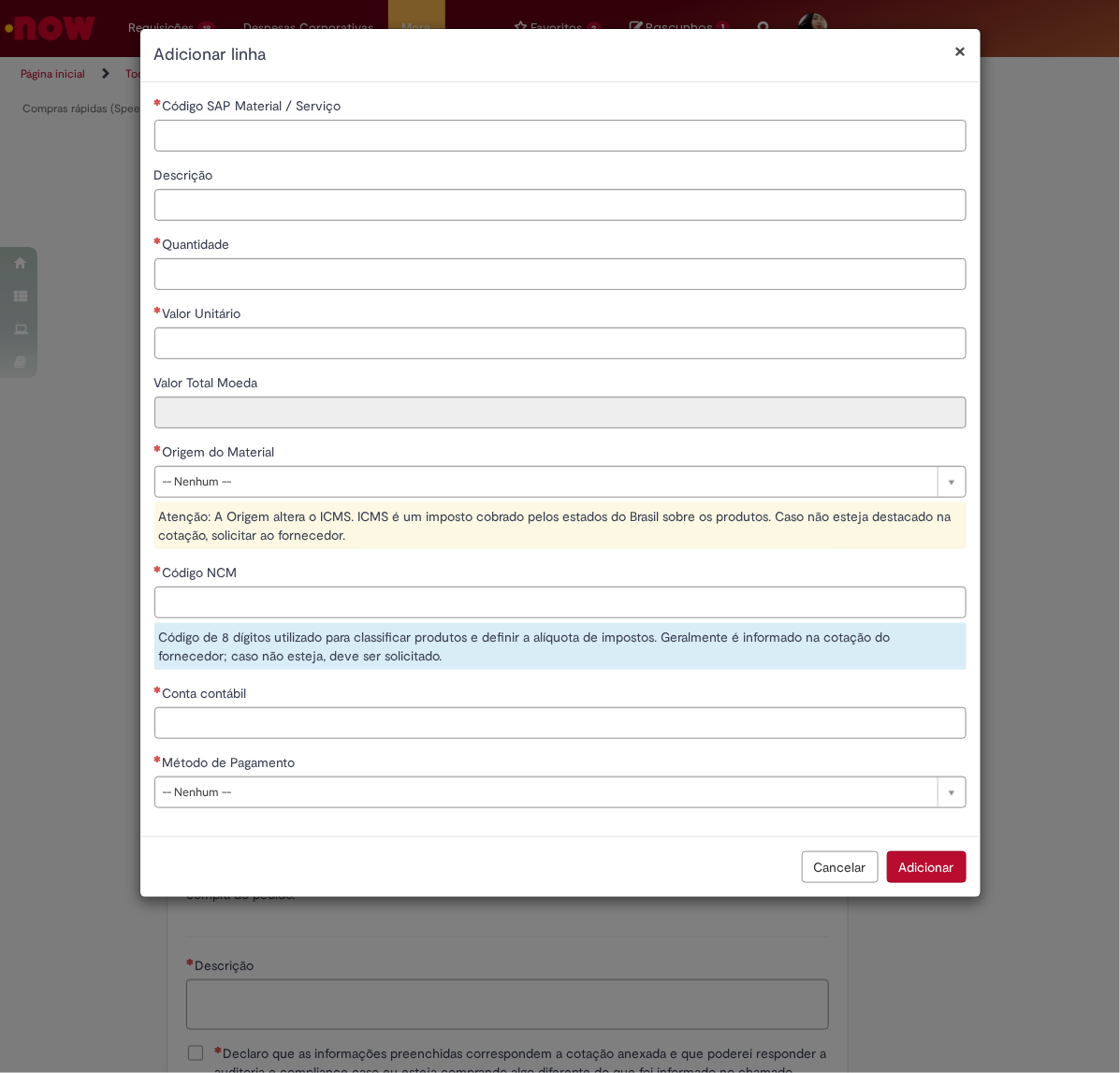 click on "Código SAP Material / Serviço" at bounding box center (560, 136) 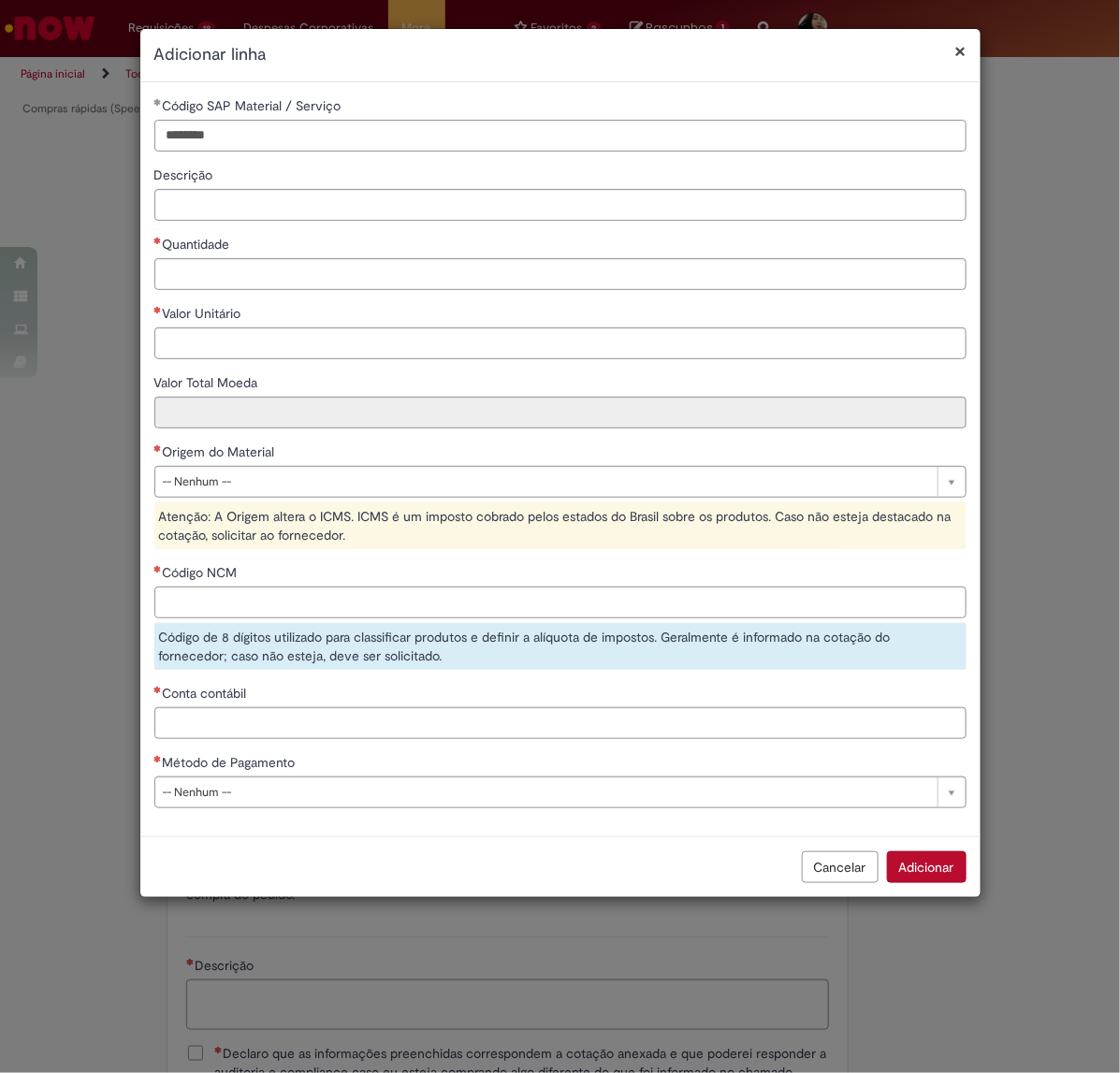 type on "********" 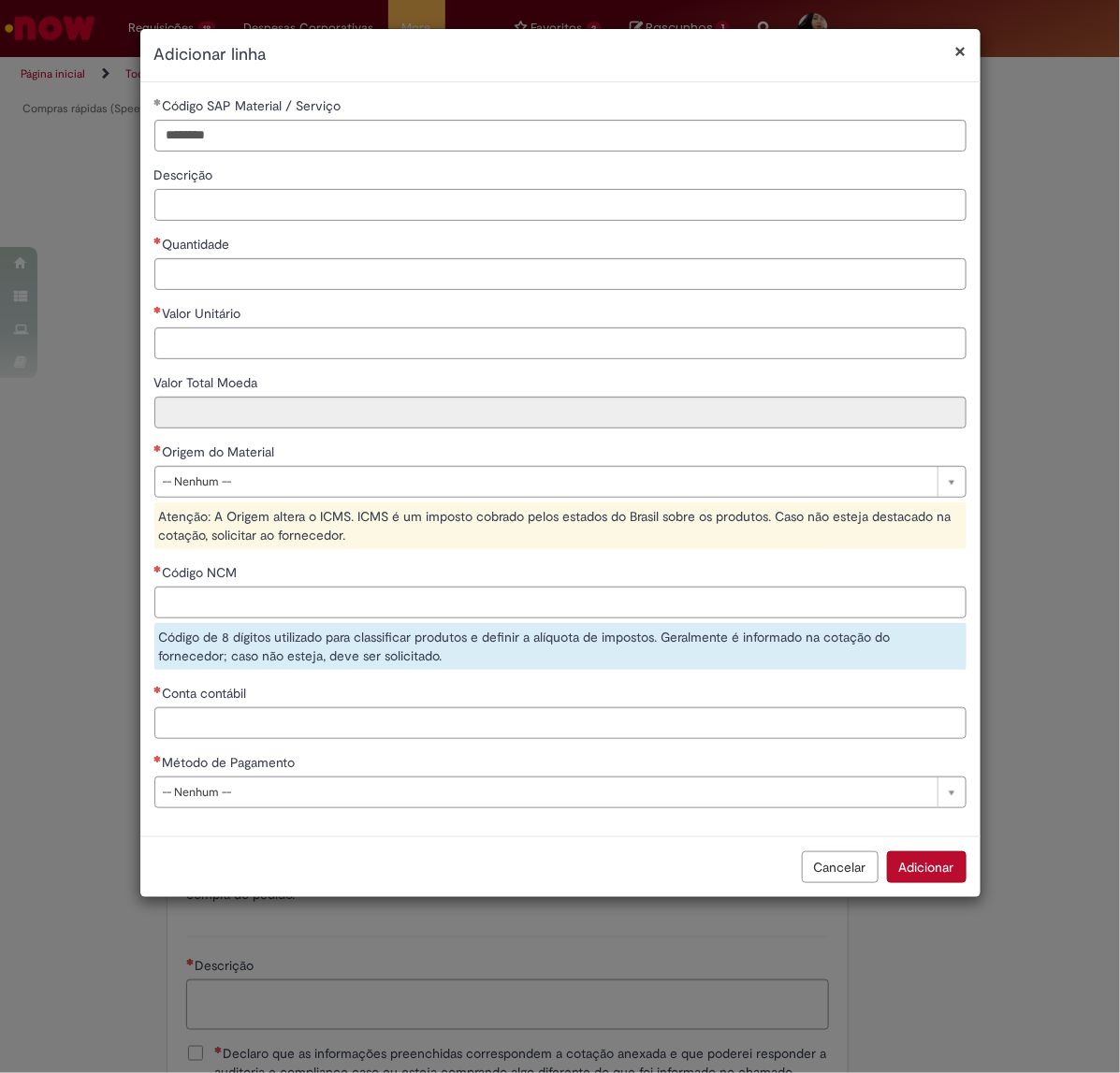 click on "Descrição" at bounding box center (560, 205) 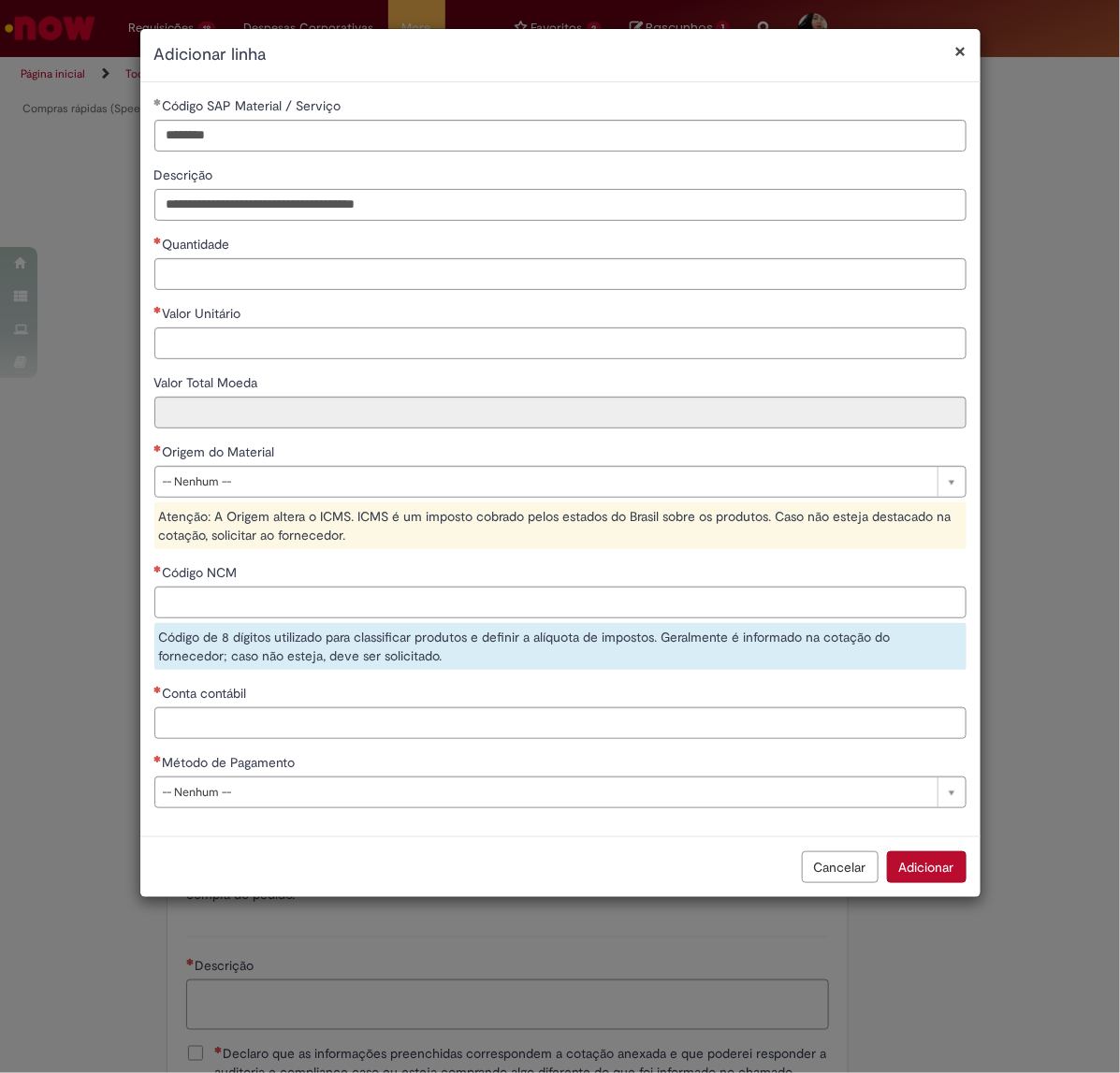type on "**********" 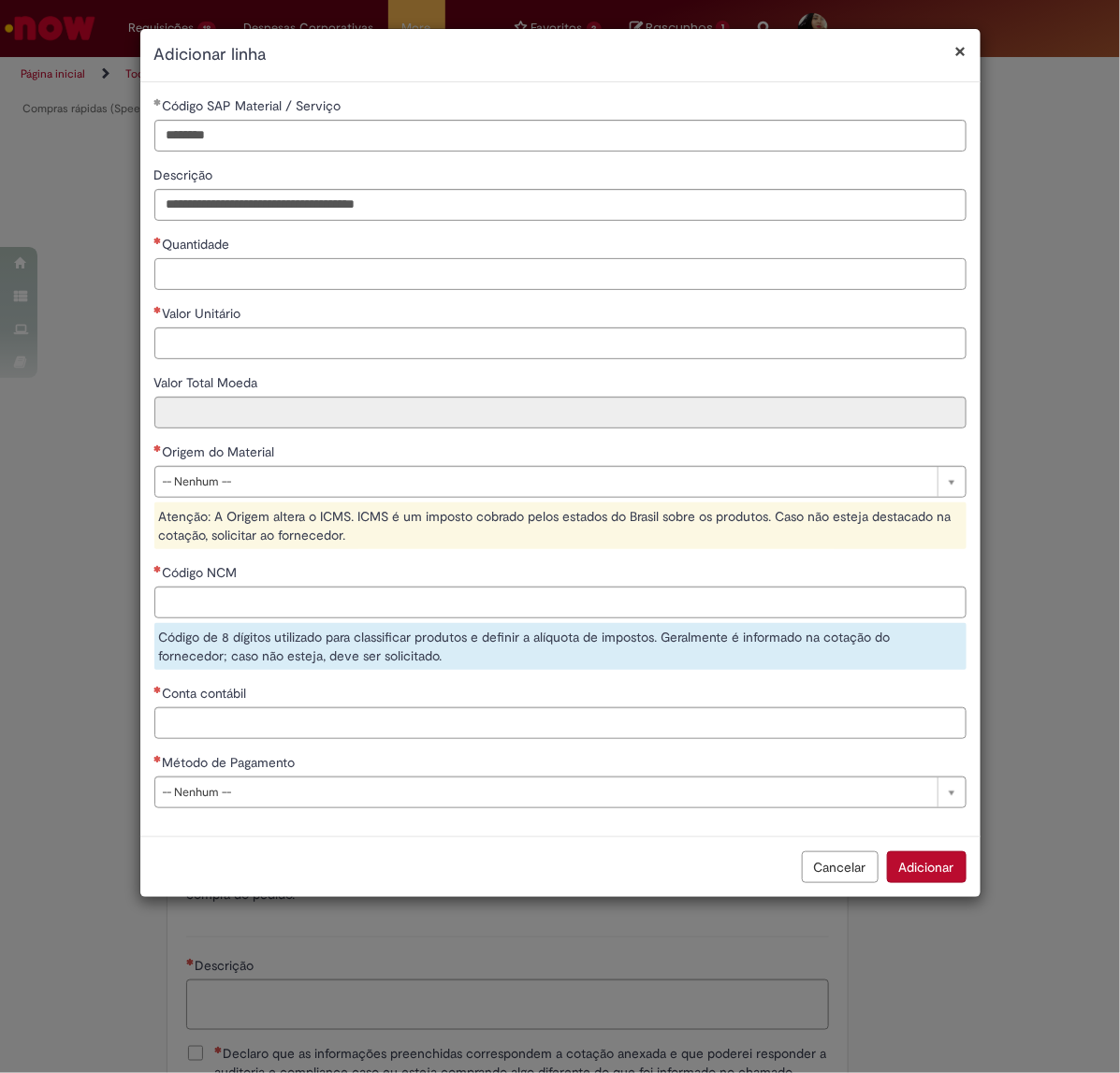 click on "Quantidade" at bounding box center (560, 274) 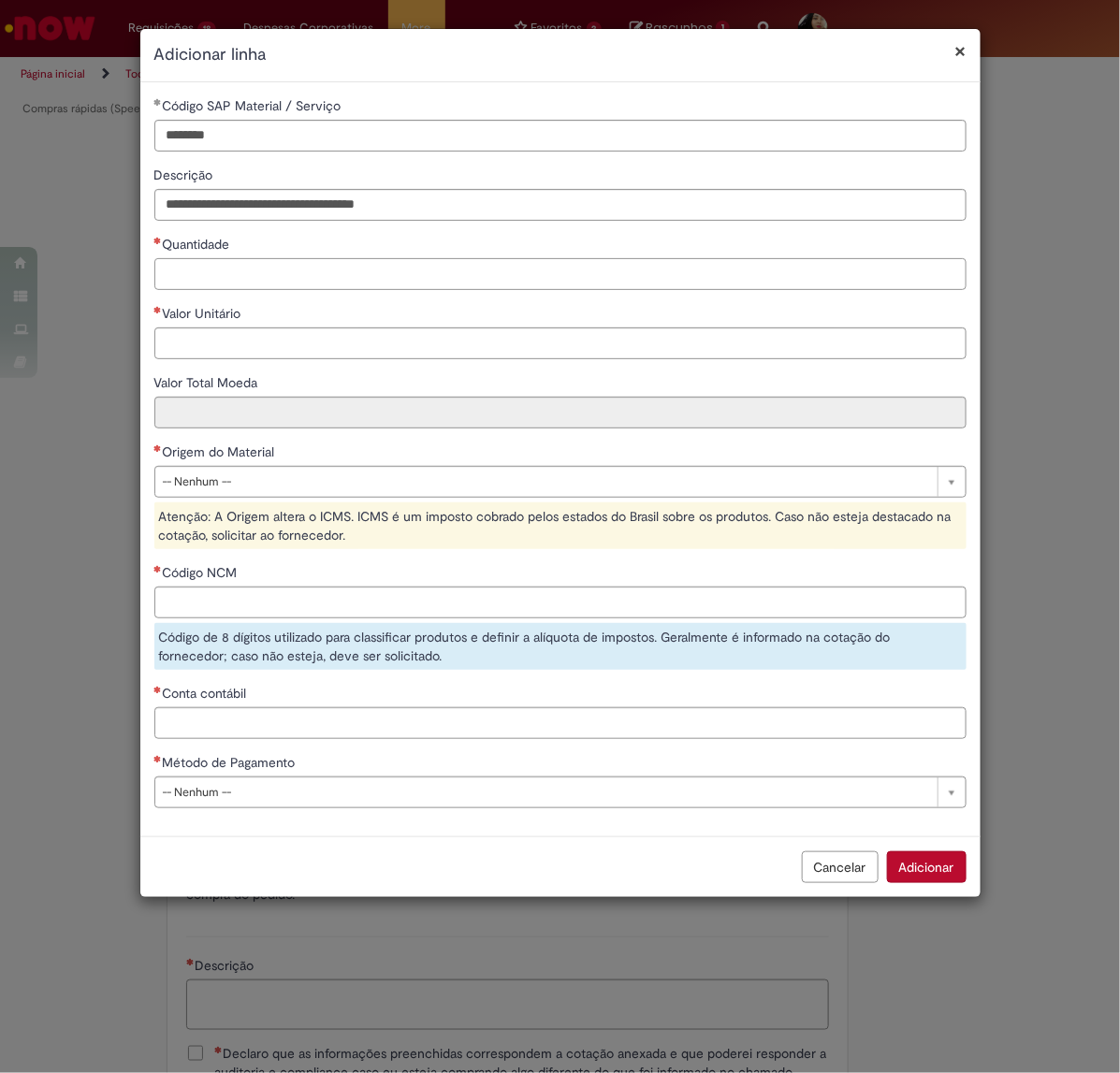 click on "Quantidade" at bounding box center (560, 274) 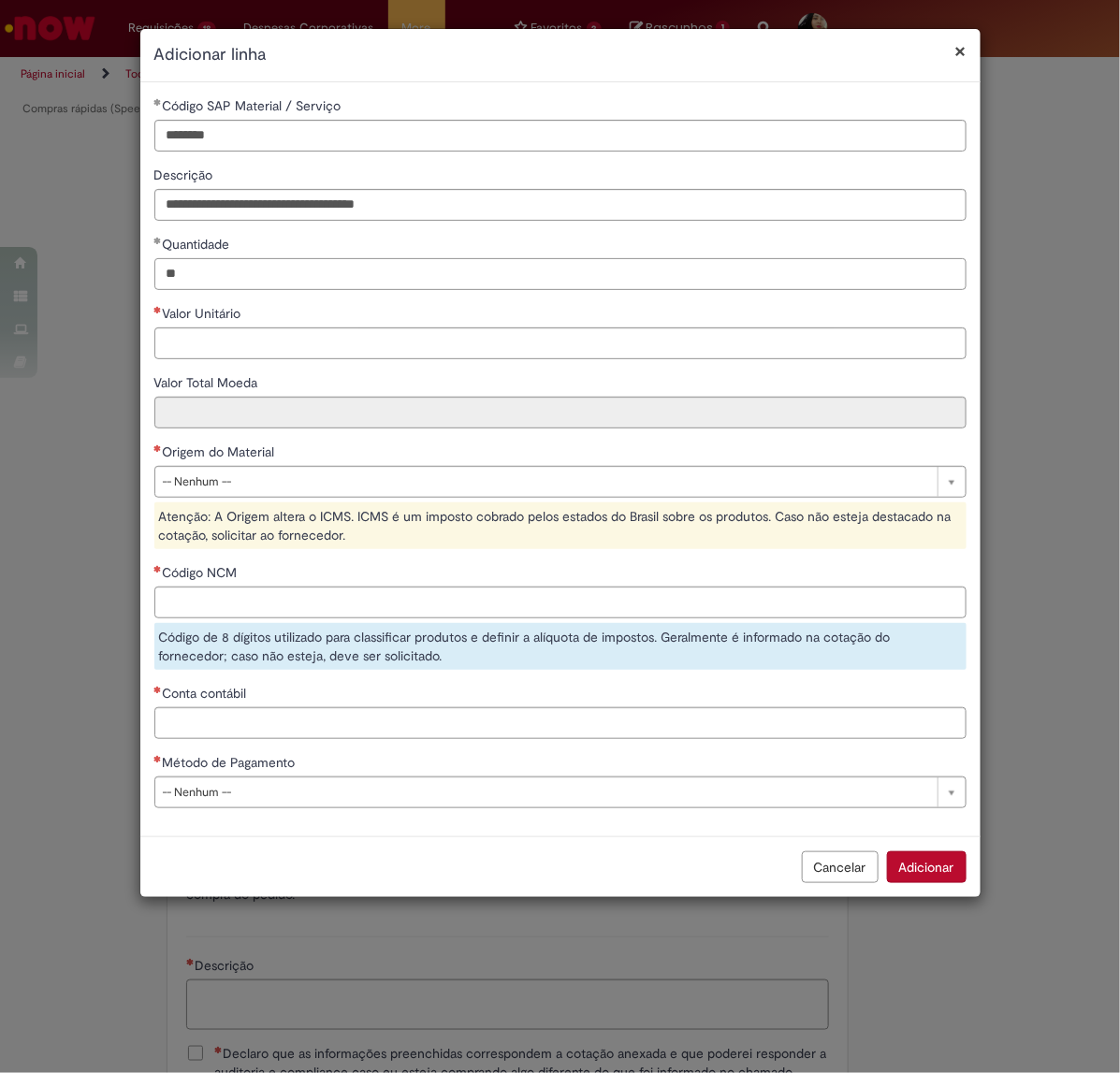 type on "**" 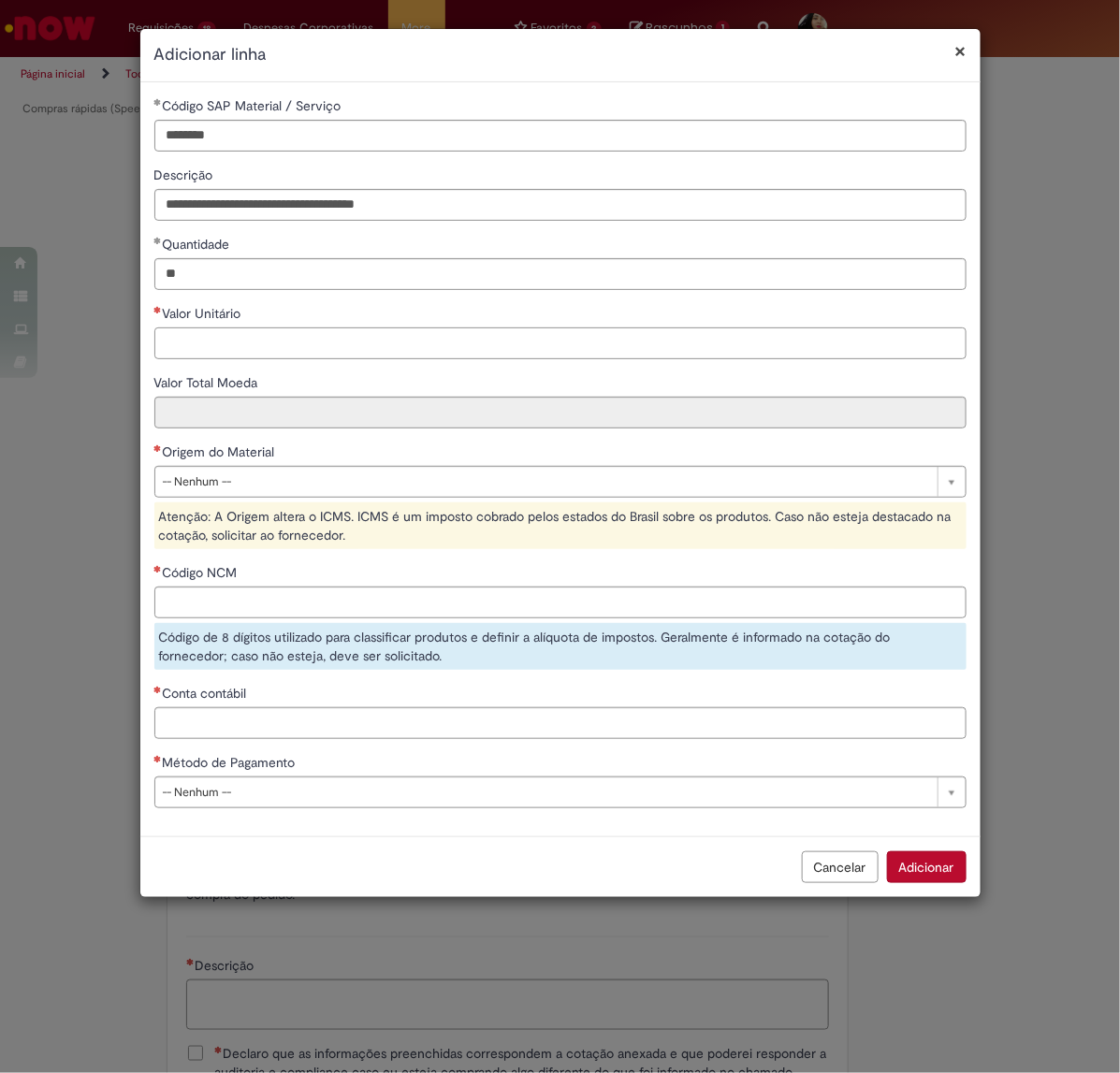 click on "Valor Unitário" at bounding box center (560, 343) 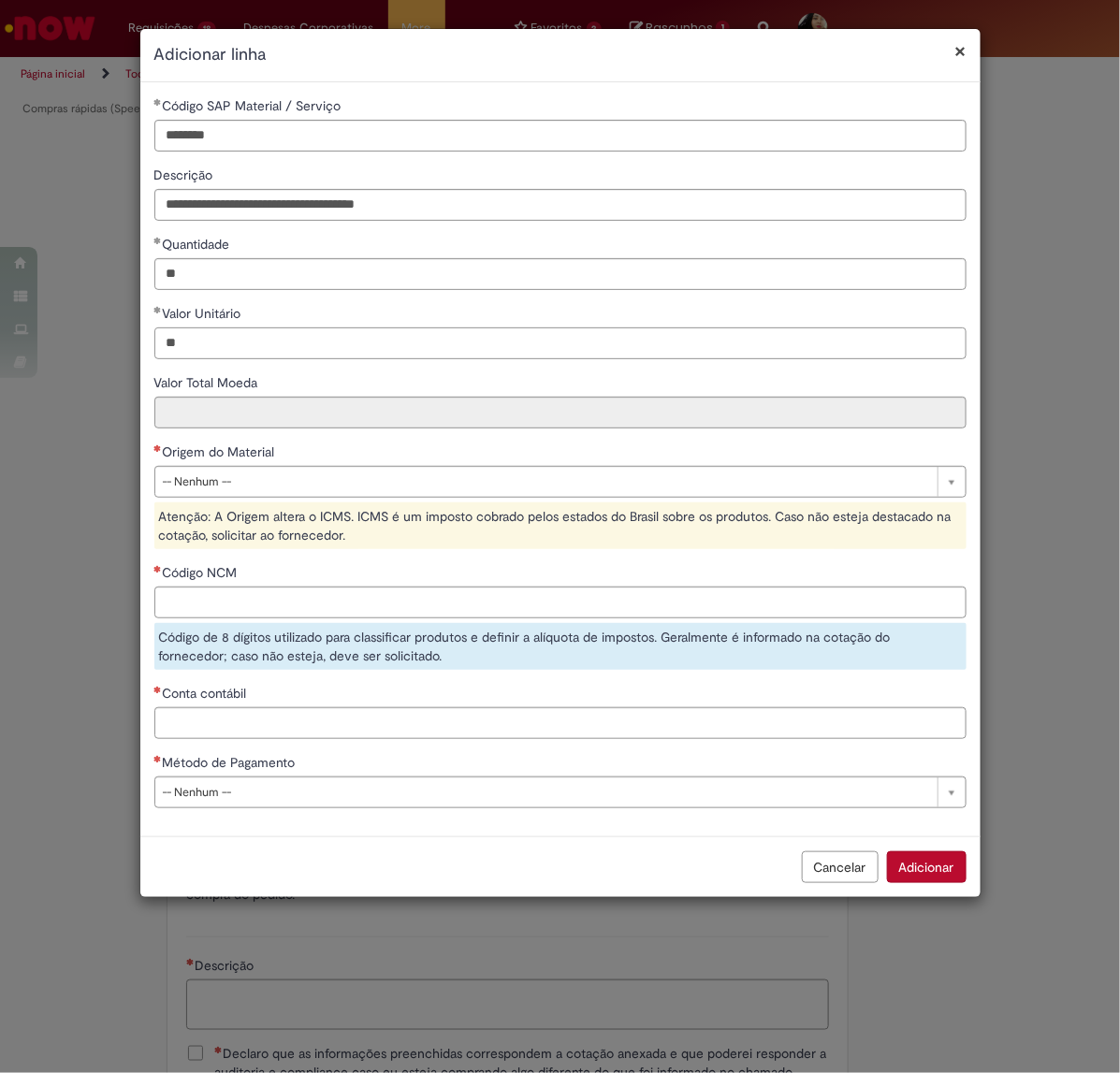type on "*" 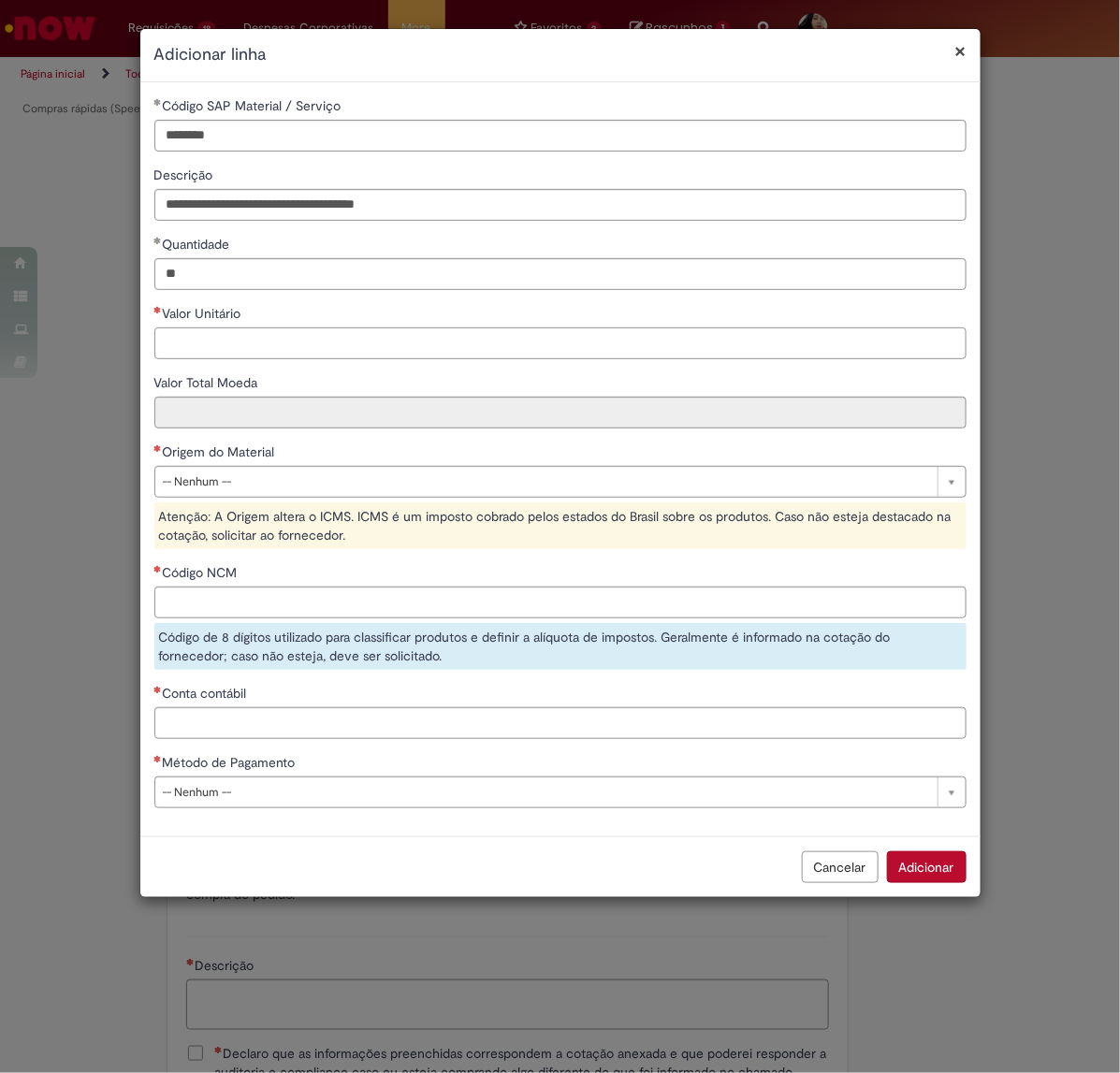 type on "*" 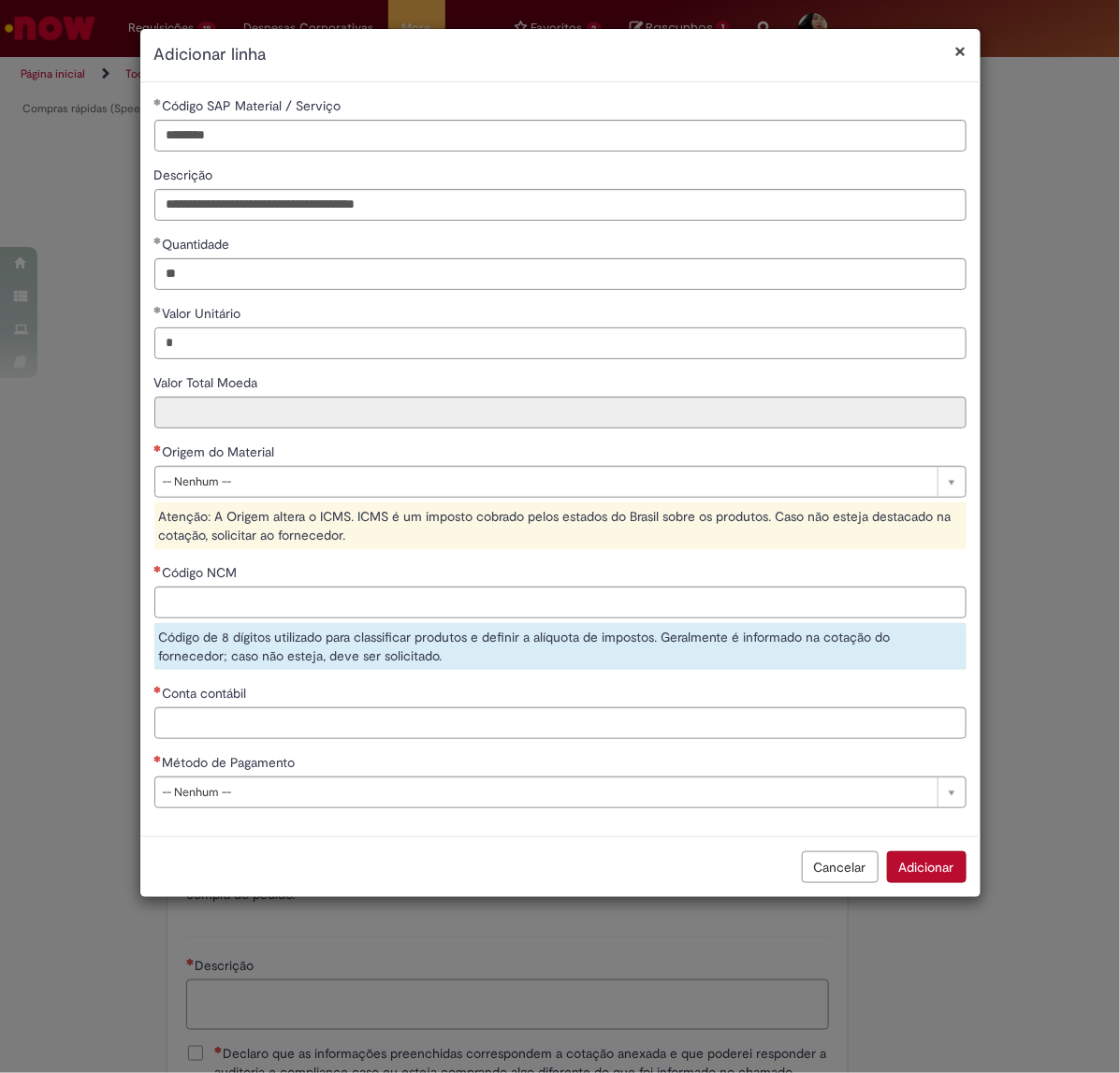 type 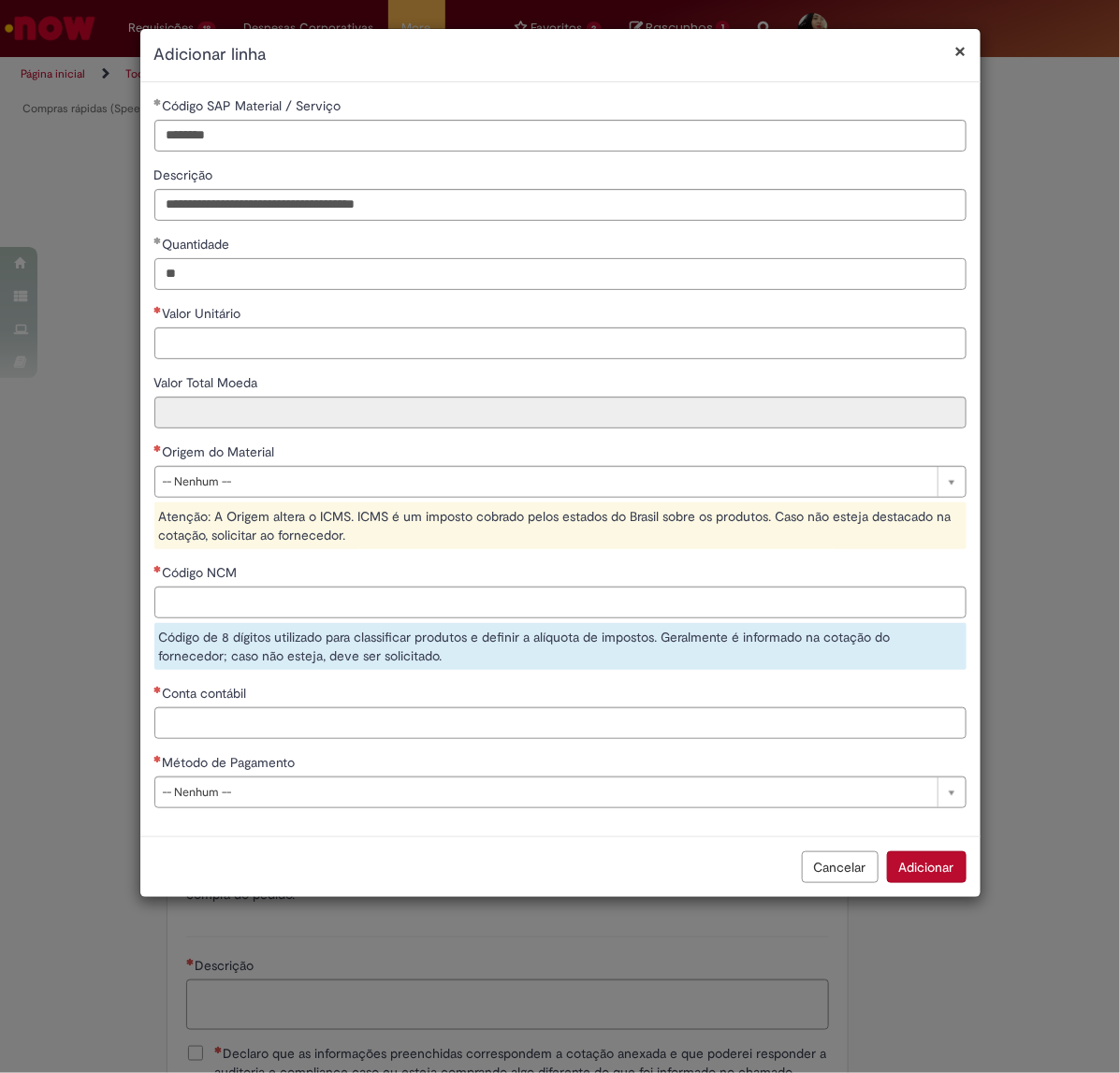 drag, startPoint x: 196, startPoint y: 273, endPoint x: 124, endPoint y: 267, distance: 72.24957 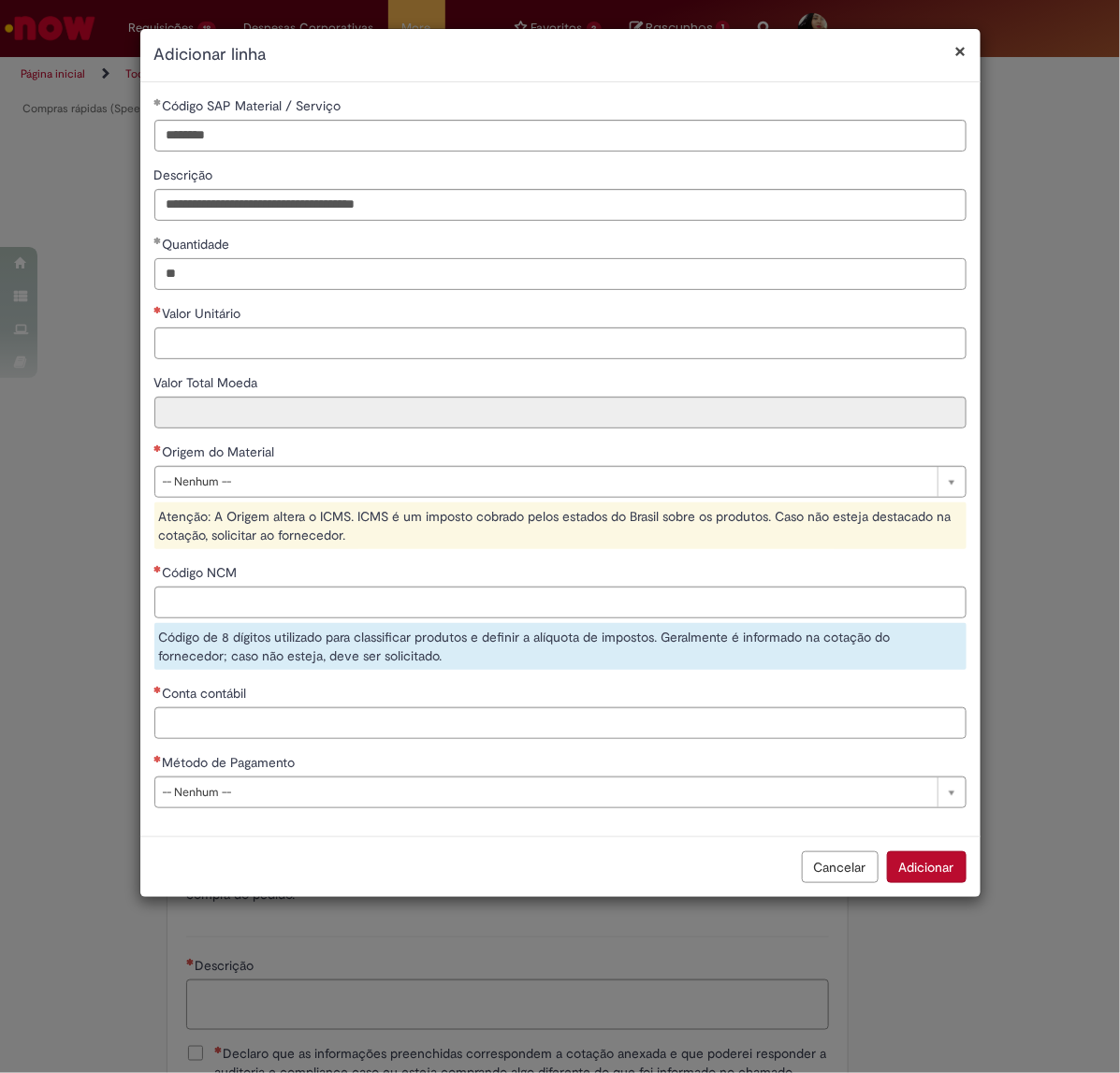 type on "*" 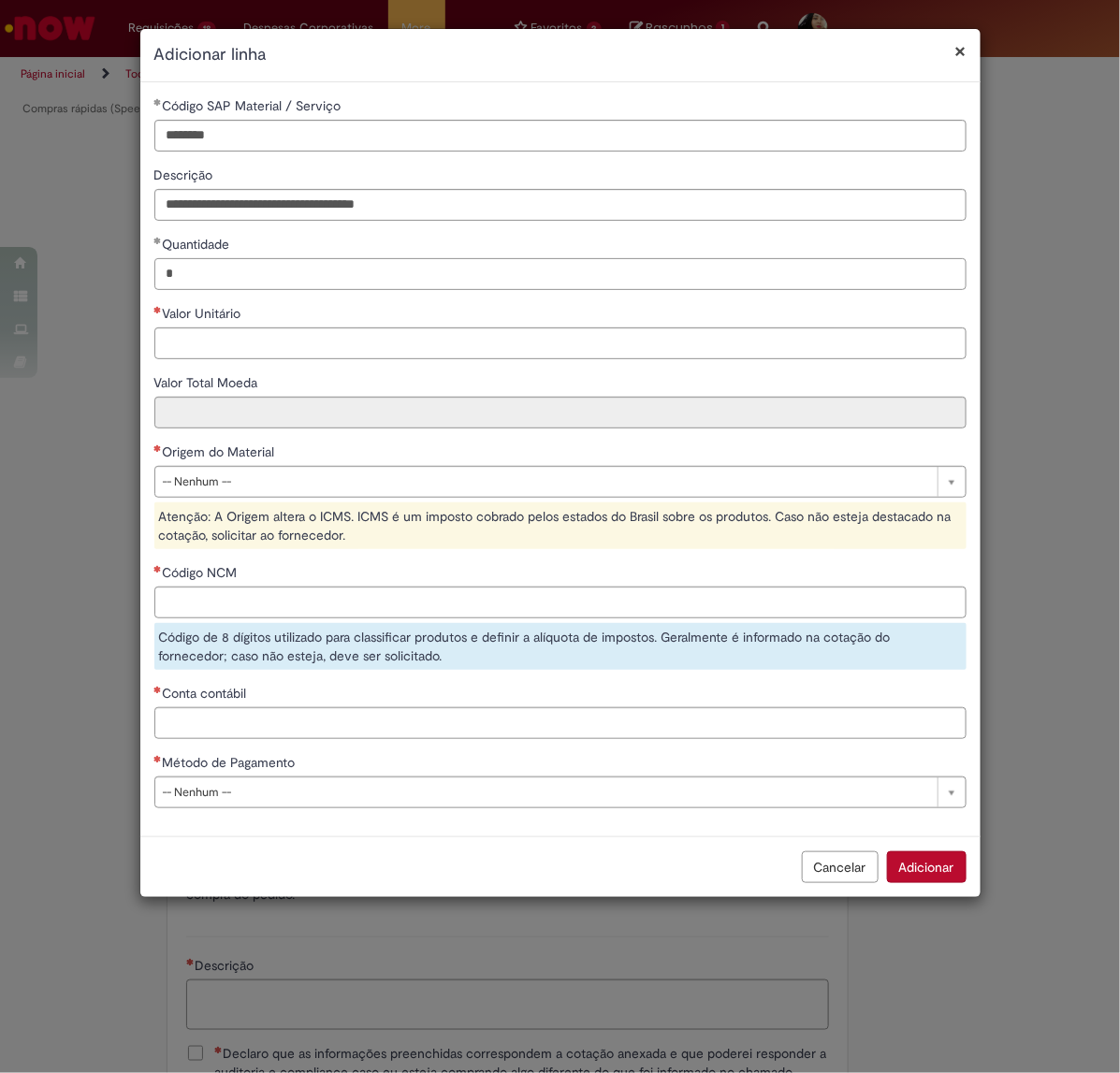 type on "*" 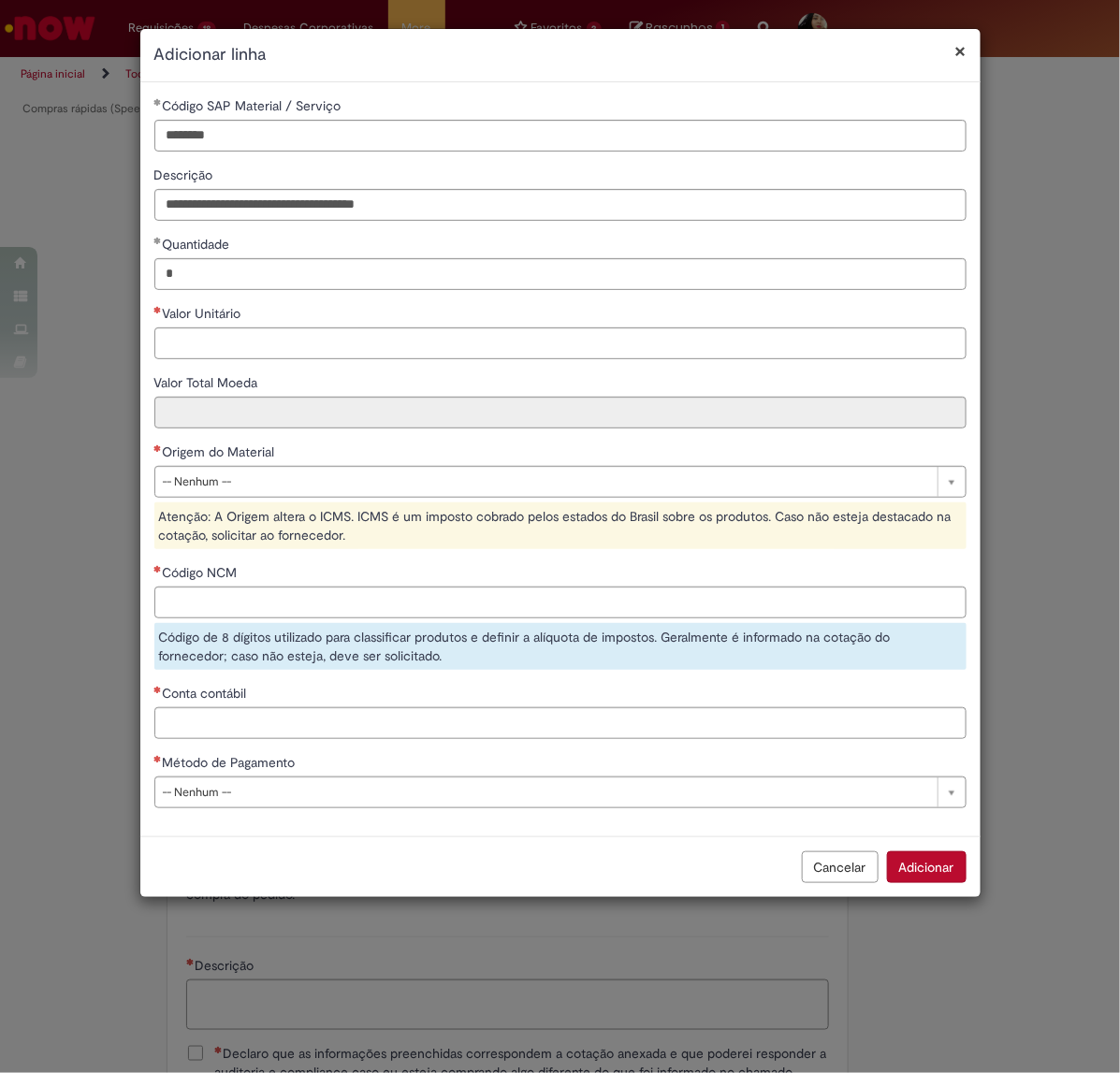 click on "Valor Unitário" at bounding box center [560, 315] 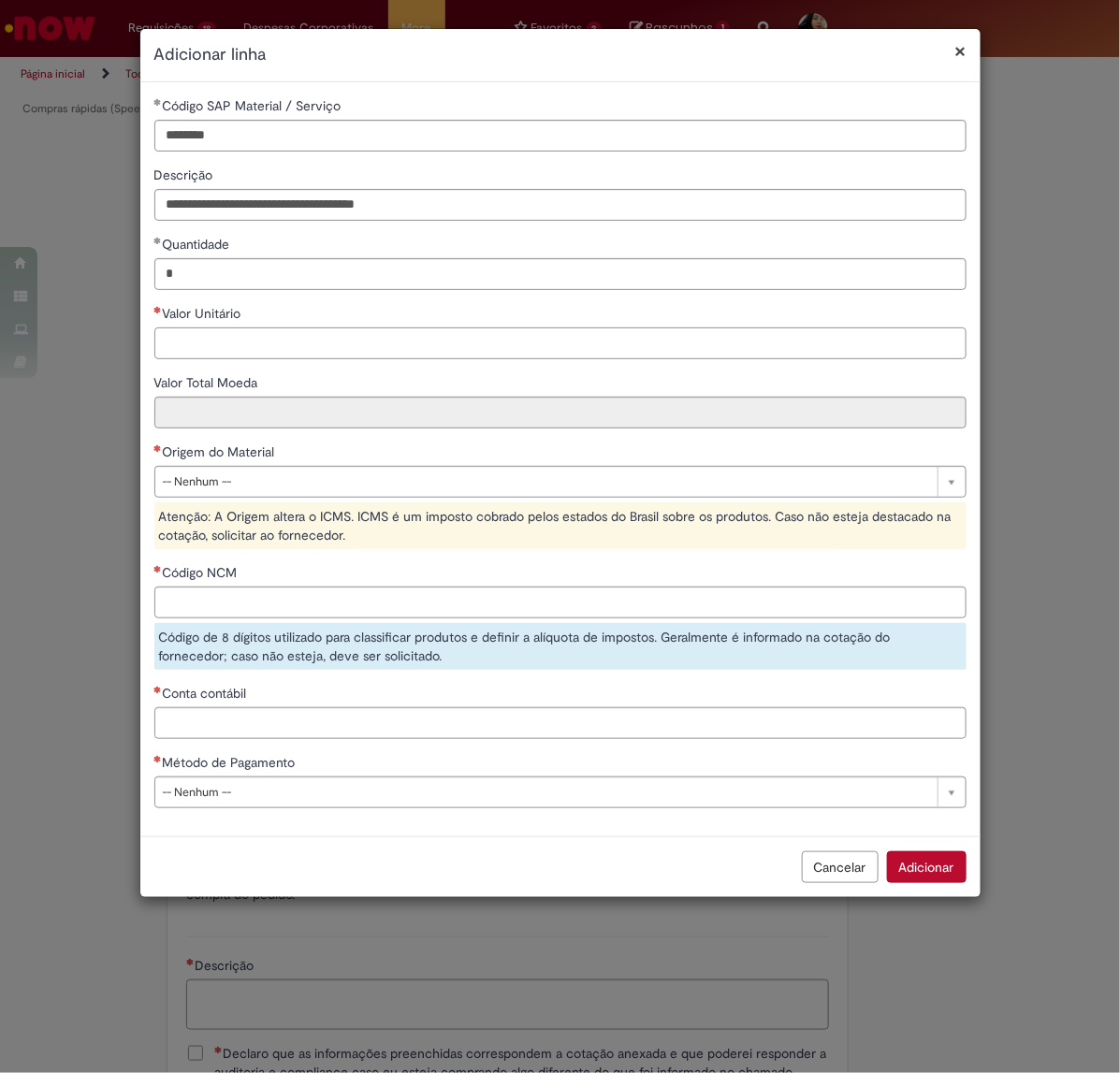 click on "Valor Unitário" at bounding box center [560, 343] 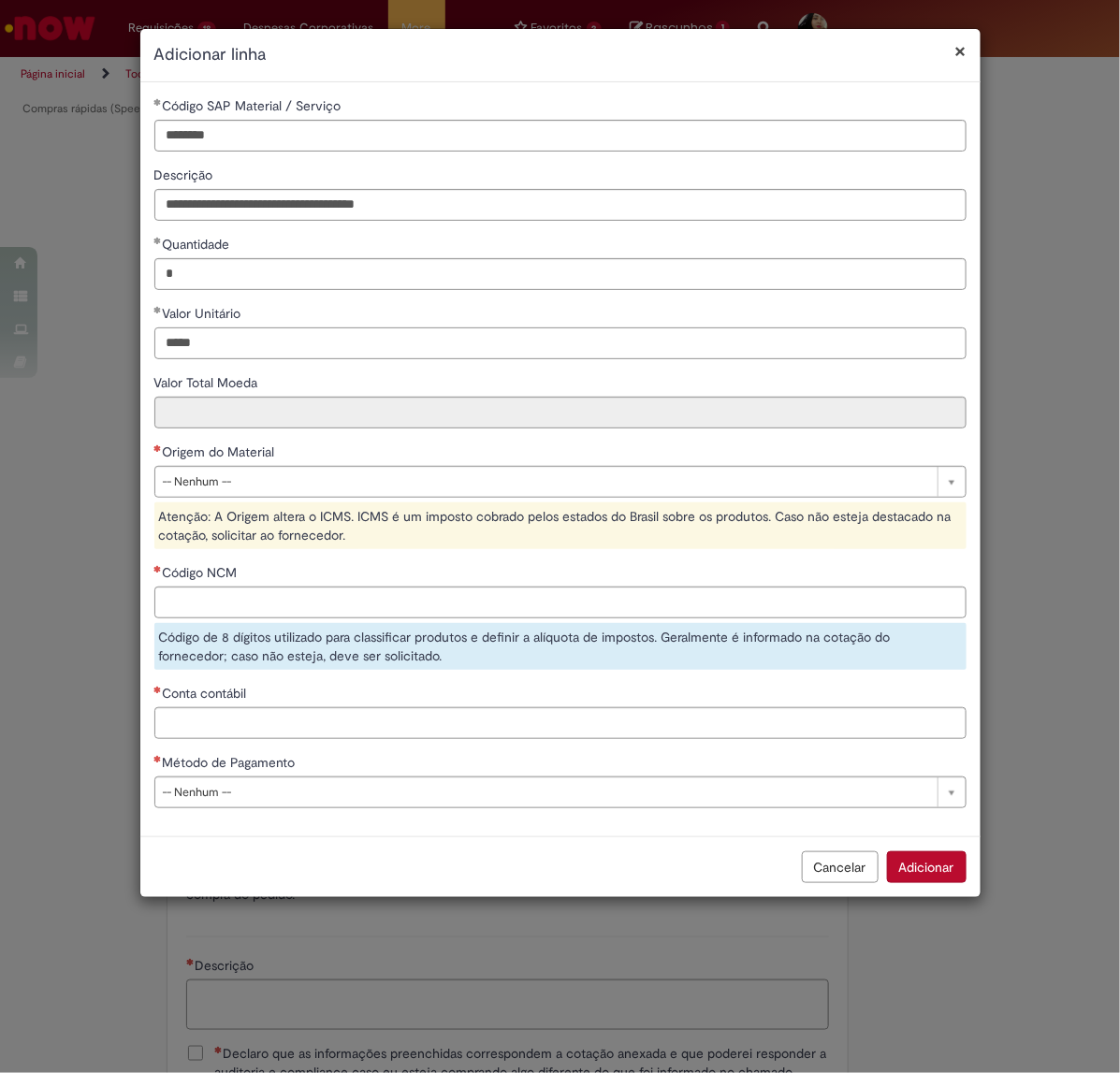 type on "*****" 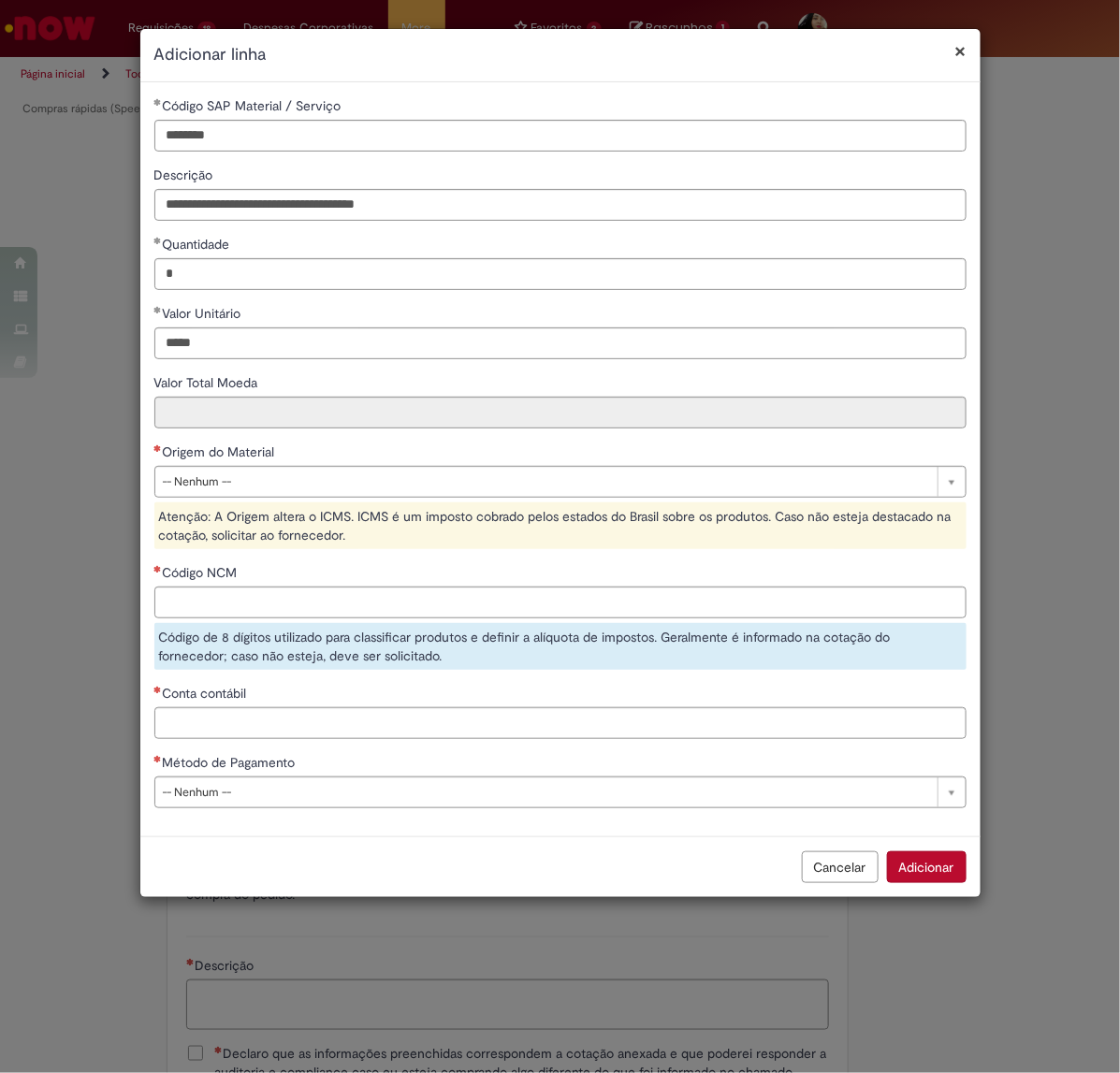 type on "******" 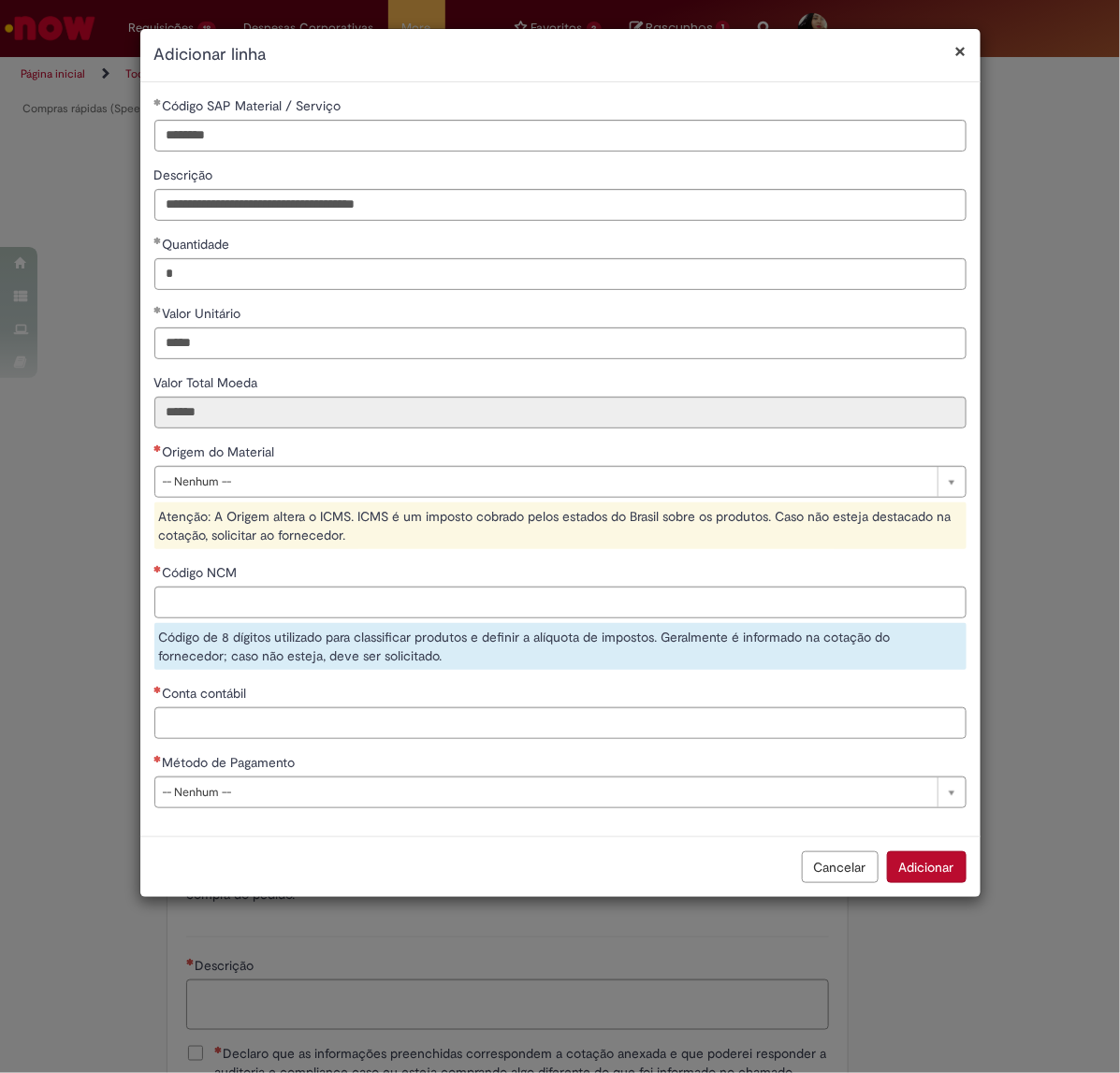 click on "Atenção: A Origem altera o ICMS.
ICMS é um imposto cobrado pelos estados do Brasil sobre os produtos. Caso não esteja destacado na cotação, solicitar ao fornecedor." at bounding box center [560, 526] 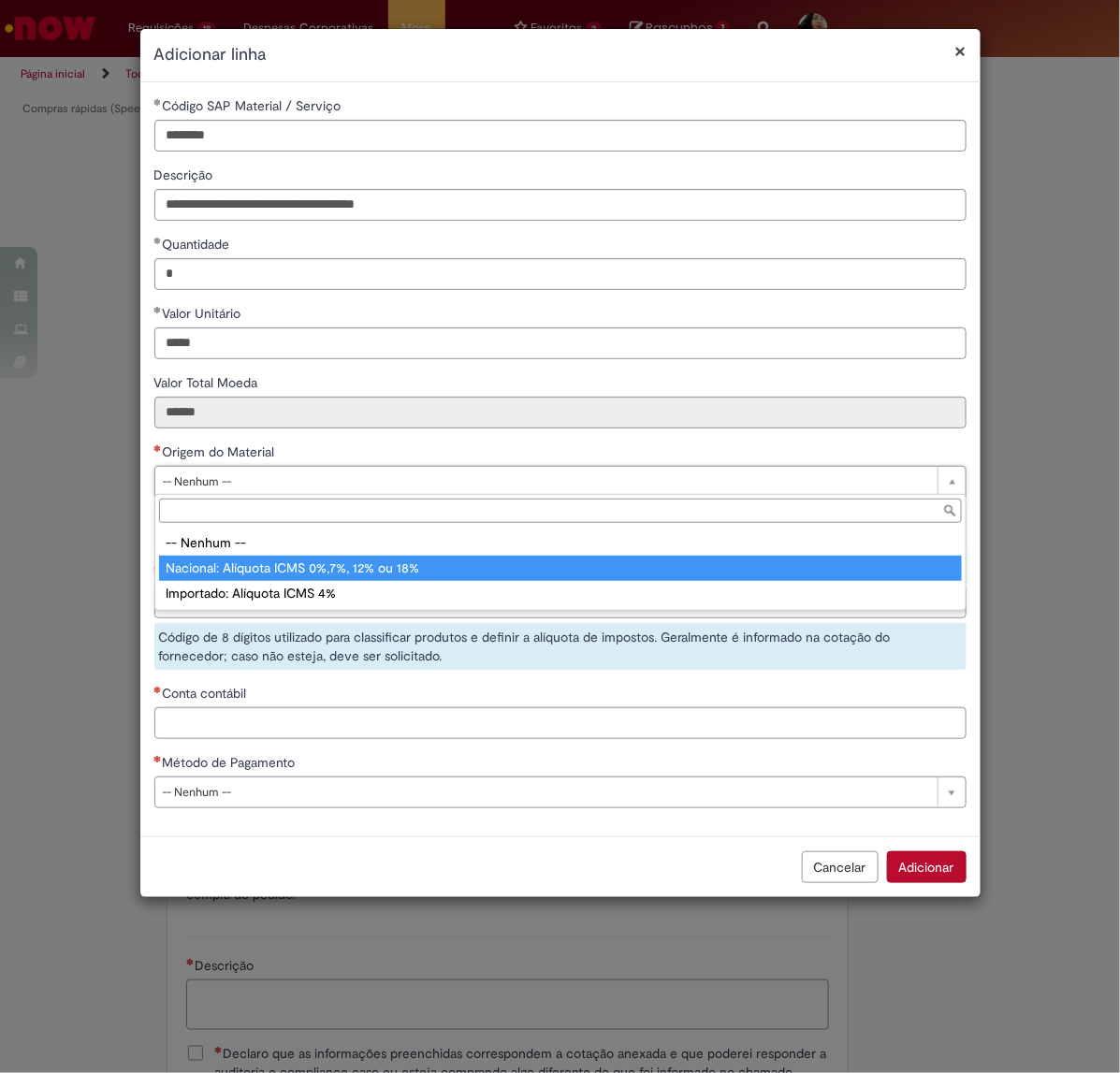 type on "**********" 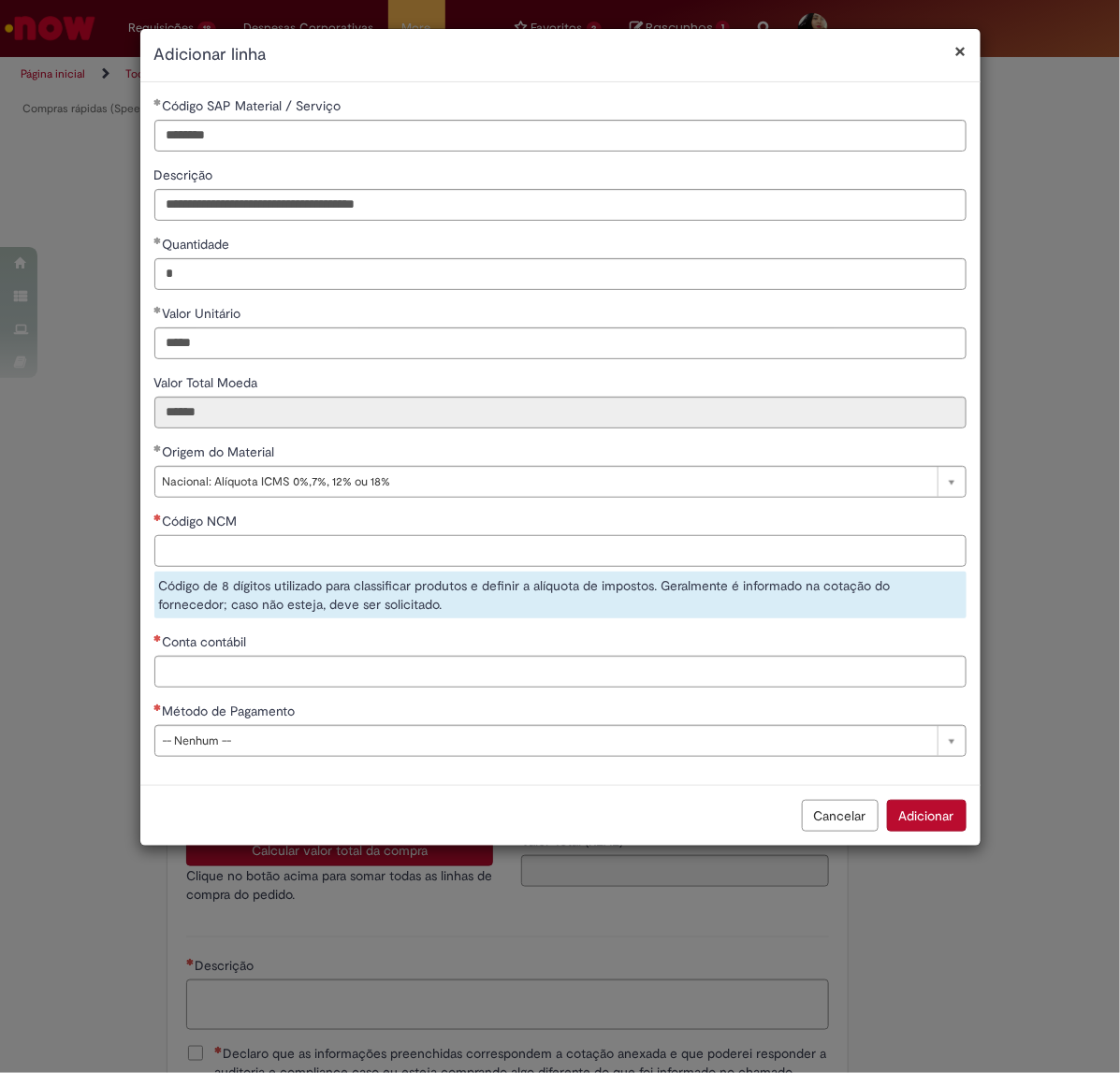 click on "Código NCM" at bounding box center (560, 551) 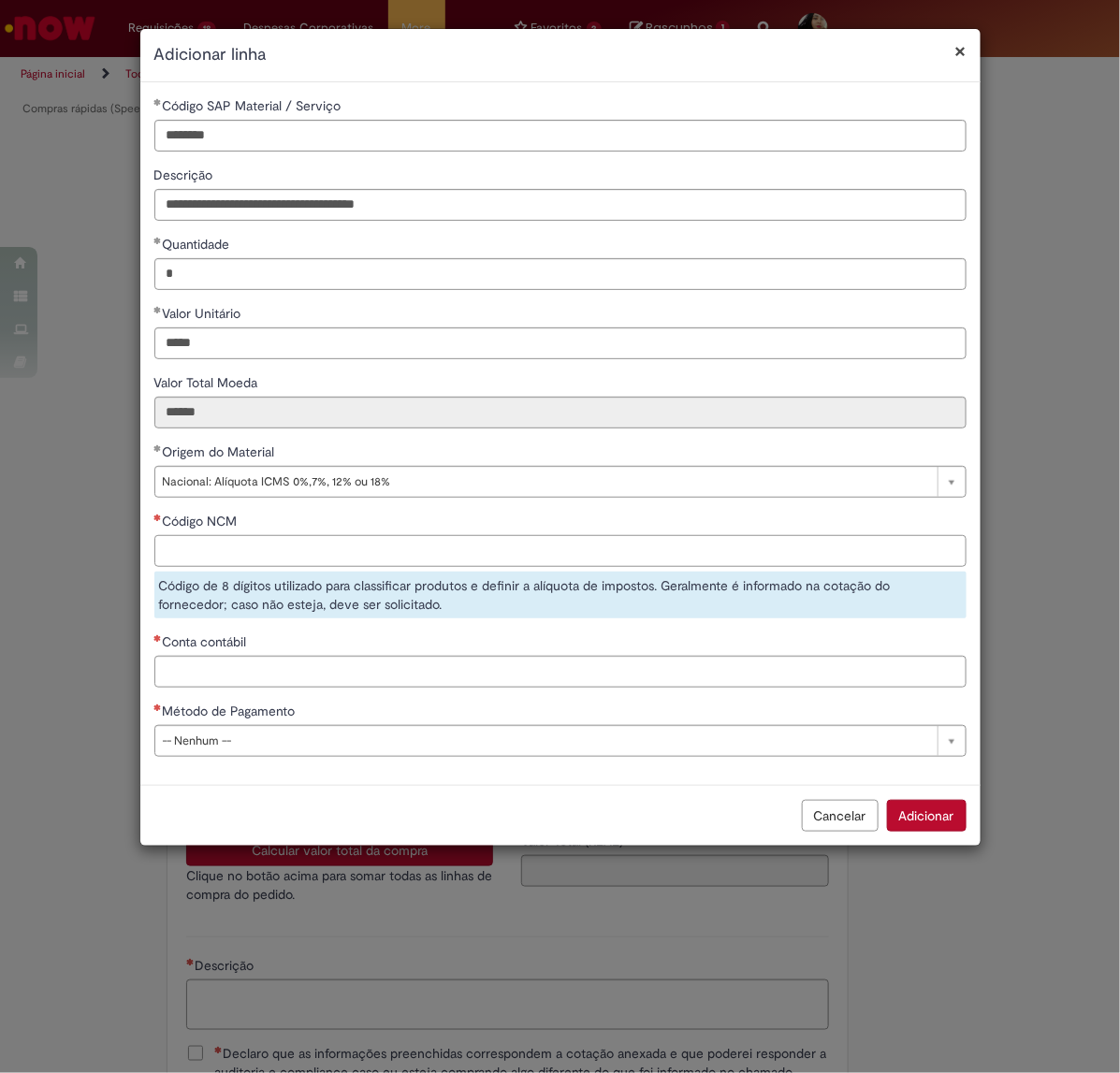click on "Código NCM" at bounding box center [560, 551] 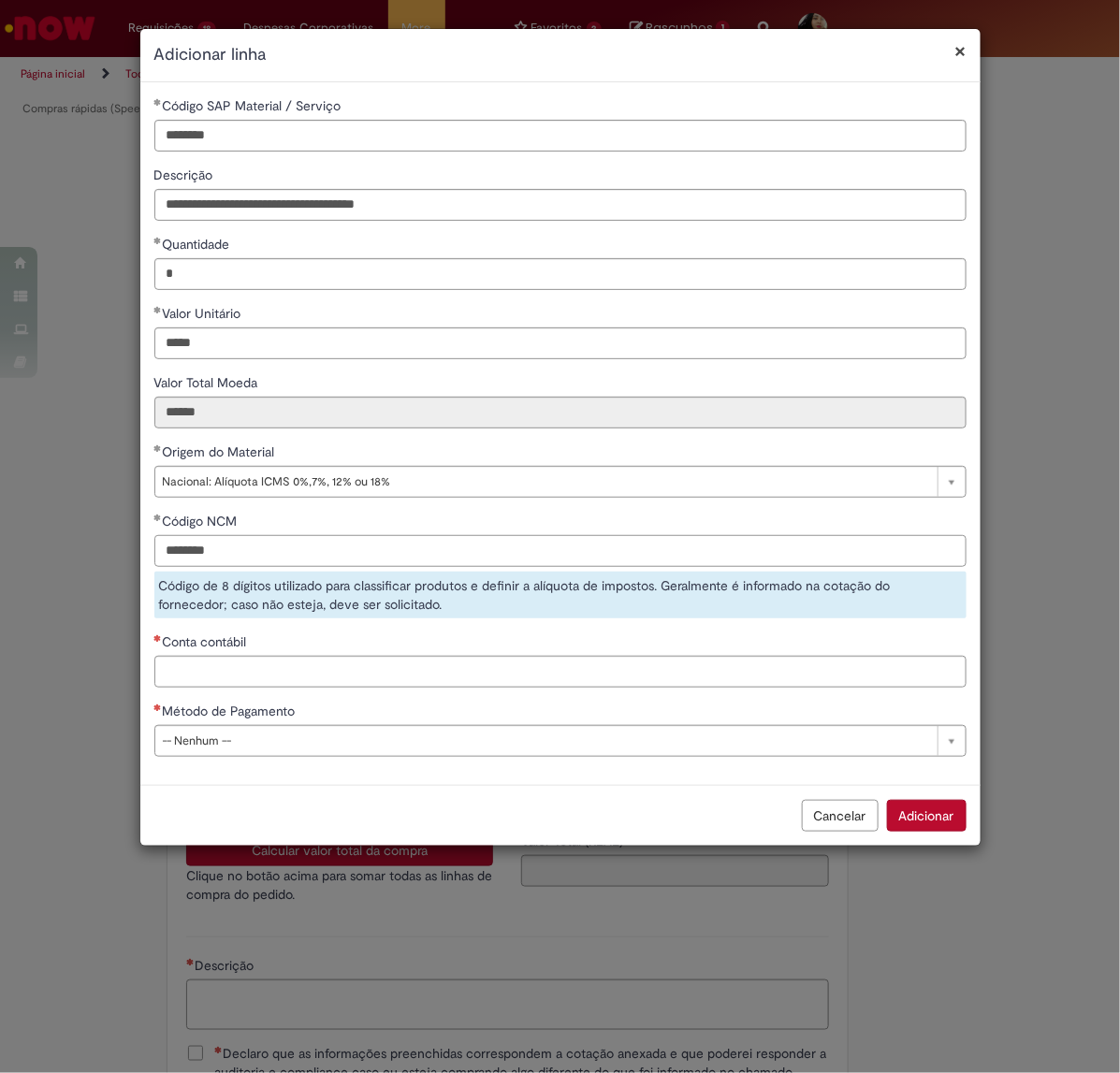 type on "********" 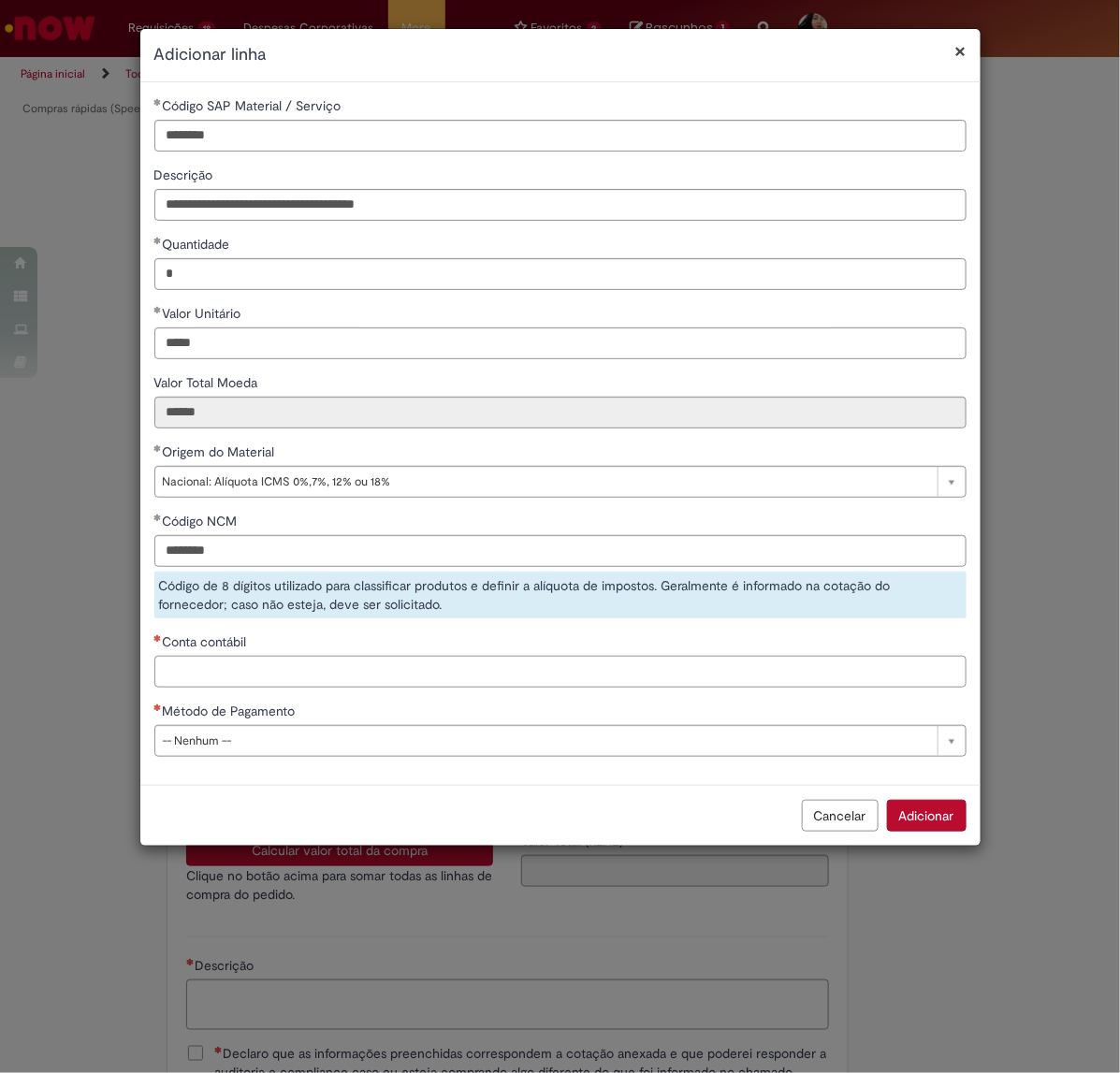 click on "**********" at bounding box center (560, 433) 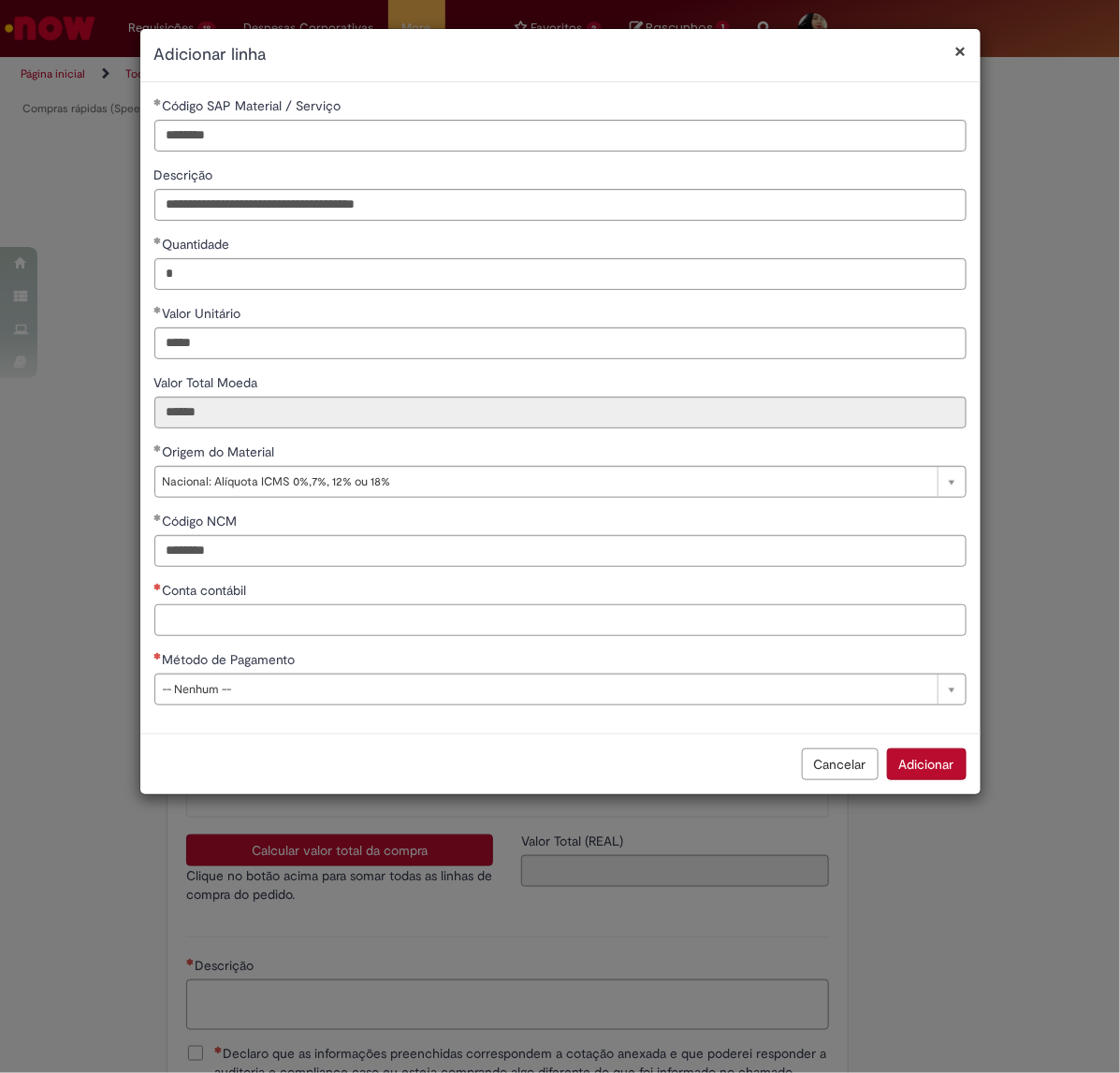 paste on "********" 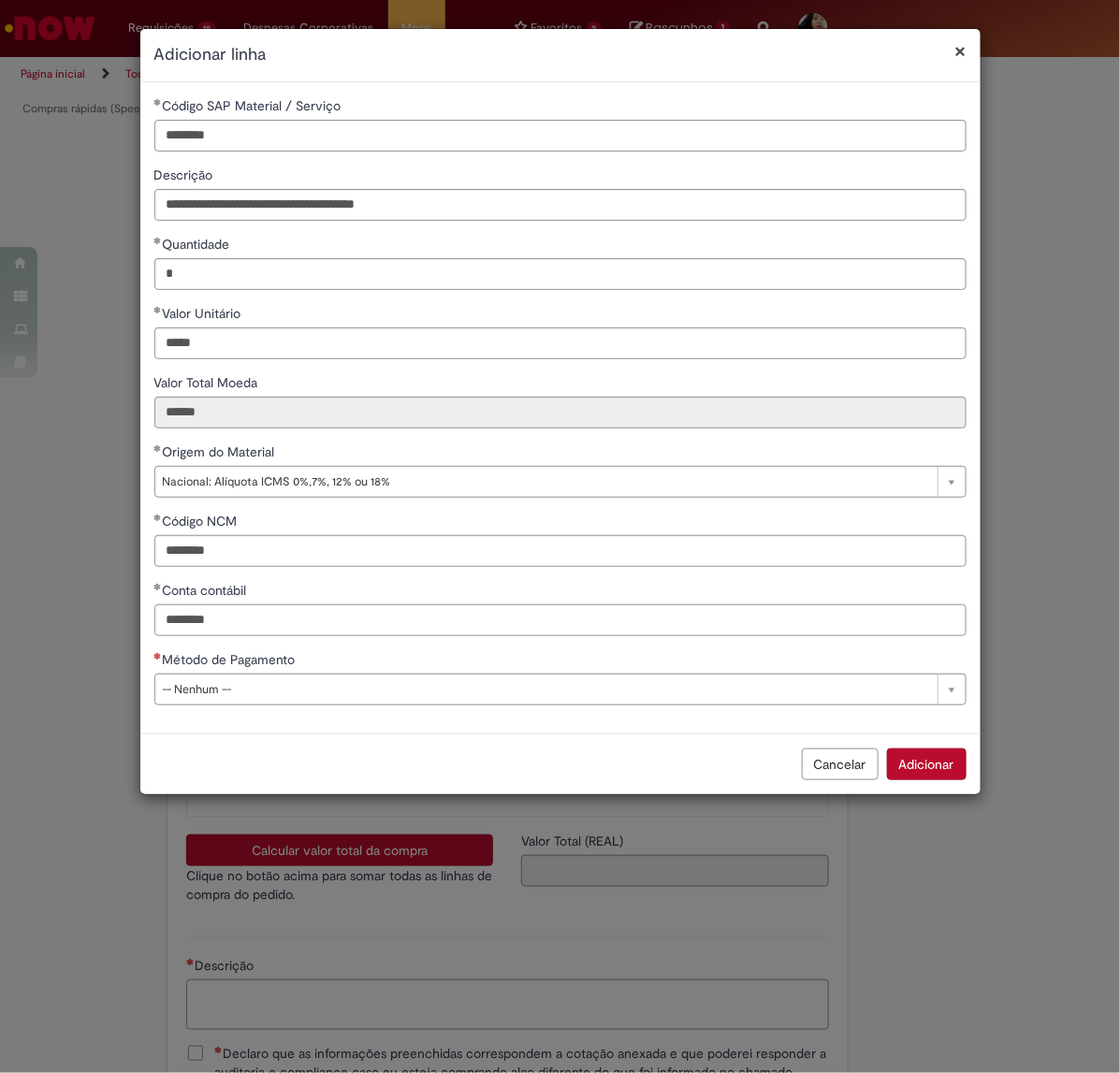 type on "********" 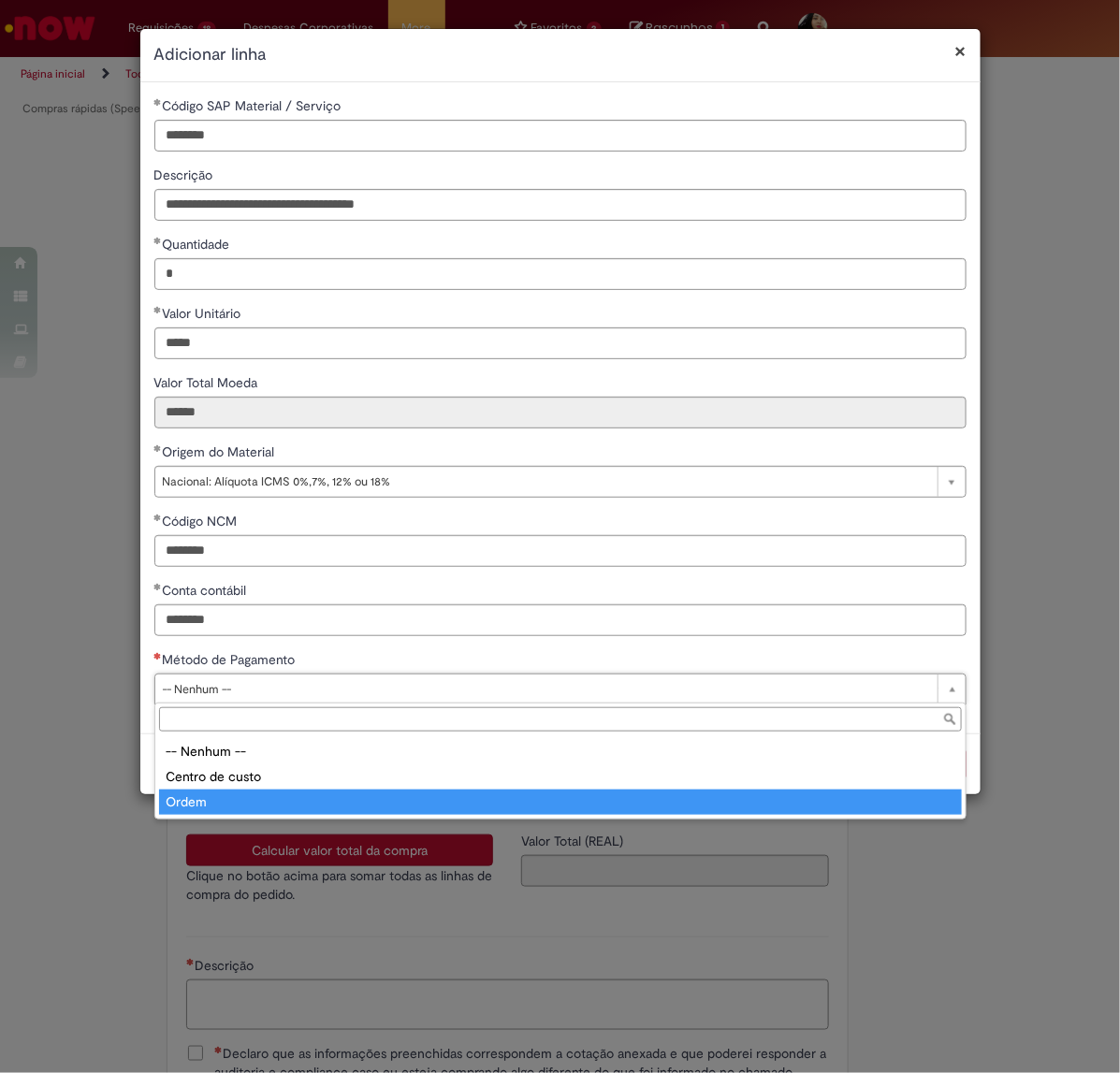 type on "*****" 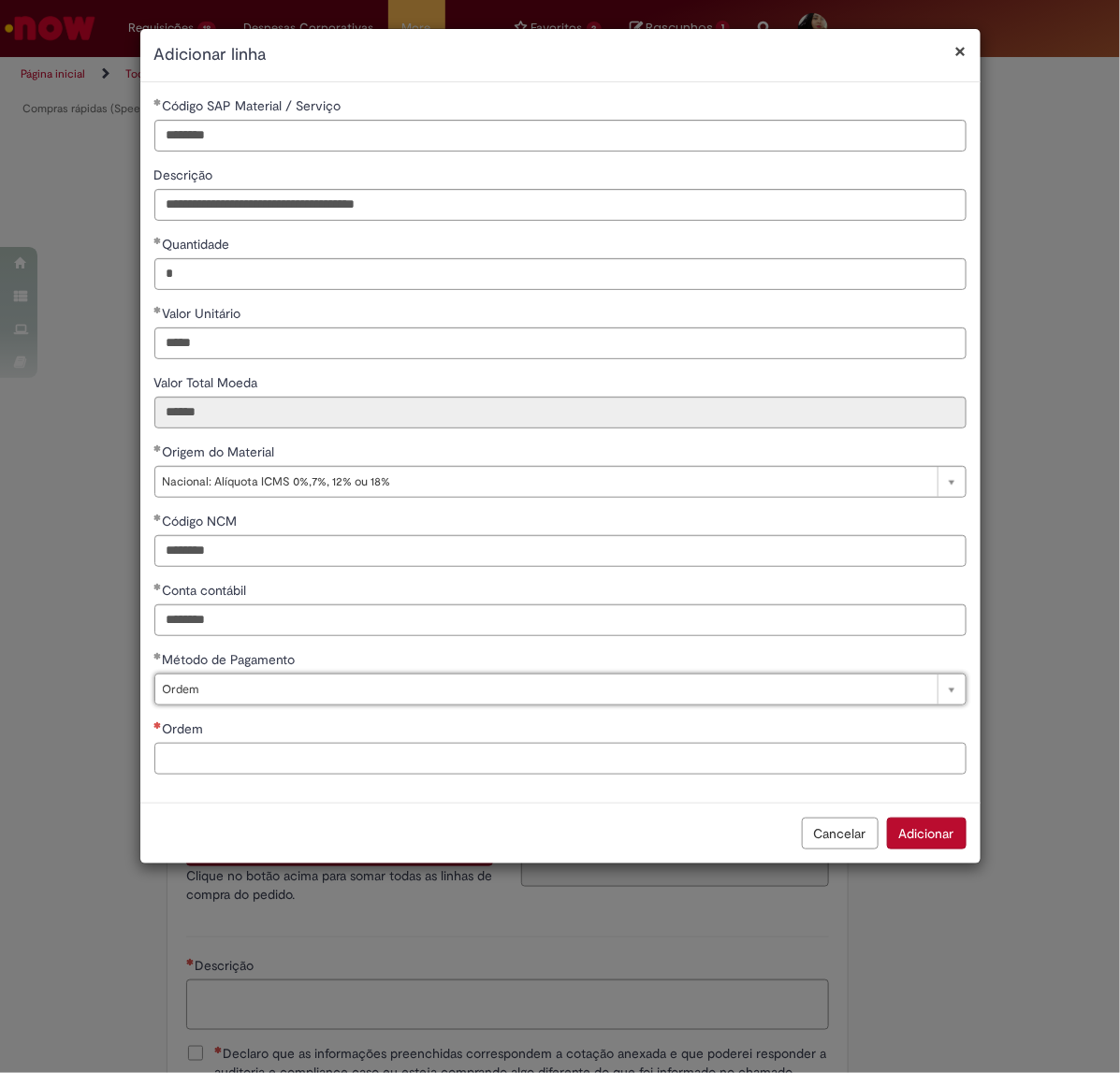 click on "Ordem" at bounding box center (560, 759) 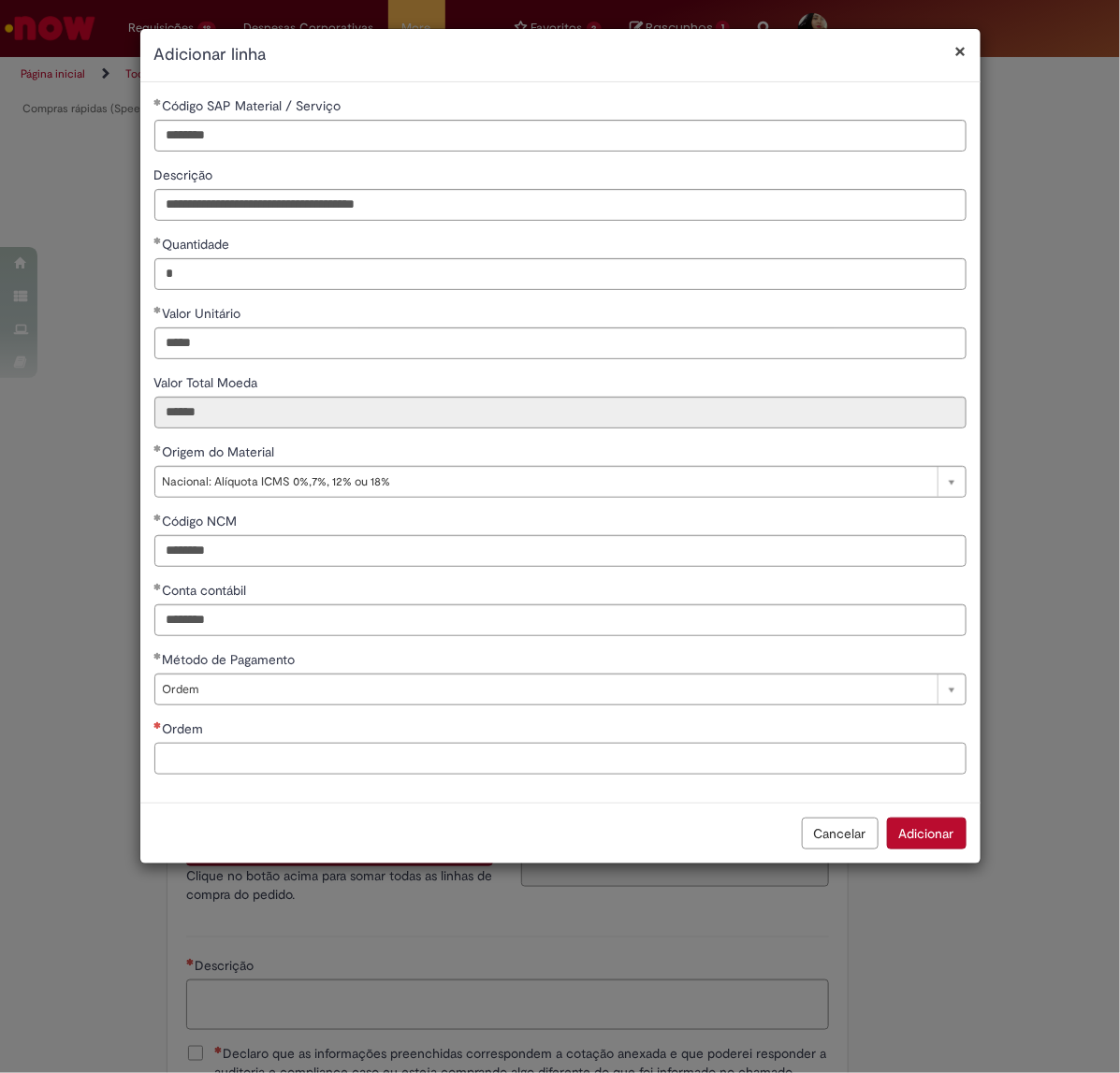 paste on "**********" 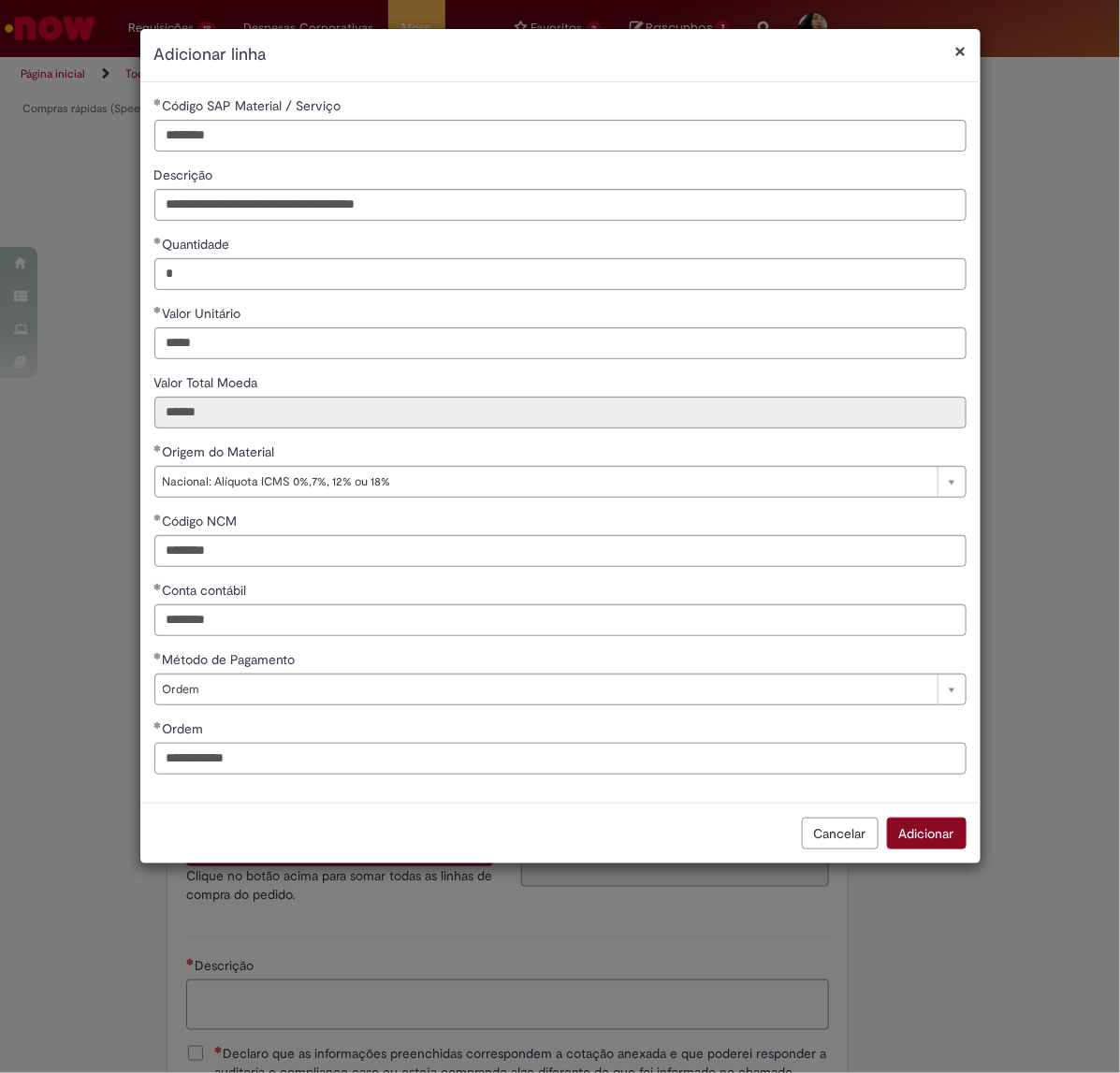 type on "**********" 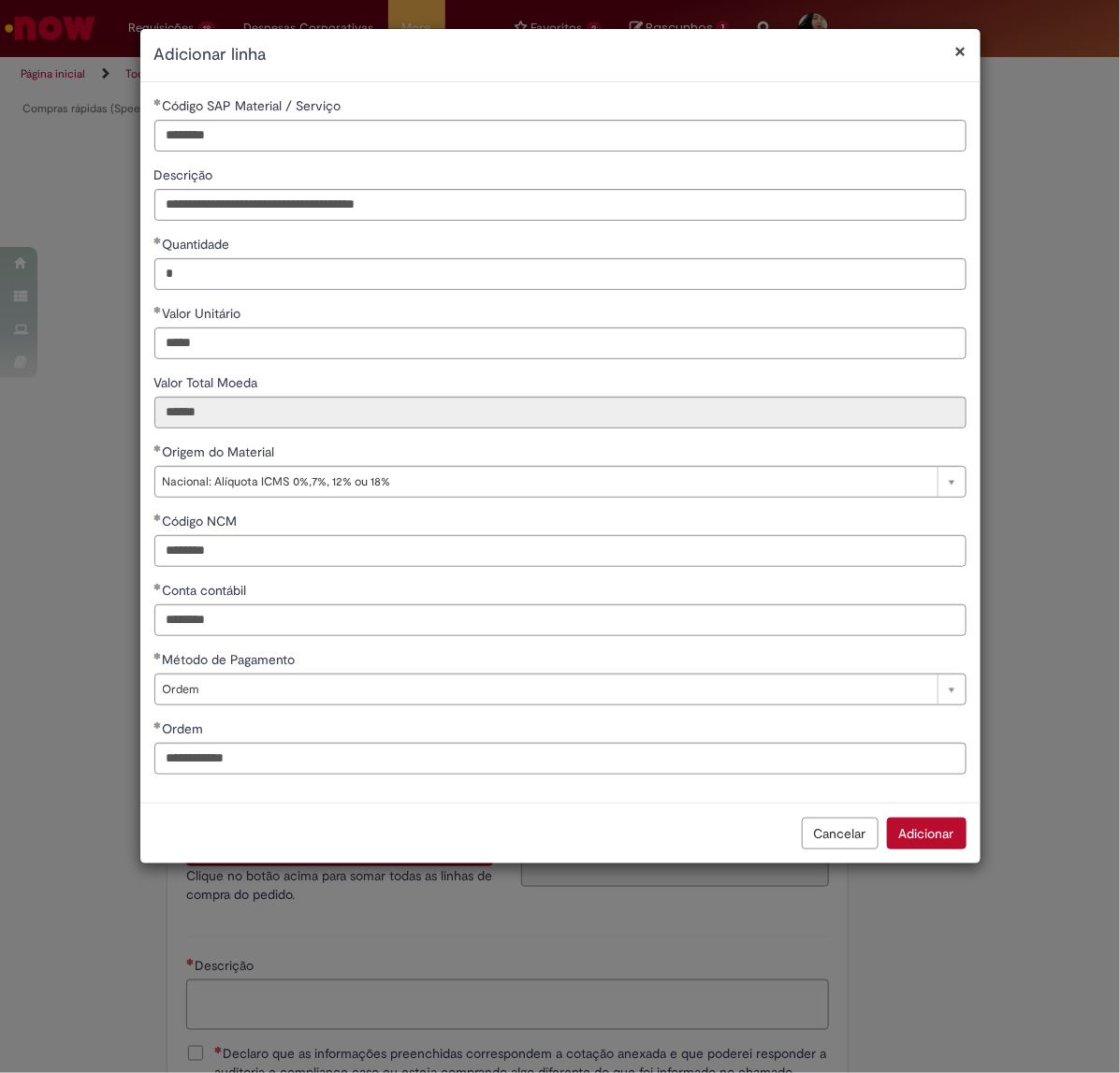 click on "Adicionar" at bounding box center [926, 834] 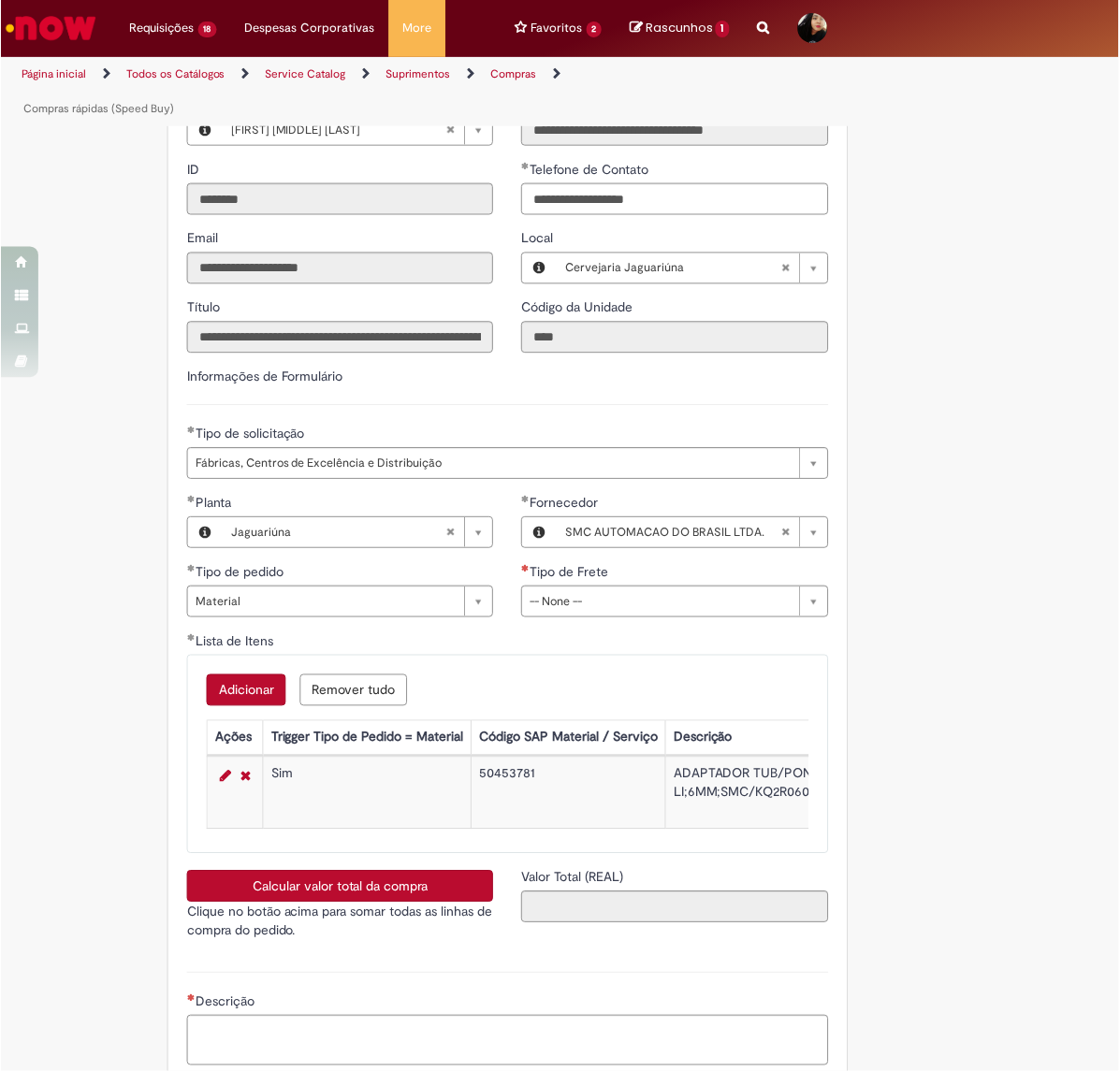 scroll, scrollTop: 2996, scrollLeft: 0, axis: vertical 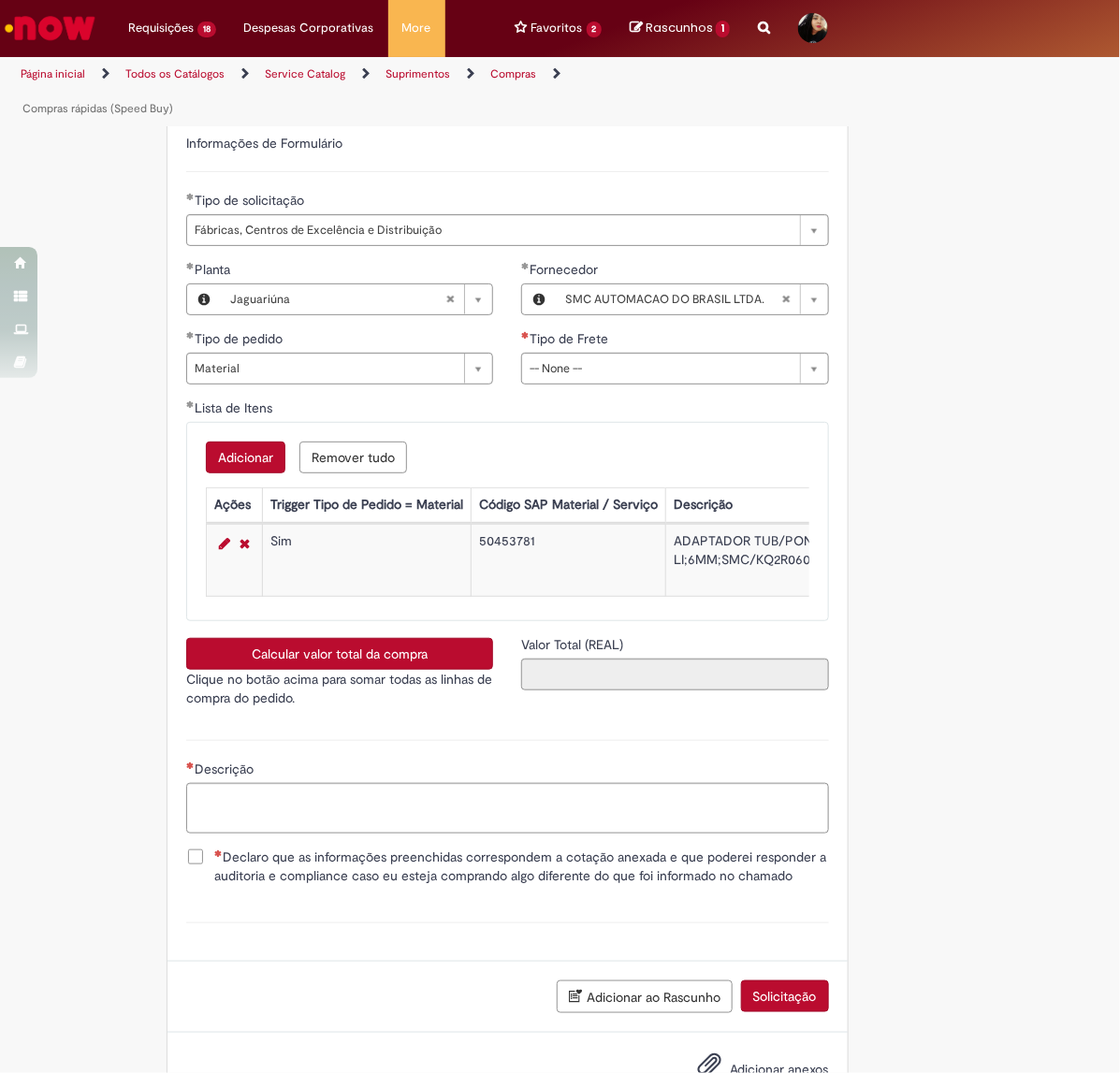 click on "Adicionar" at bounding box center [245, 457] 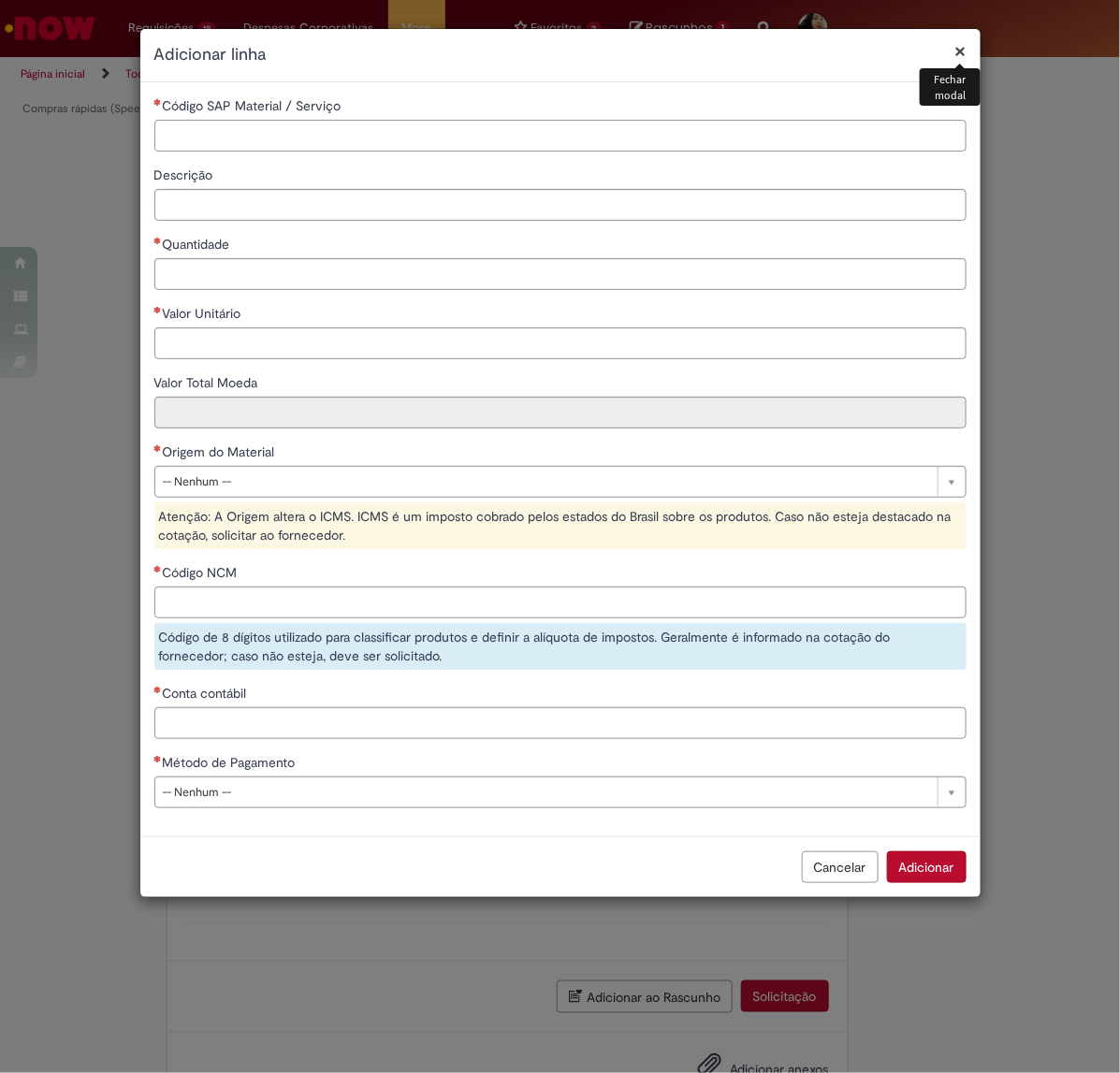 click on "Código SAP Material / Serviço" at bounding box center (560, 136) 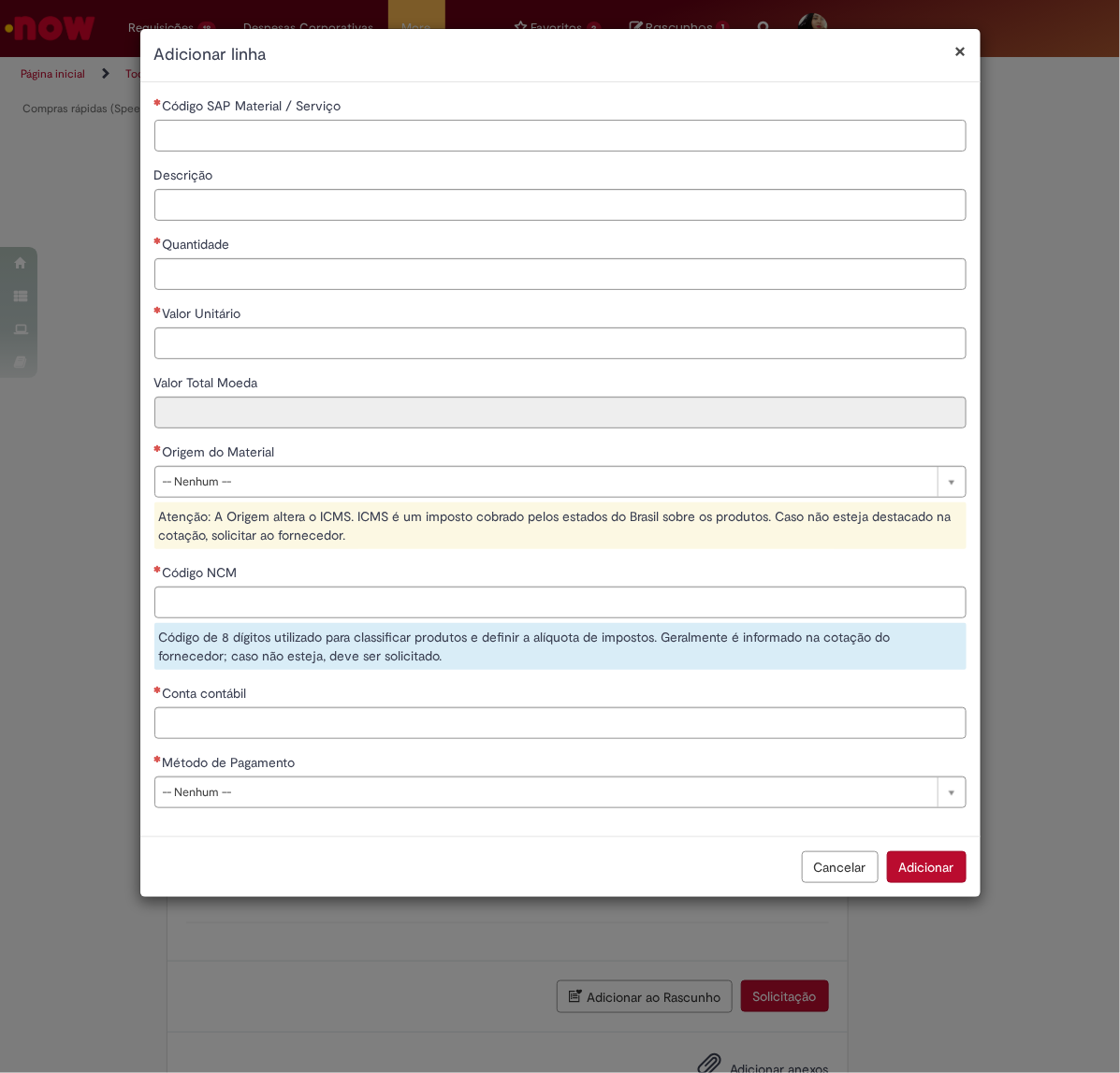 click on "Código SAP Material / Serviço" at bounding box center (560, 136) 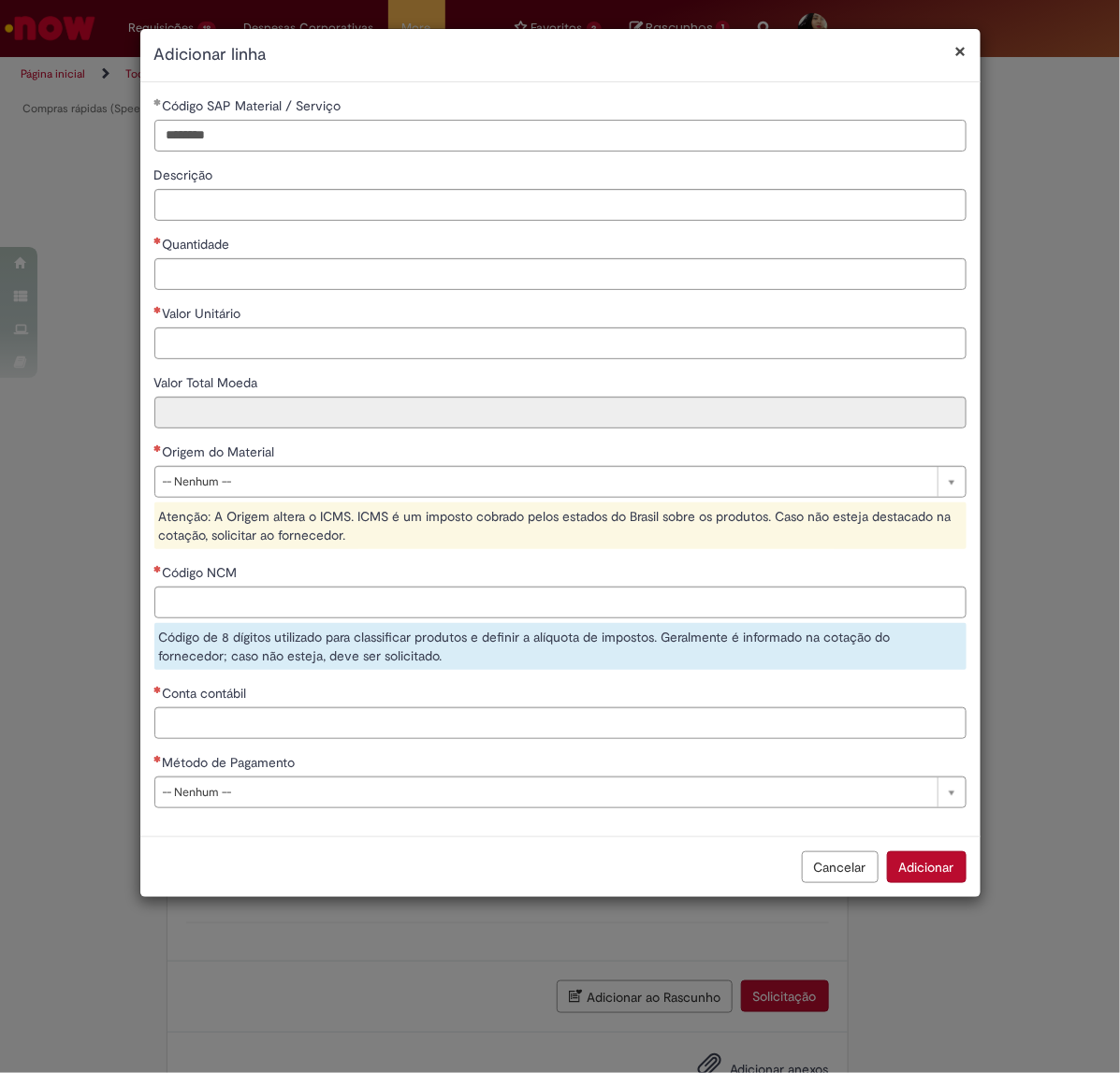 type on "********" 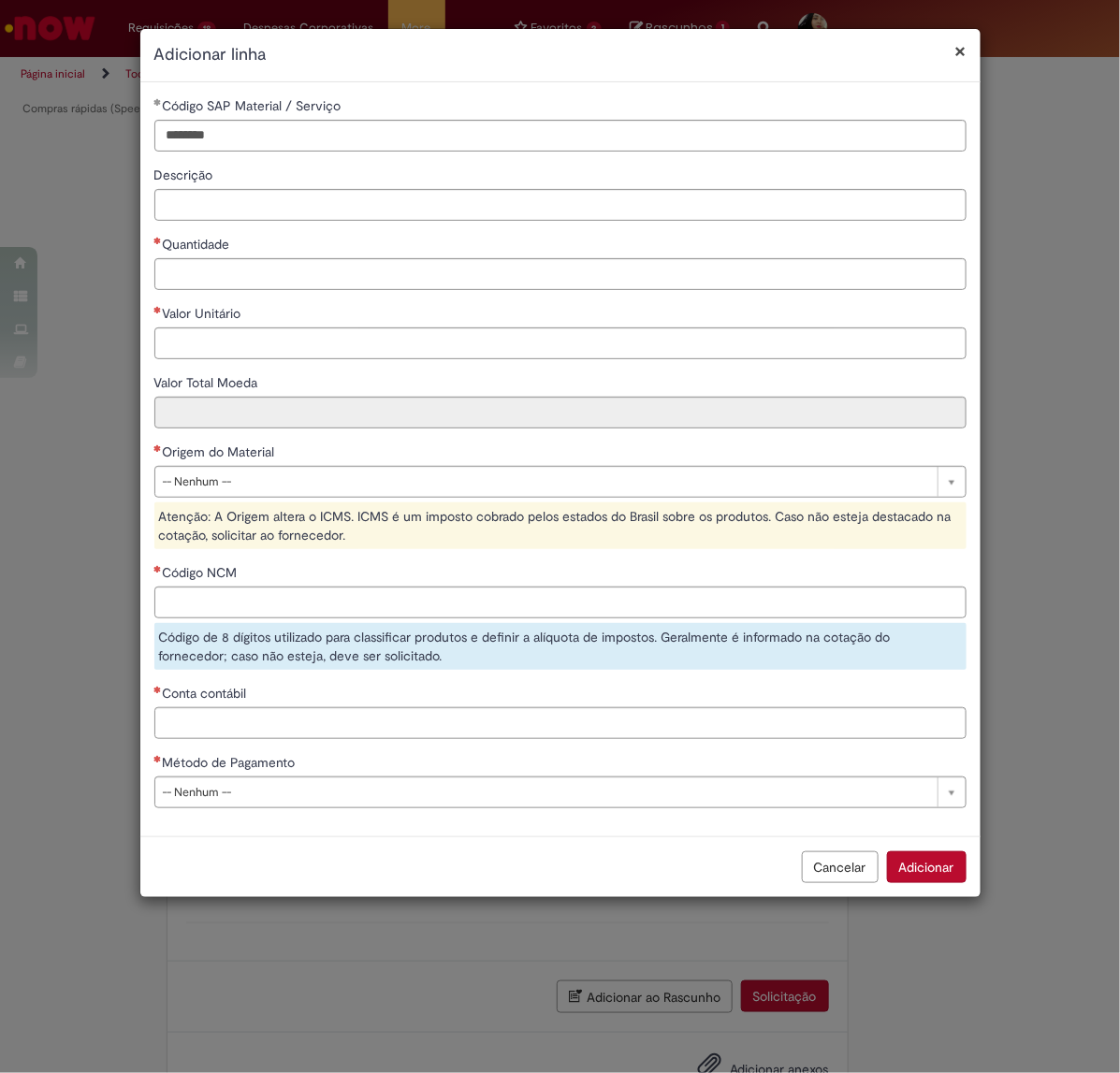 click on "Descrição" at bounding box center (560, 177) 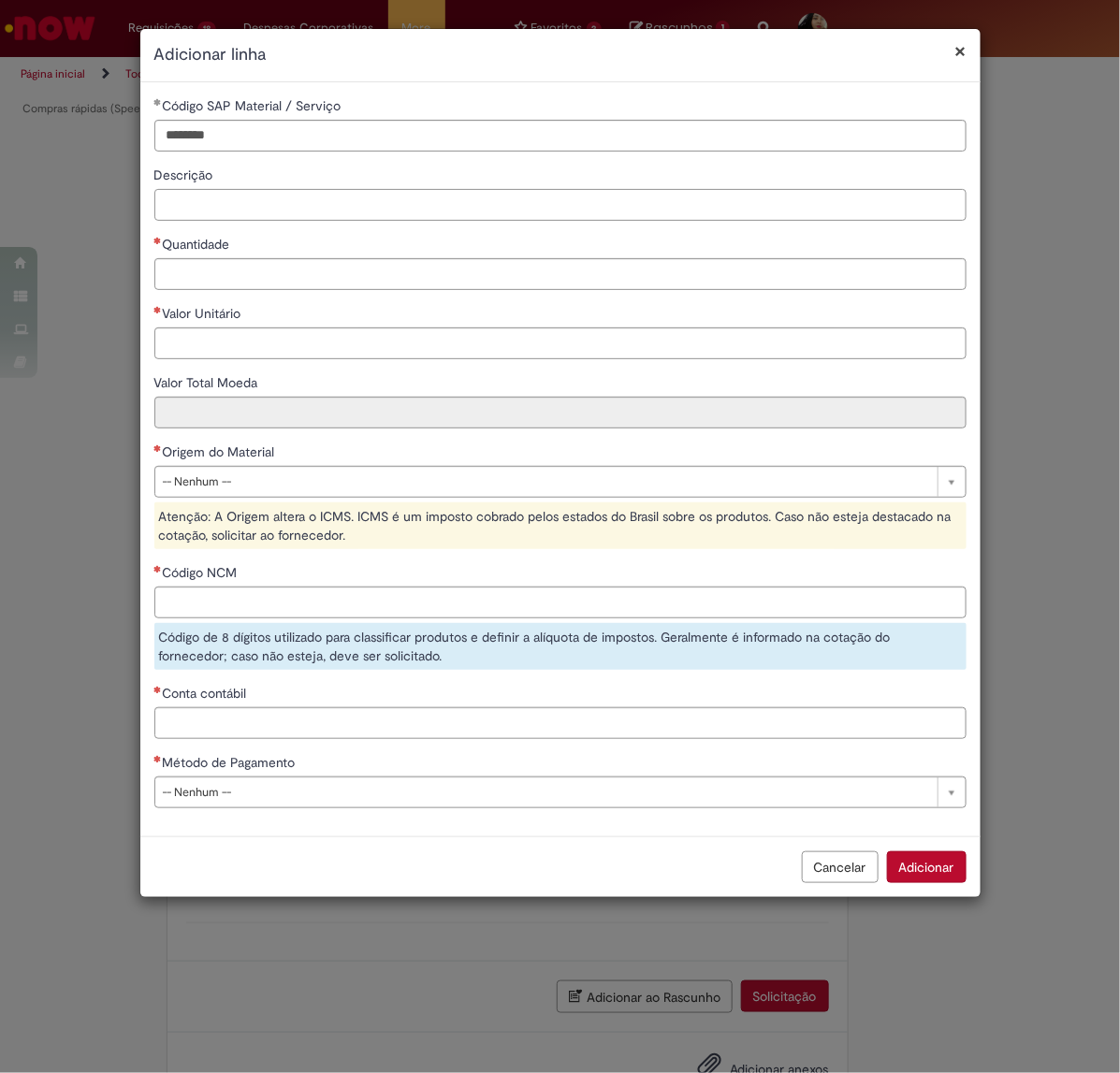 click on "Descrição" at bounding box center (560, 205) 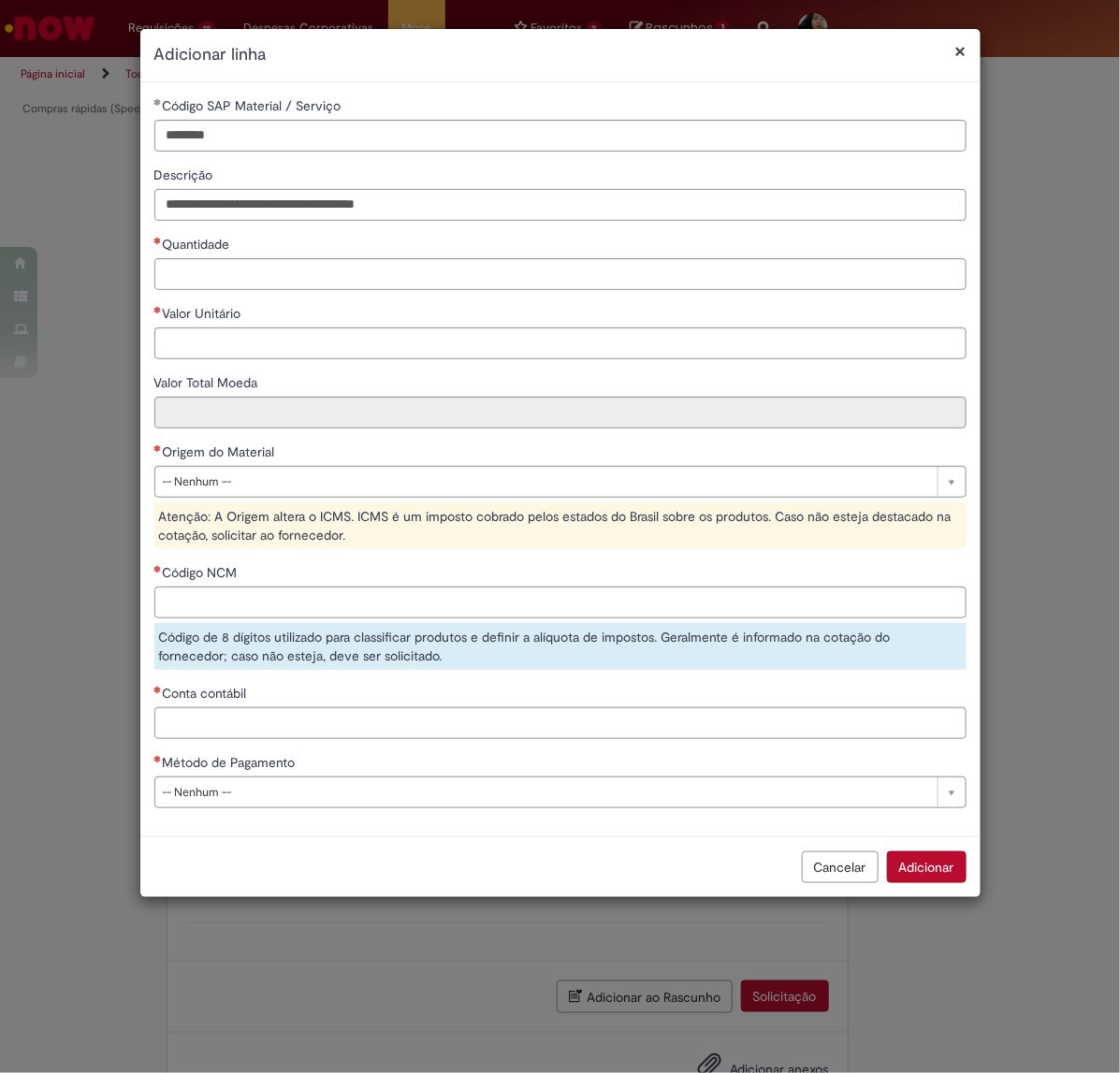 type on "**********" 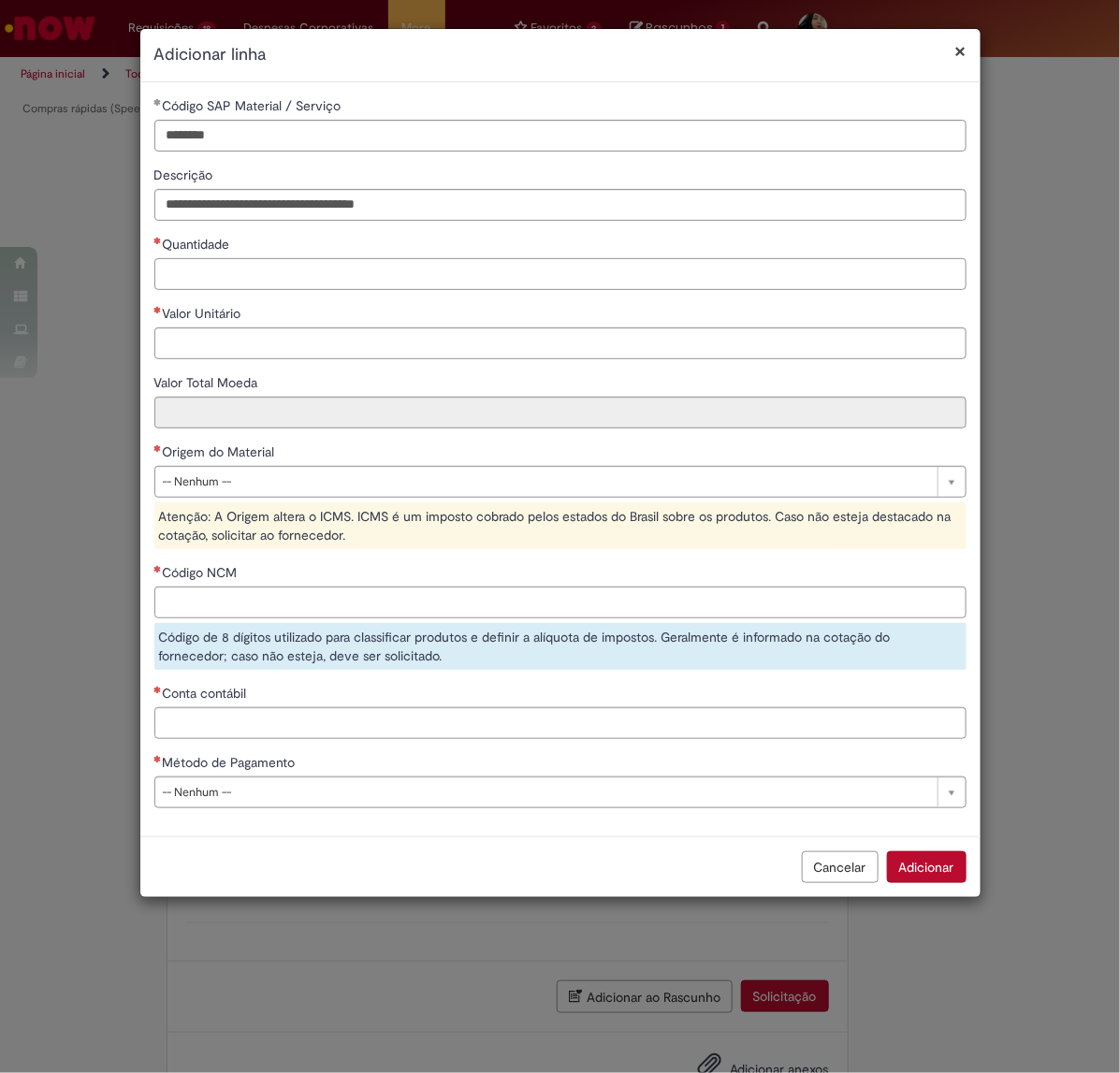 click on "Quantidade" at bounding box center (560, 274) 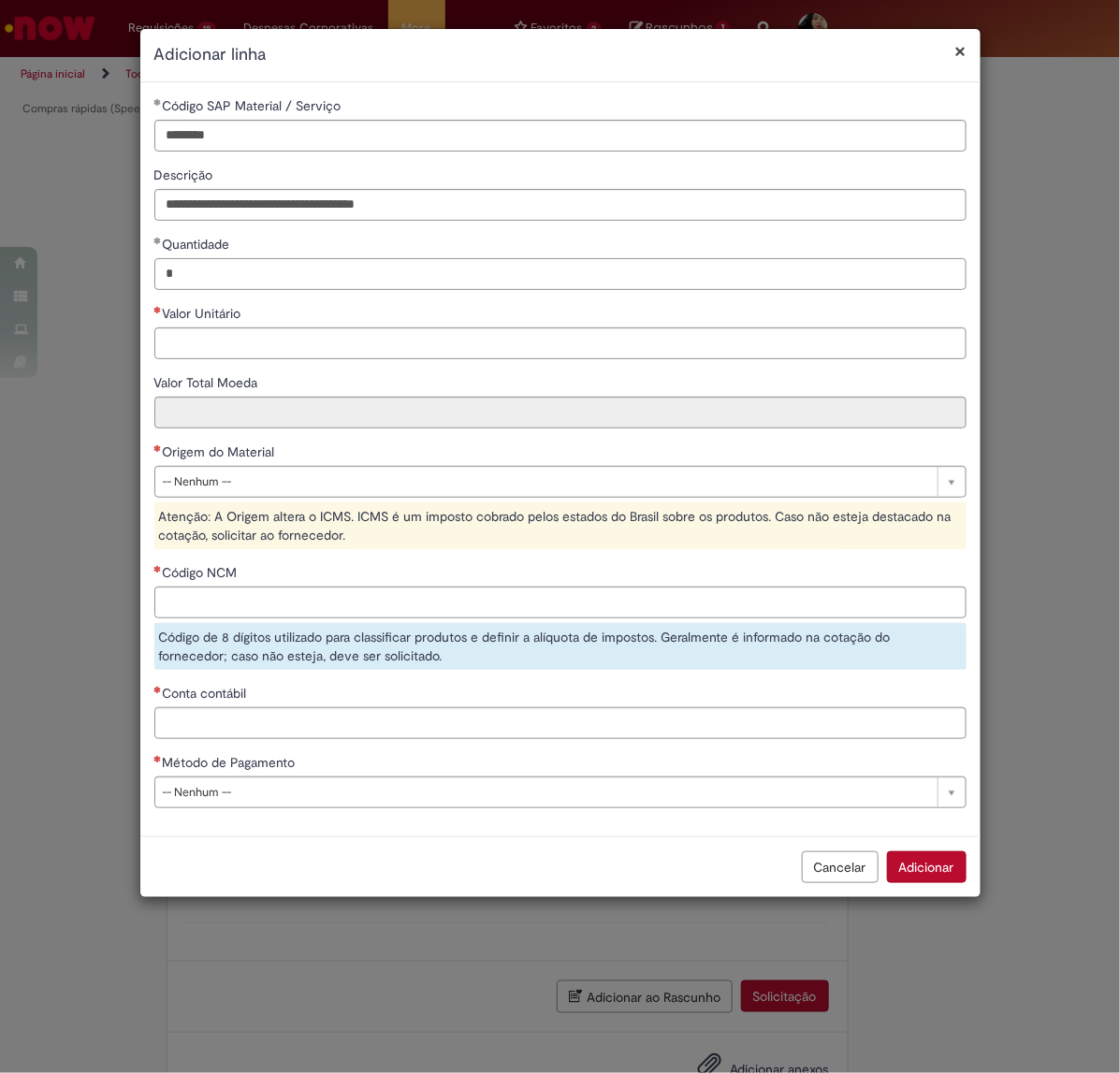 type on "*" 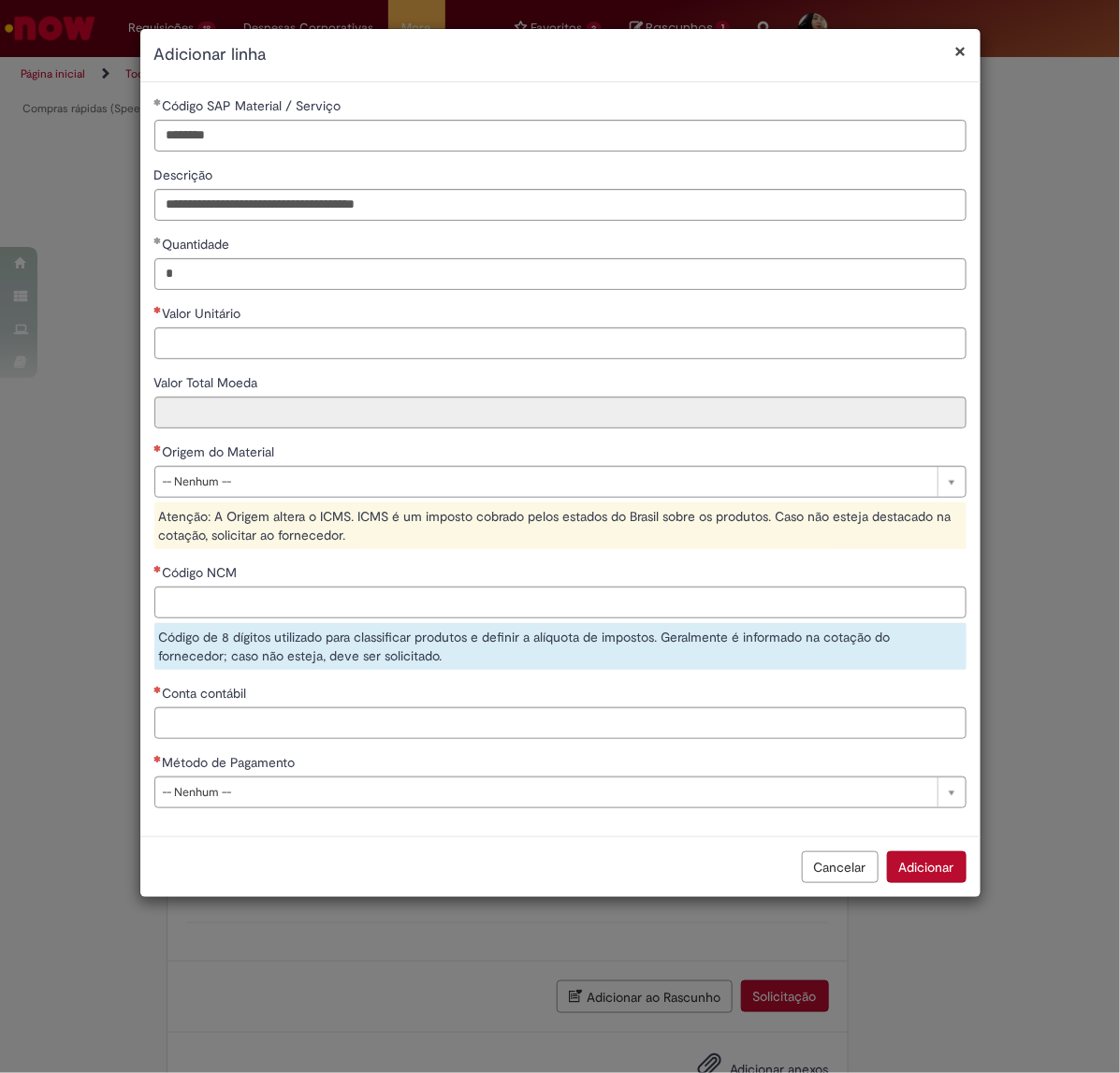 click on "Valor Unitário" at bounding box center (560, 315) 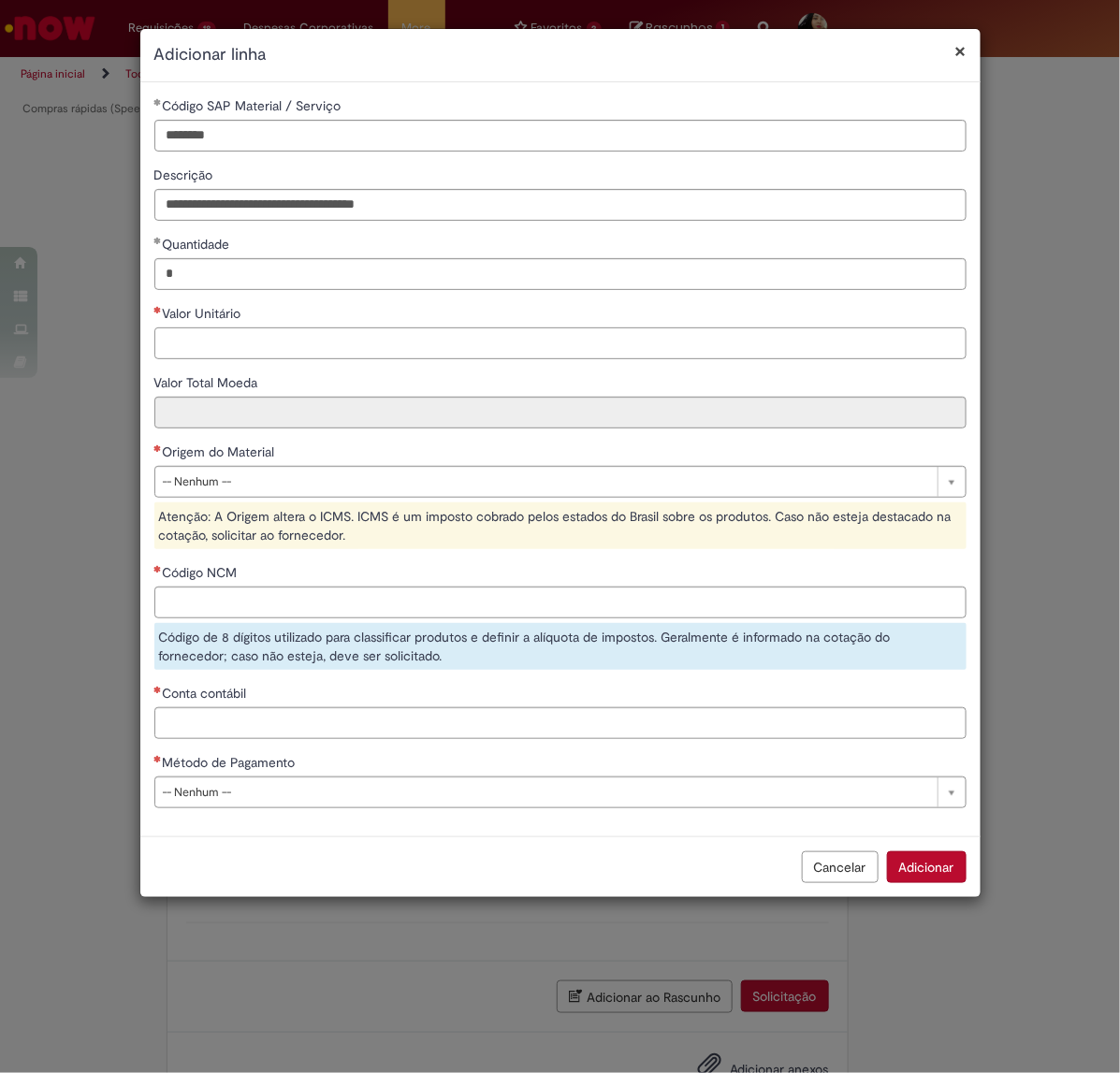 click on "Valor Unitário" at bounding box center [560, 343] 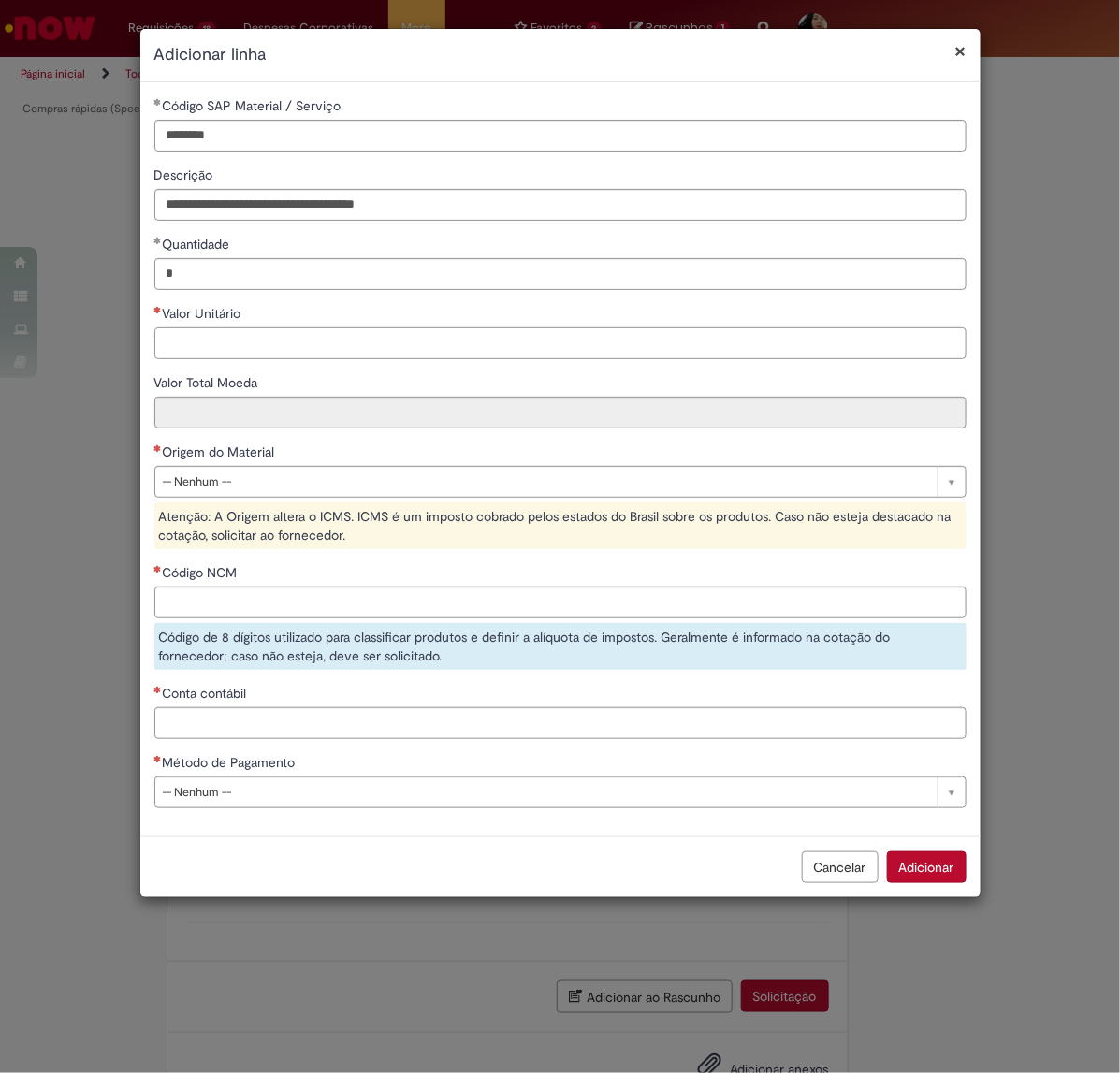 click on "Valor Unitário" at bounding box center [560, 343] 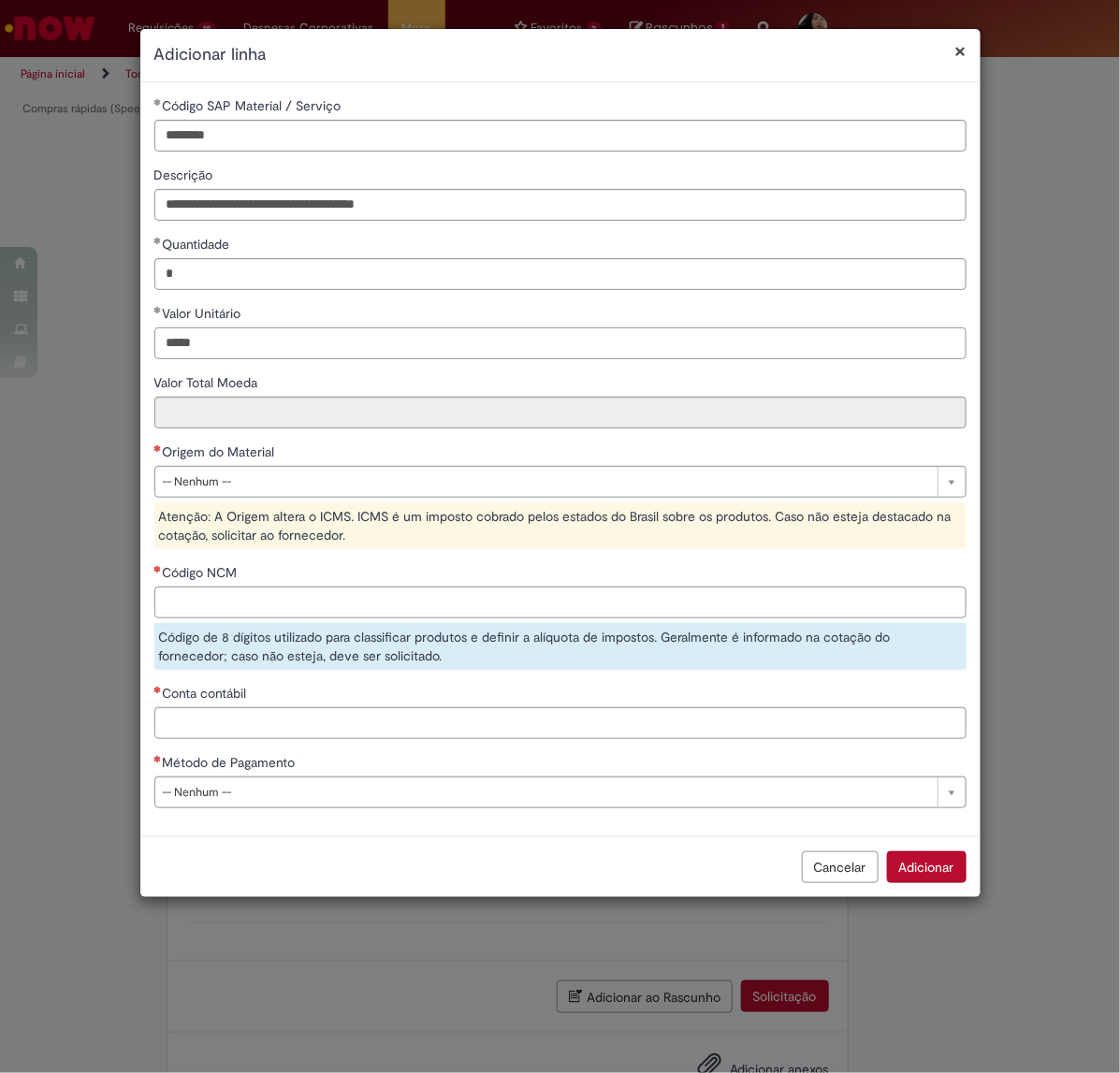 type on "*****" 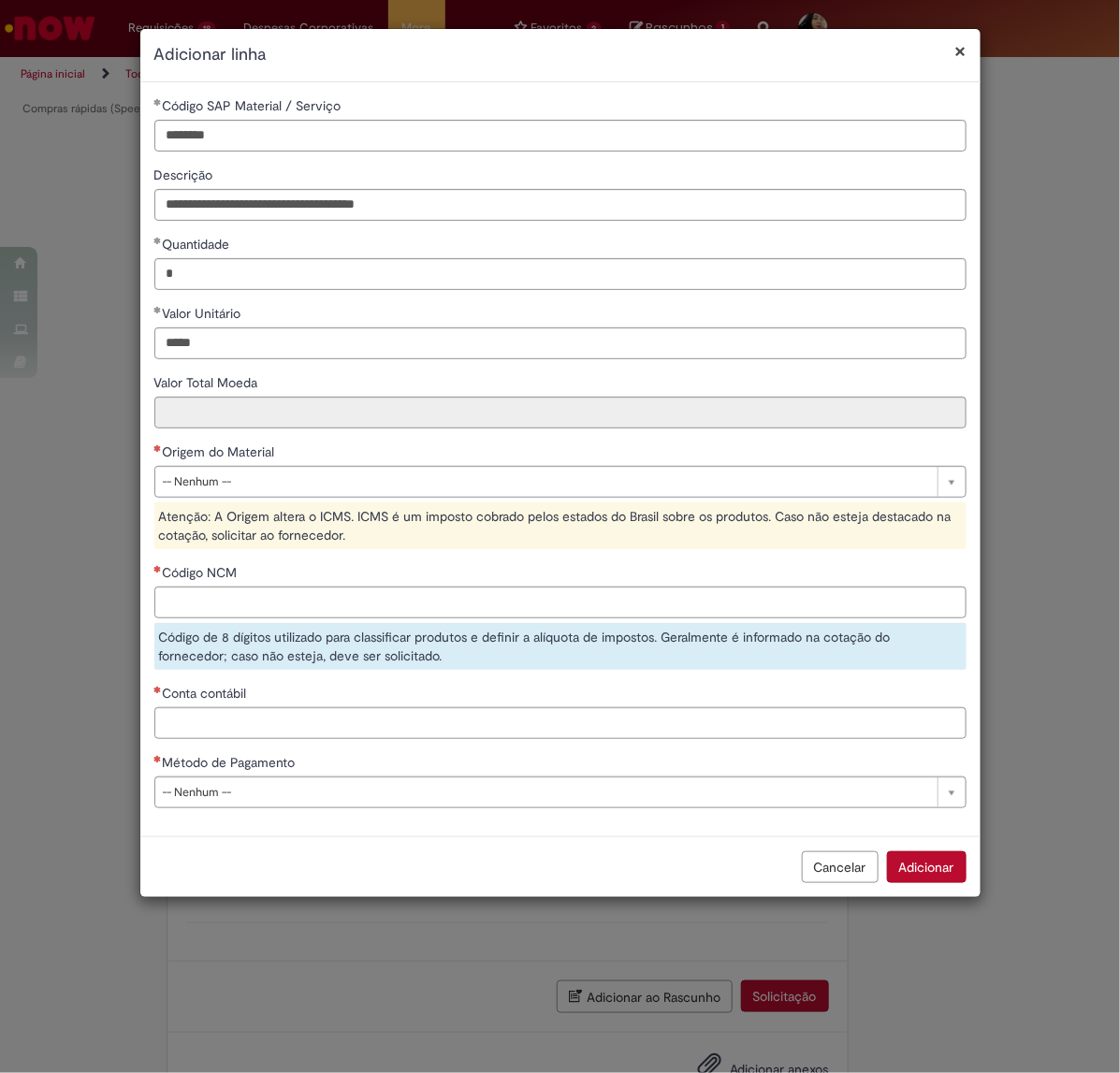 type on "******" 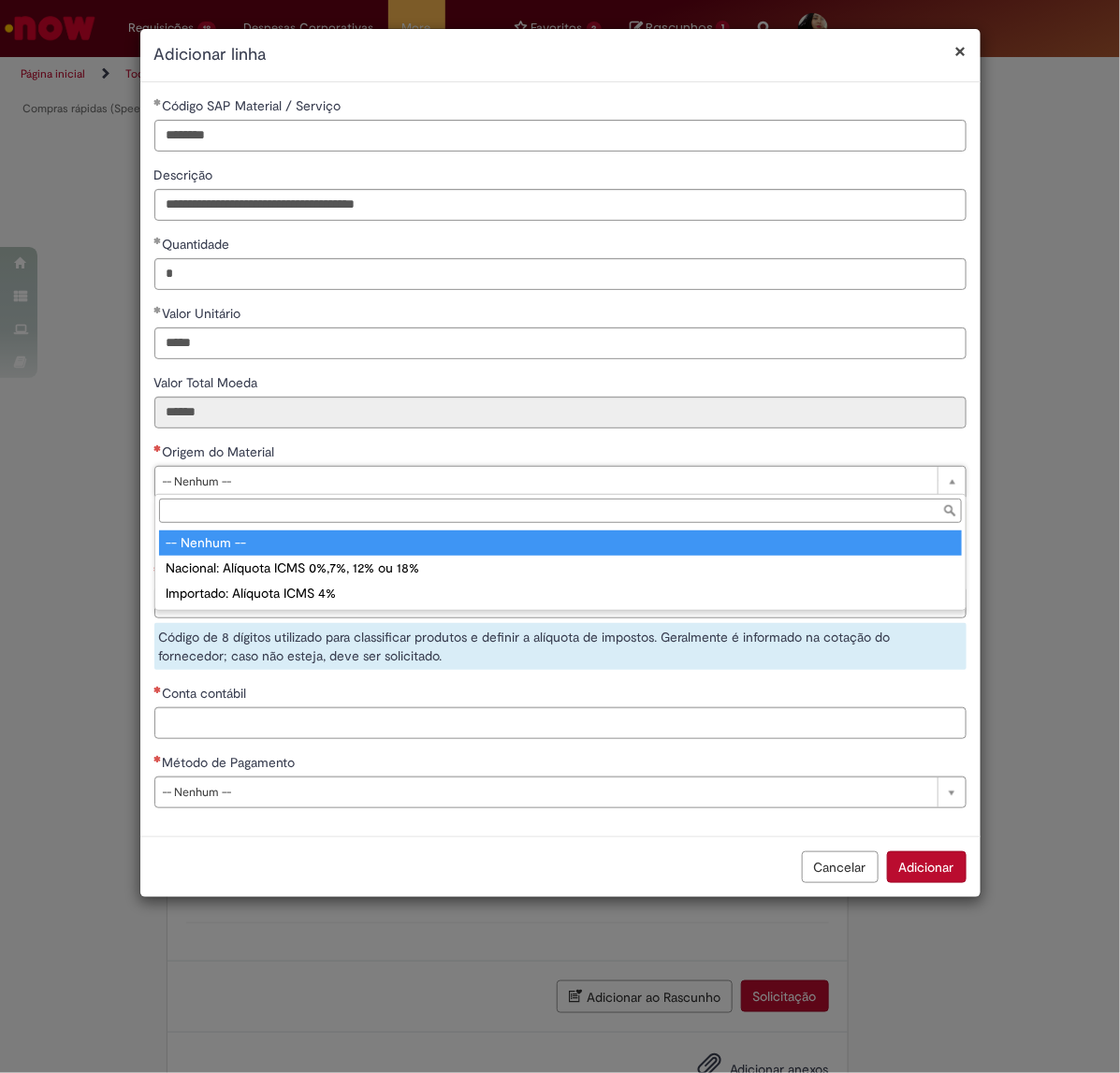 drag, startPoint x: 227, startPoint y: 549, endPoint x: 229, endPoint y: 561, distance: 12.165525 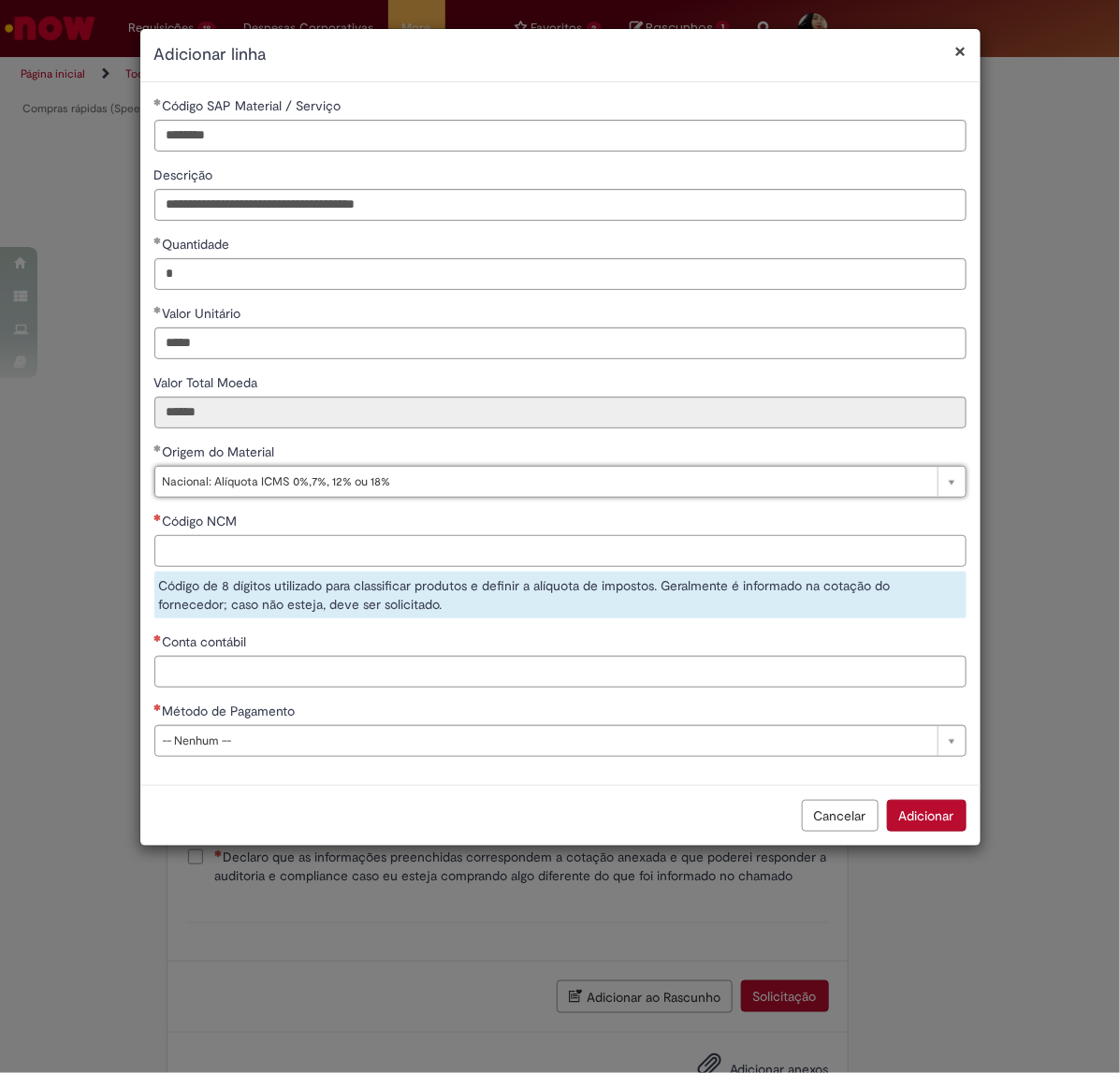 click on "Código NCM" at bounding box center (560, 551) 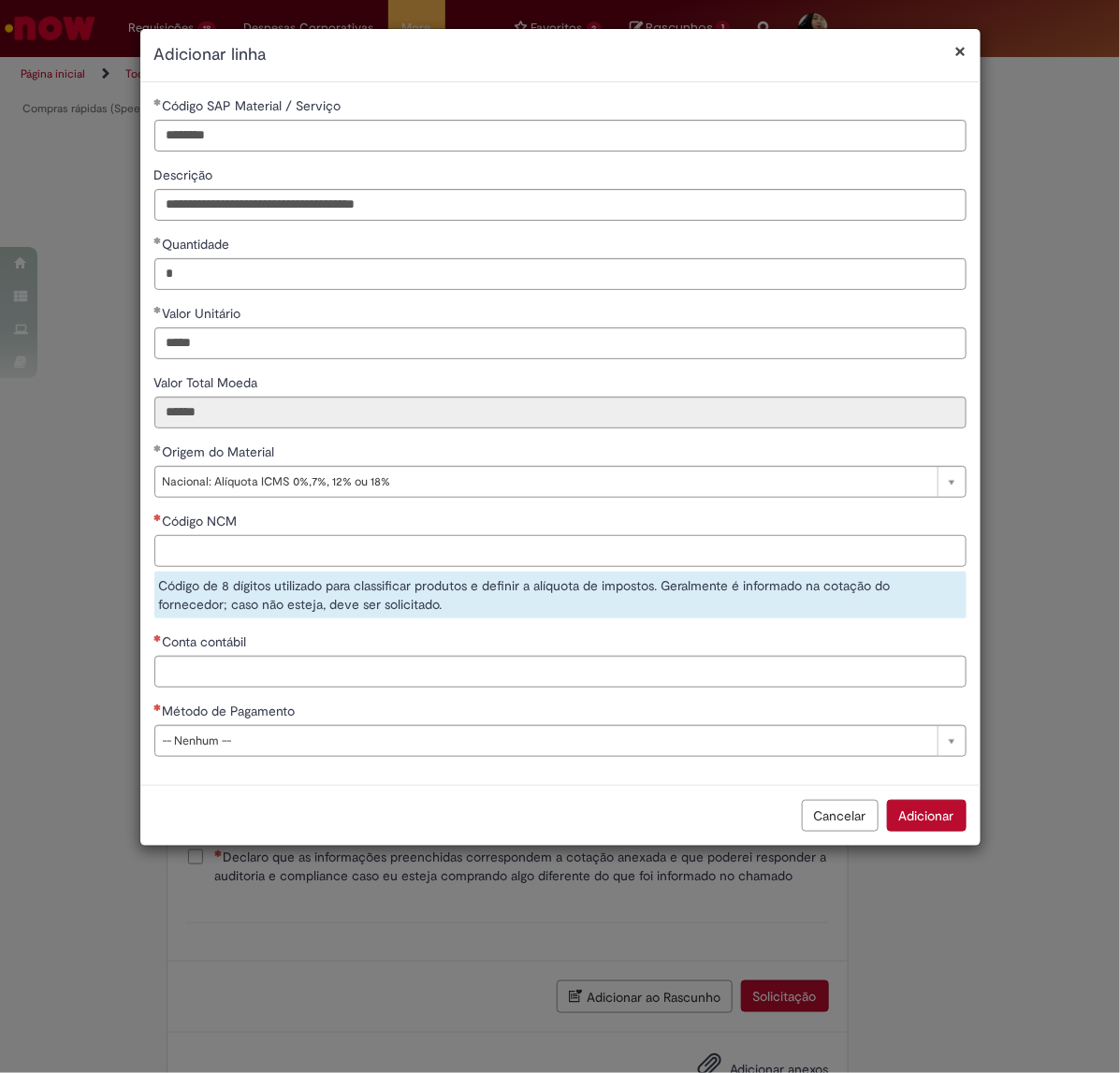 click on "Código NCM" at bounding box center [560, 551] 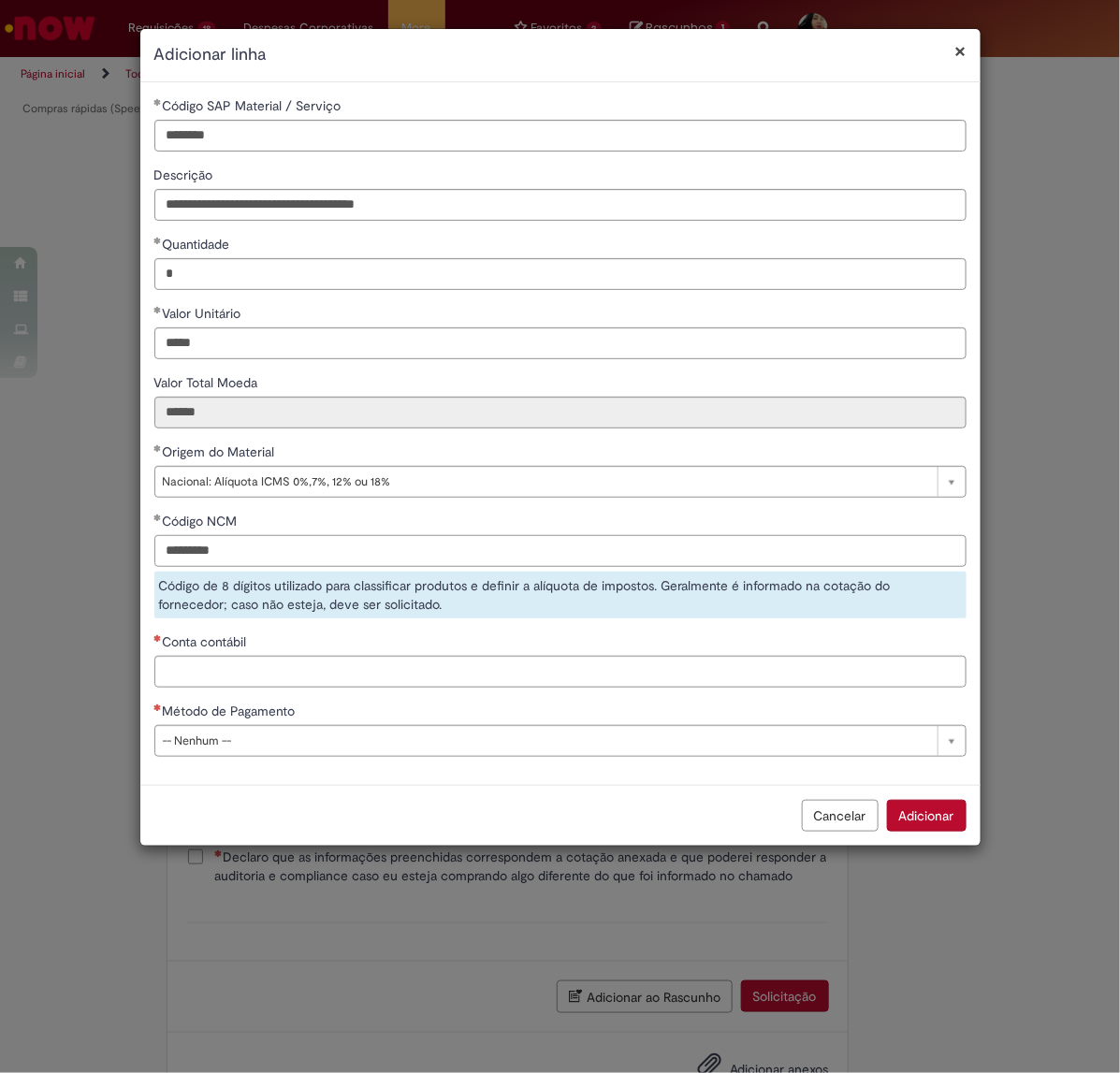 click on "********" at bounding box center (560, 551) 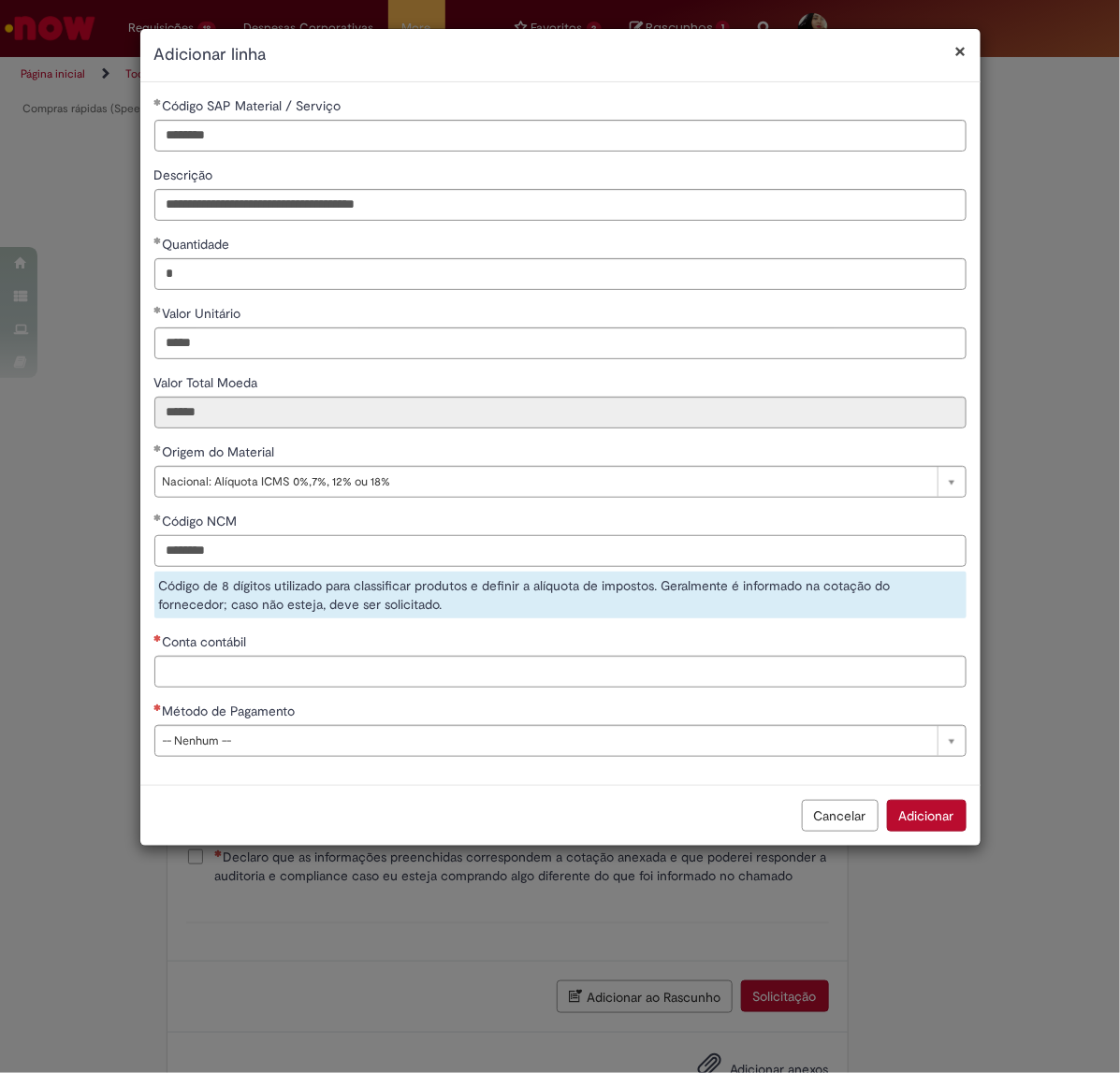 type on "********" 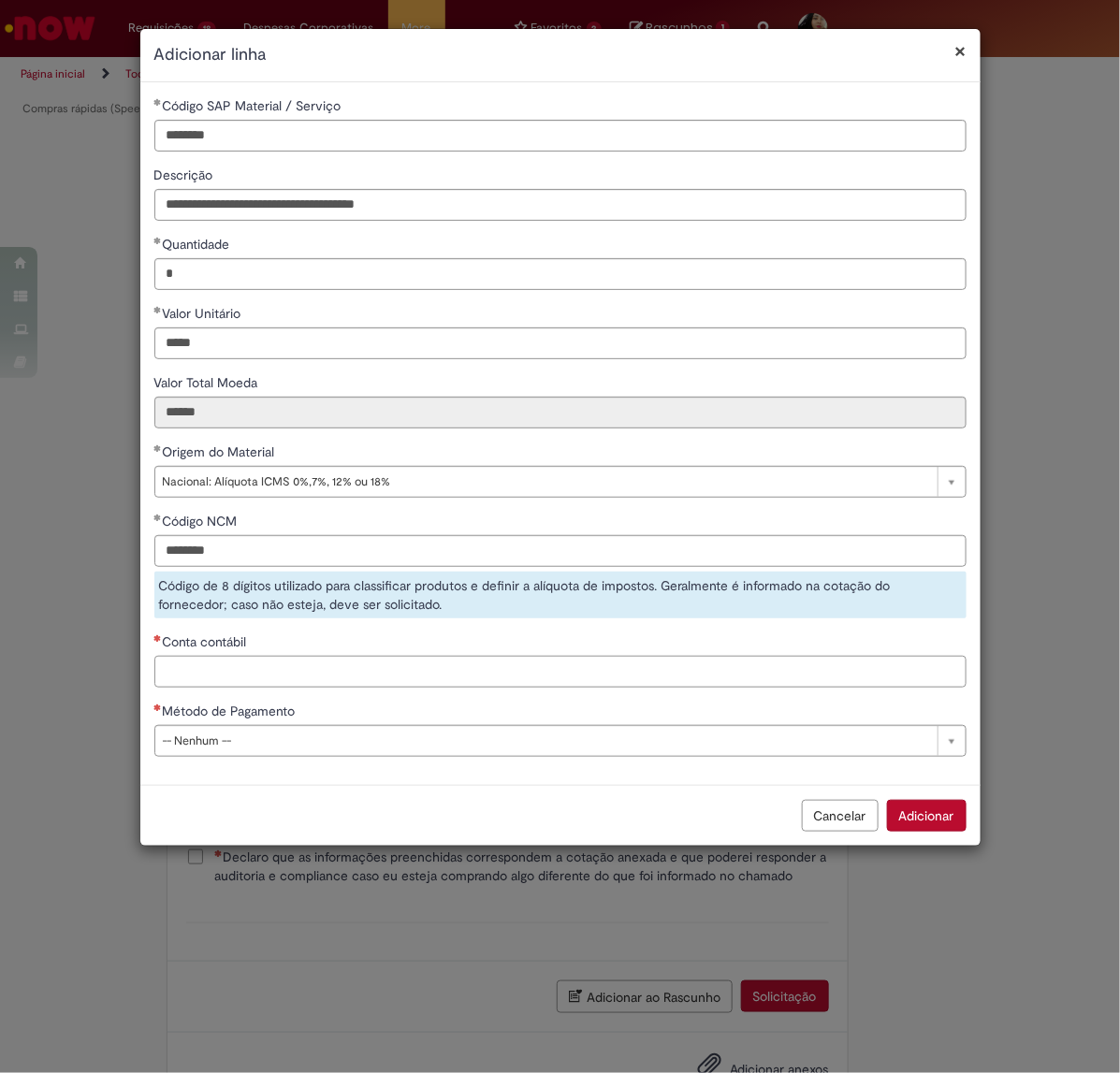 click on "**********" at bounding box center (560, 433) 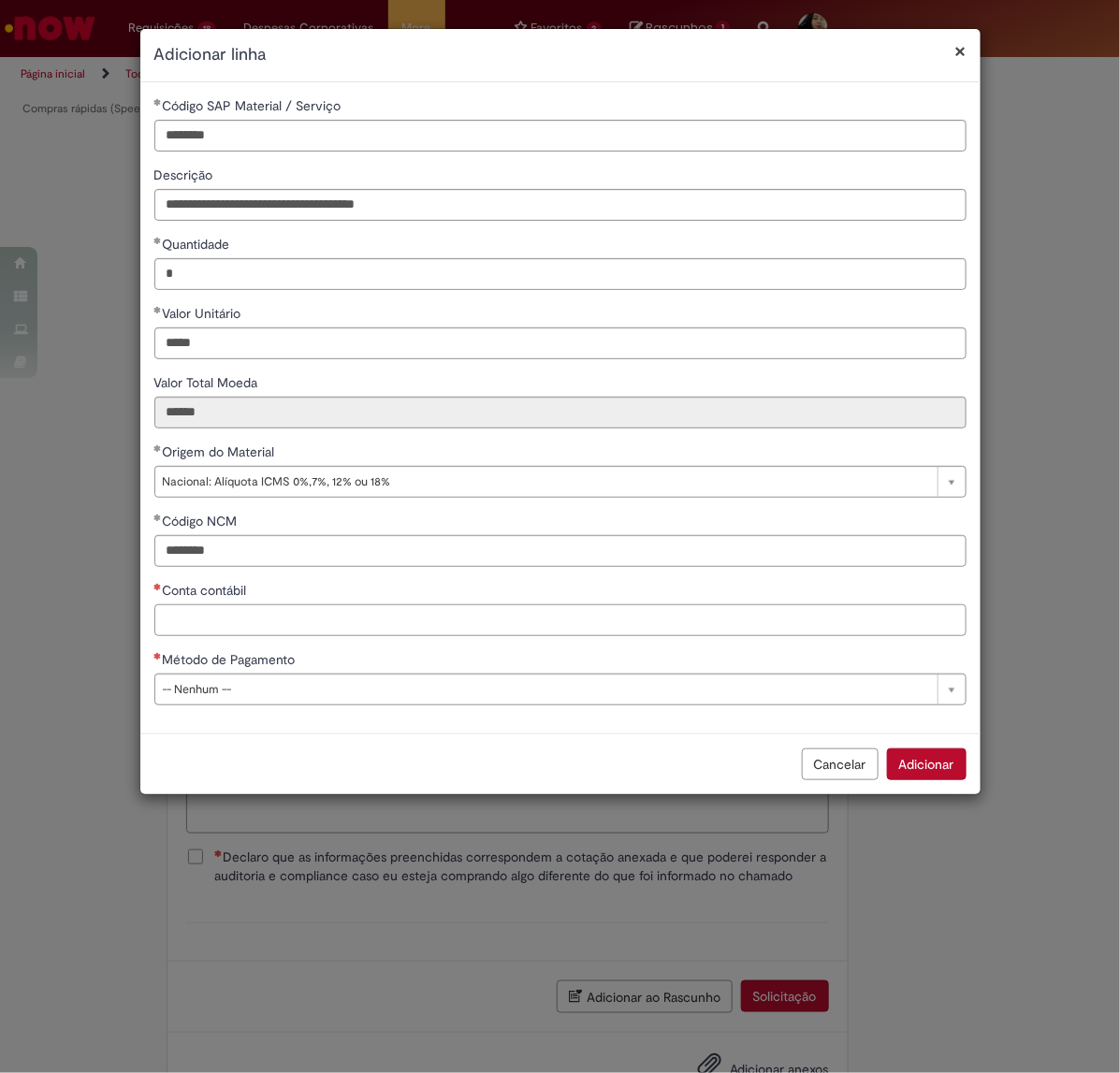 click on "Conta contábil" at bounding box center (560, 620) 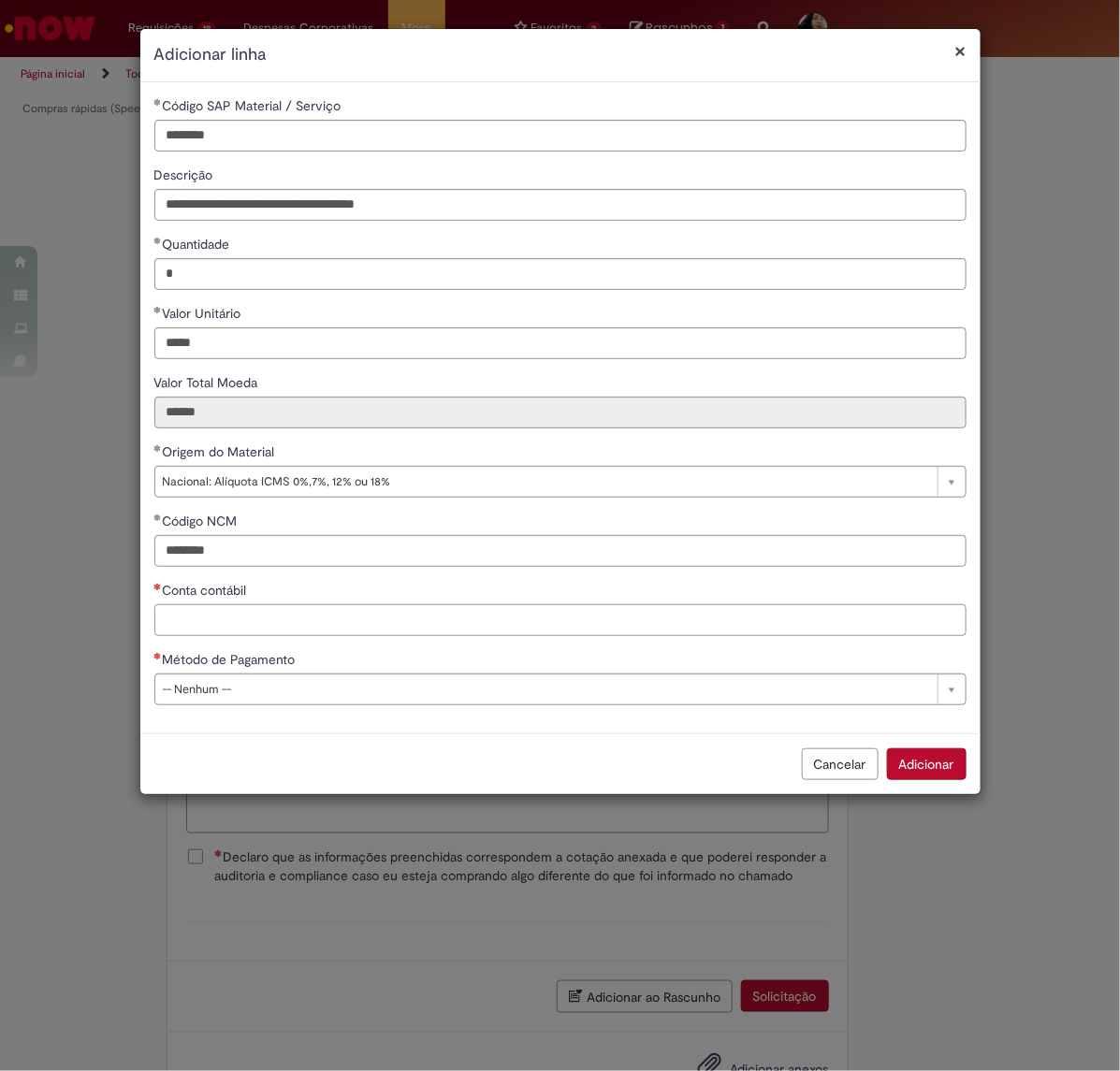 click on "Conta contábil" at bounding box center [560, 620] 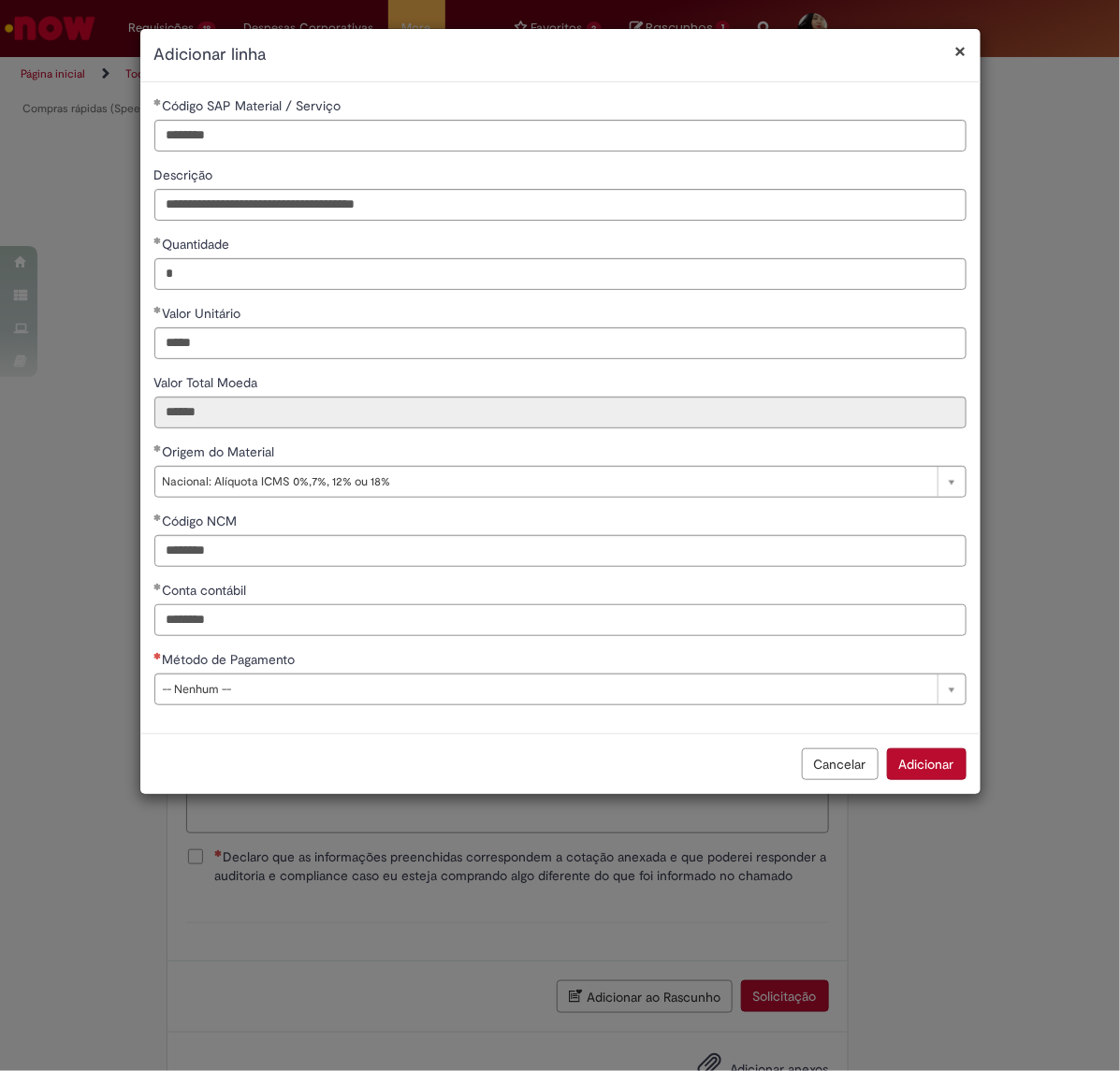 type on "********" 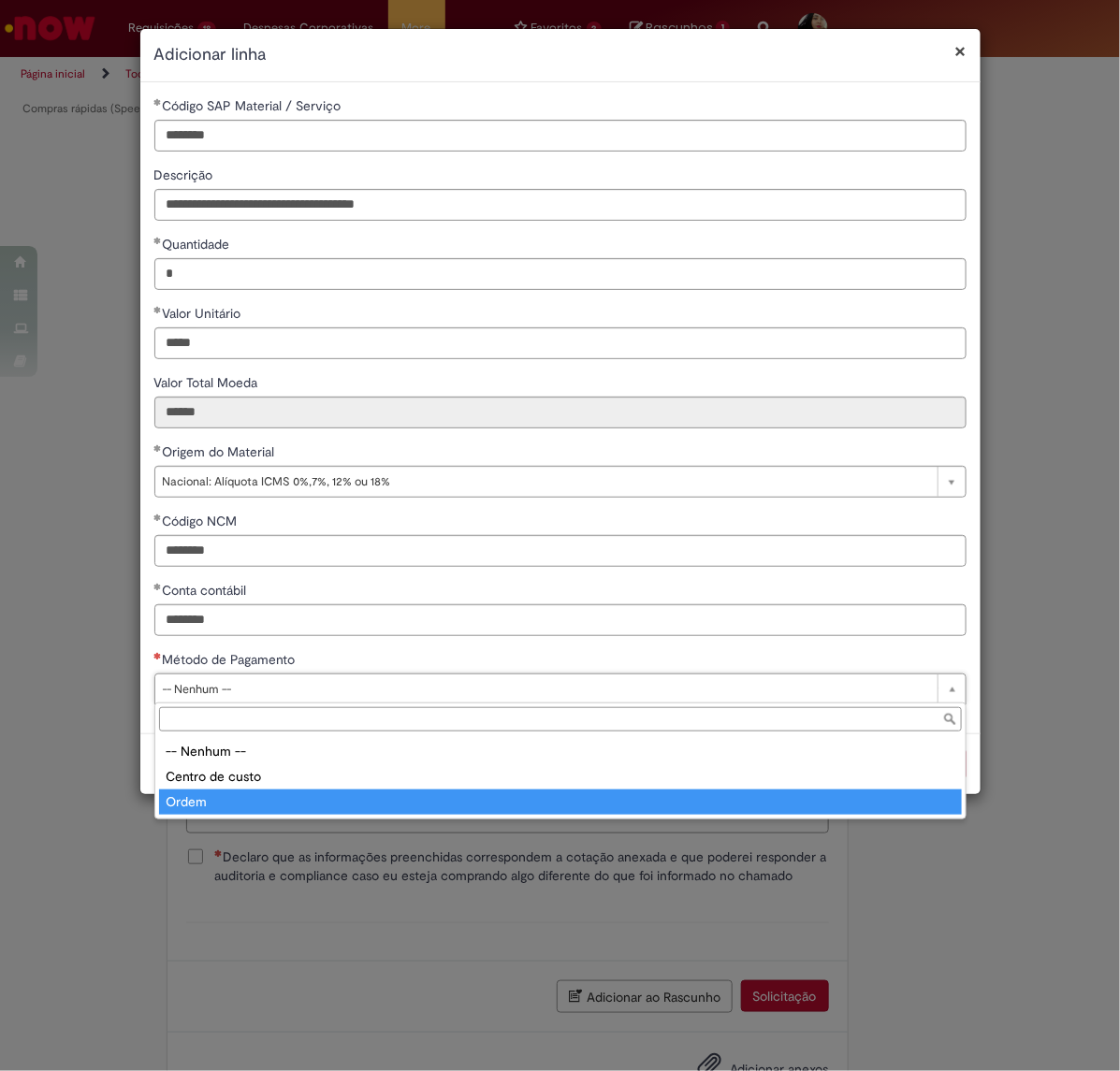 type on "*****" 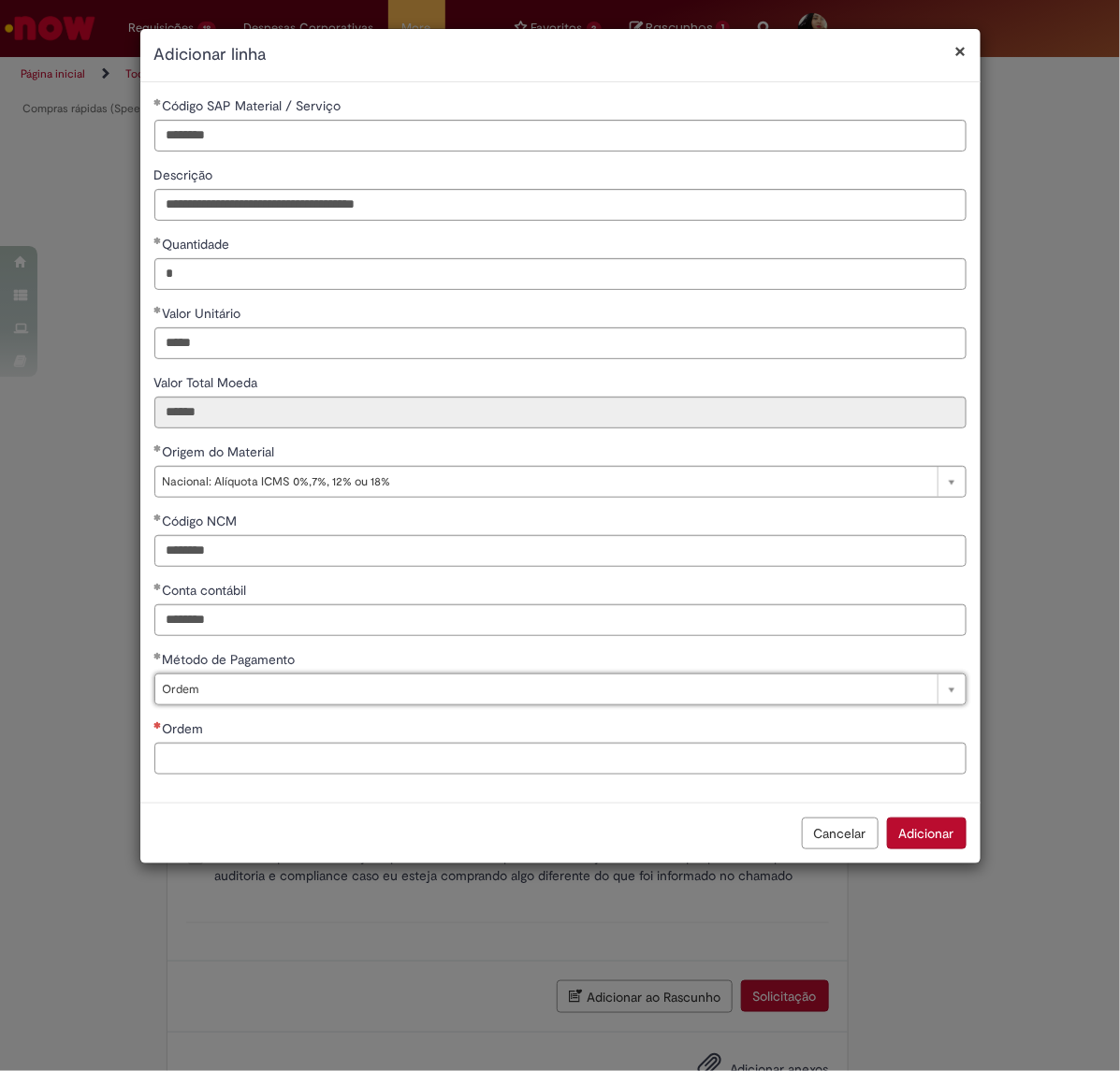 paste on "**********" 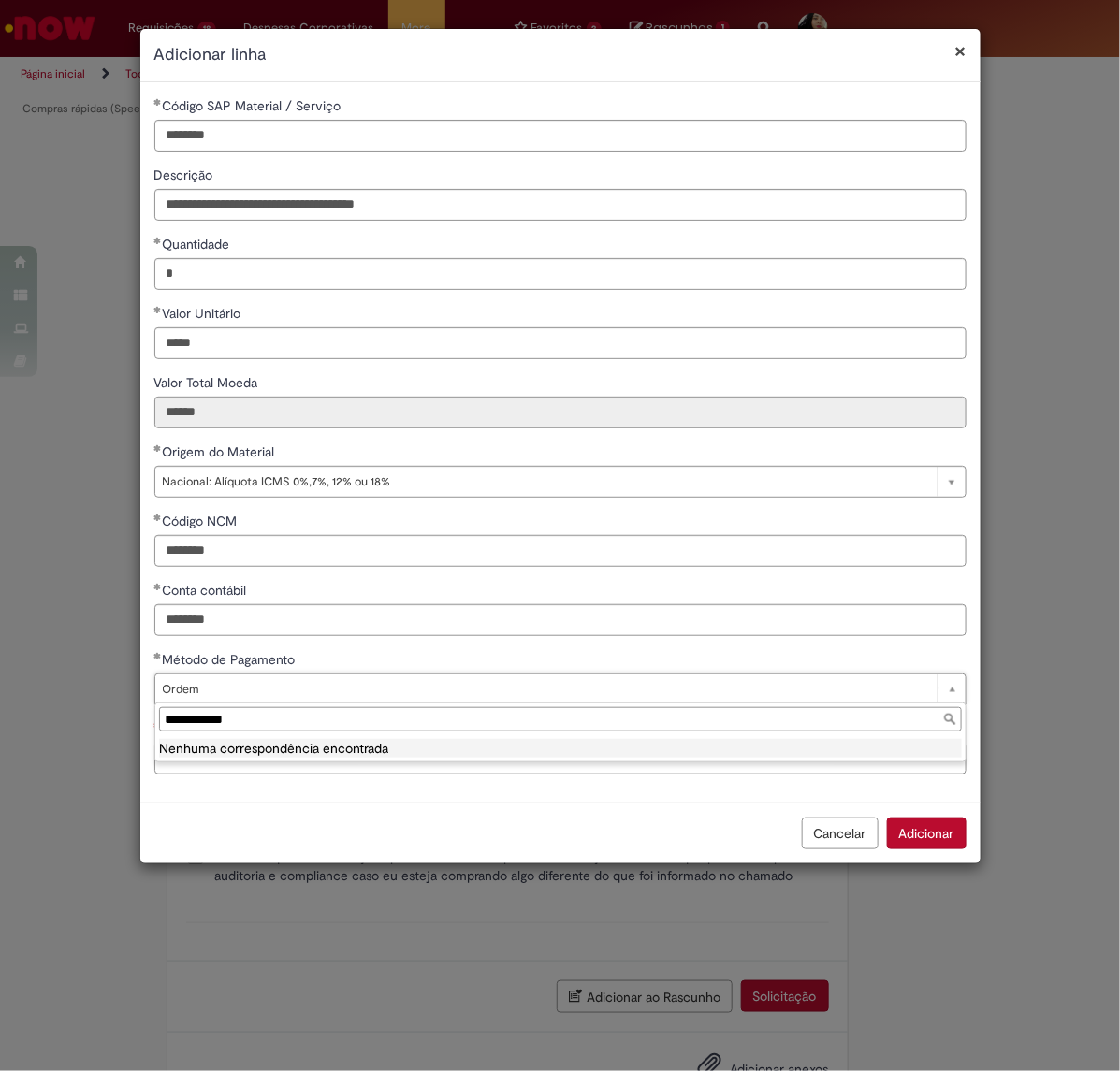 type on "*****" 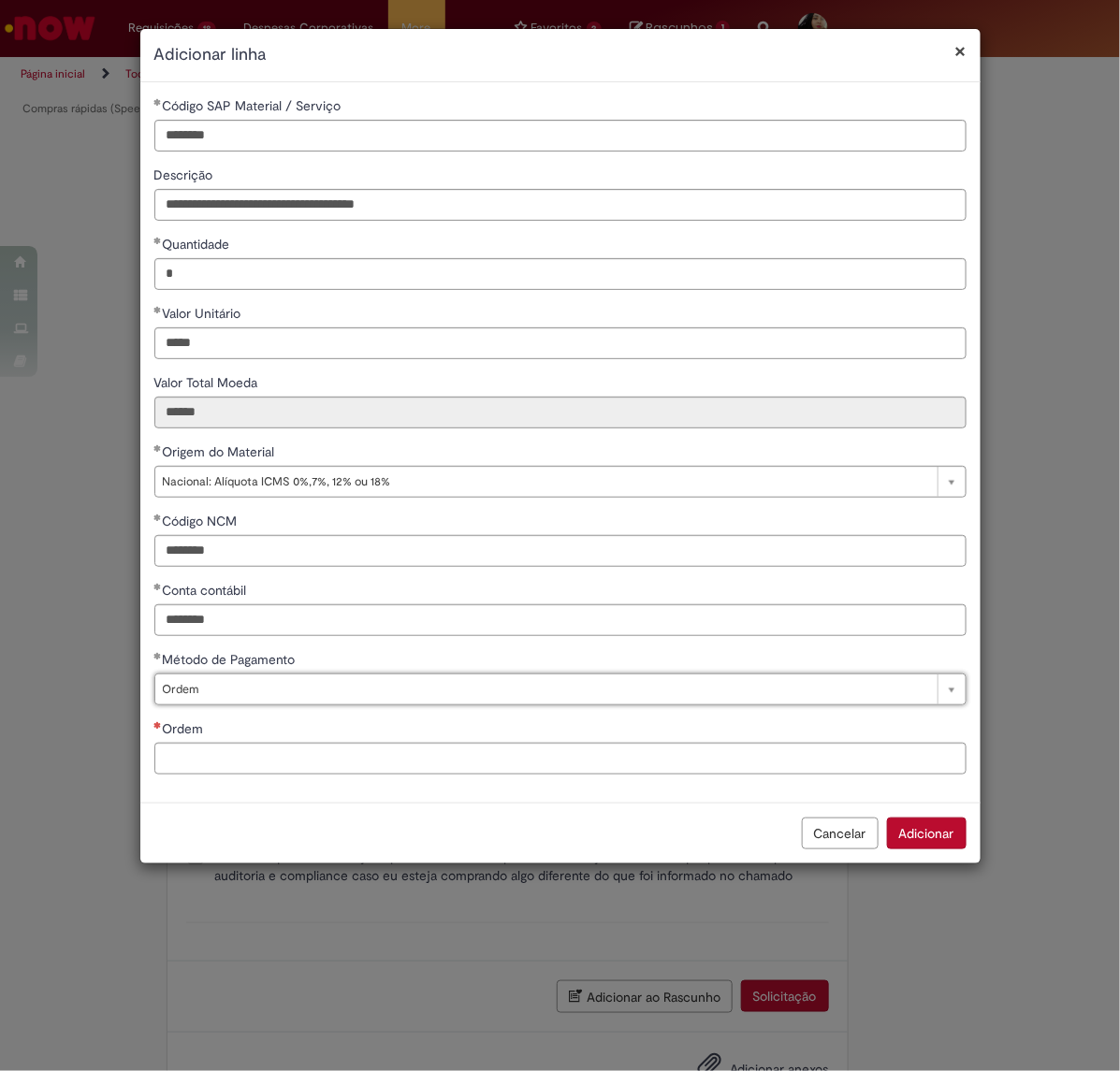scroll, scrollTop: 0, scrollLeft: 38, axis: horizontal 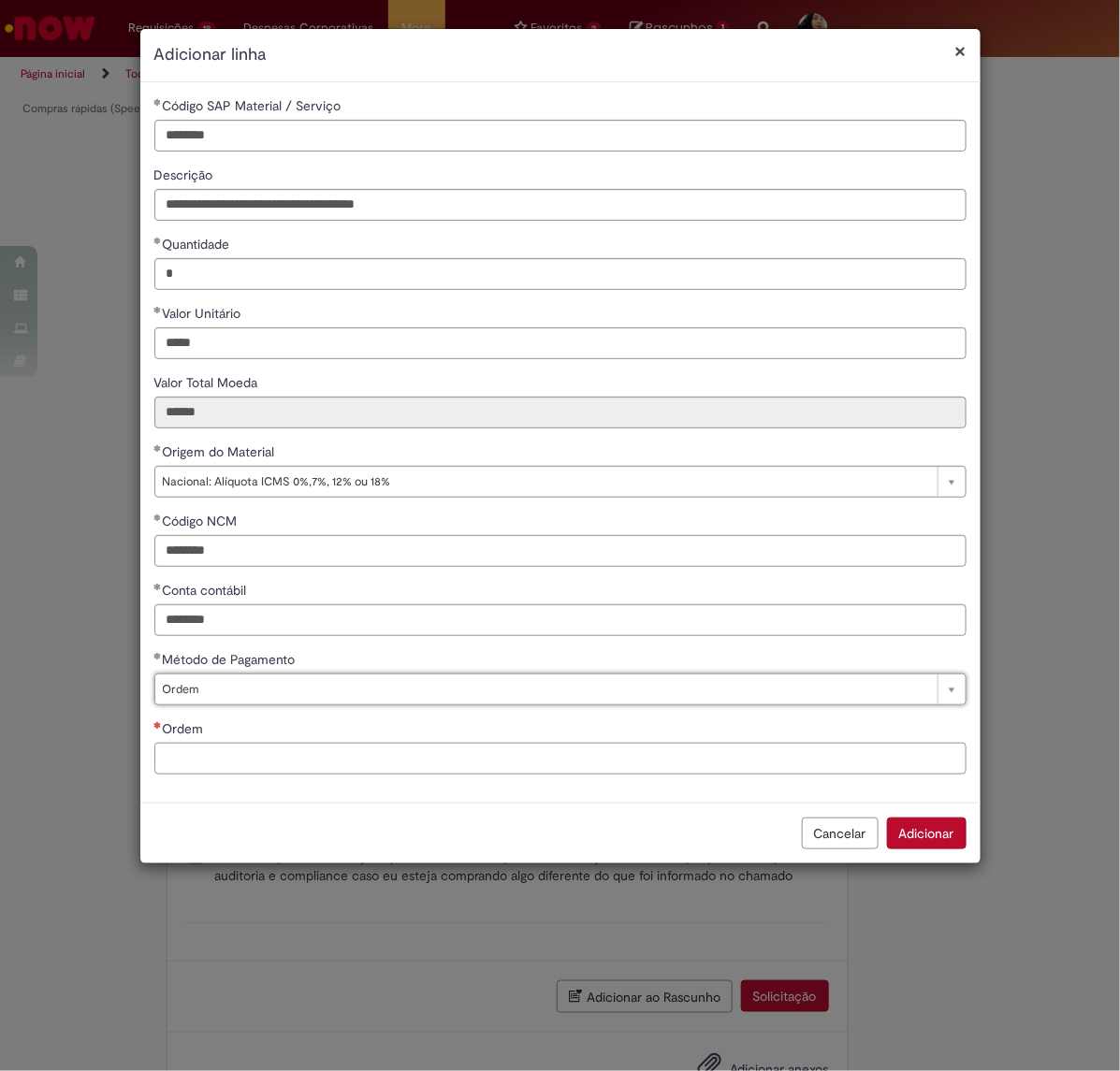 click on "Ordem" at bounding box center [560, 759] 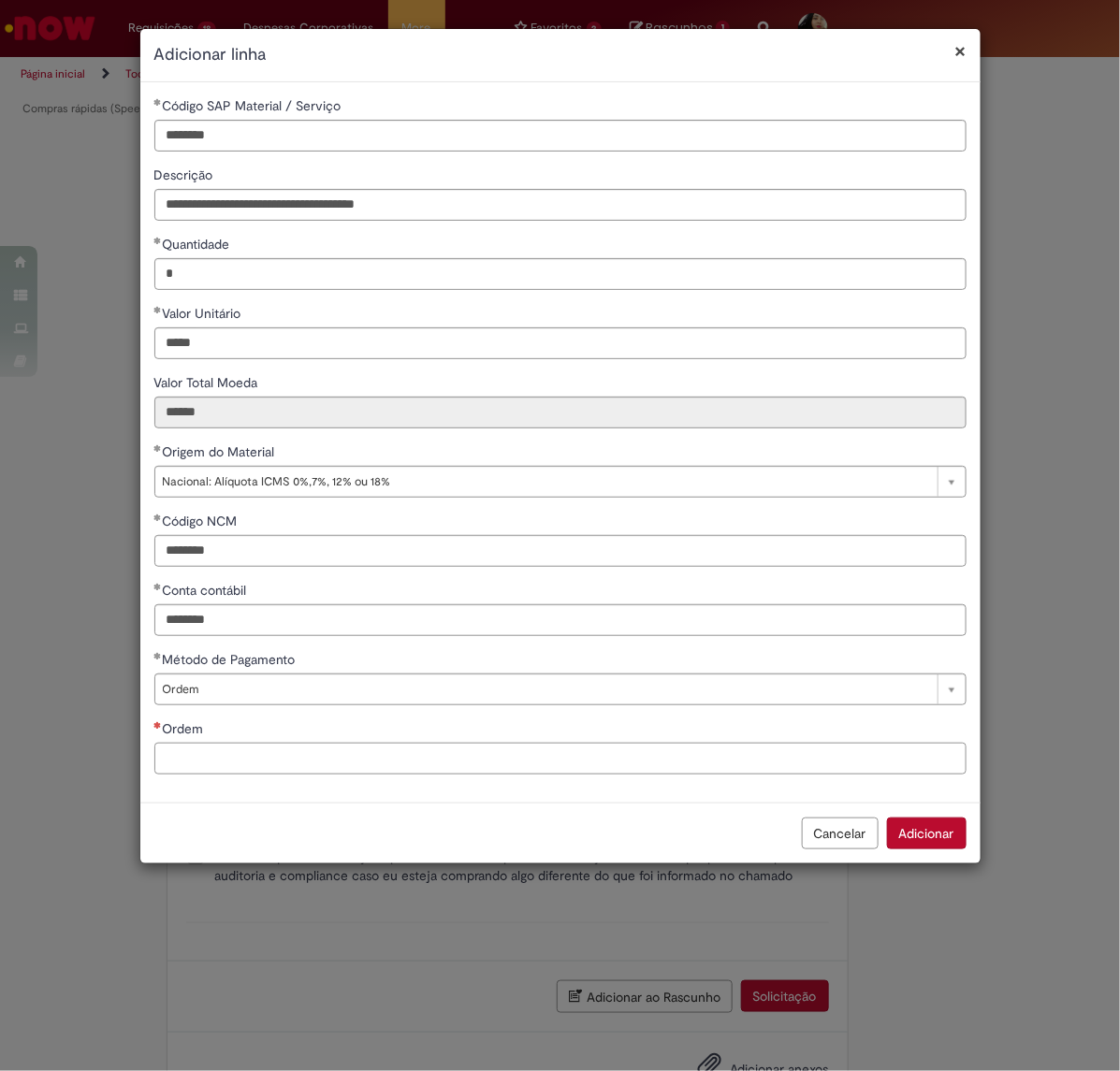 paste on "**********" 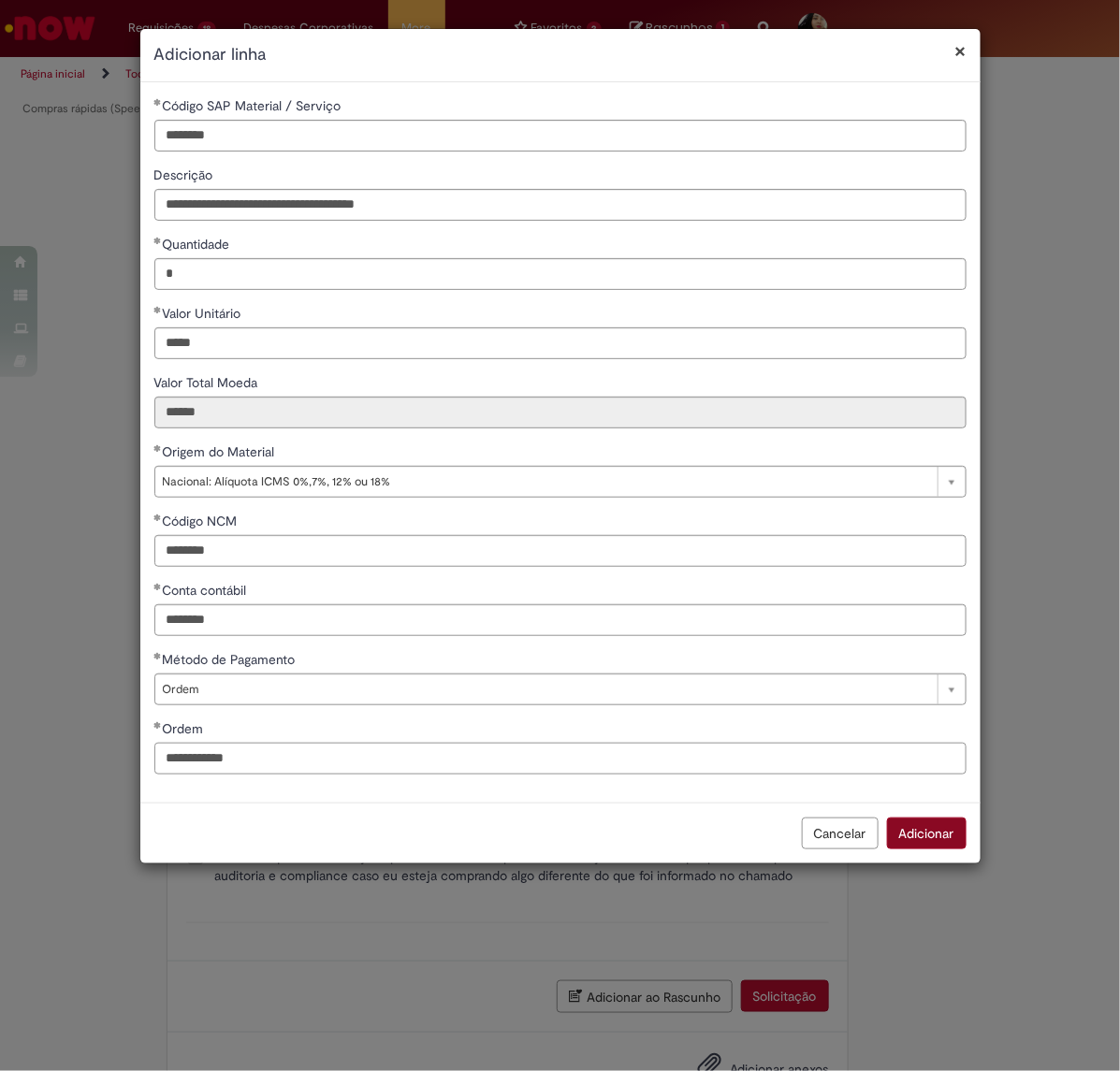 type on "**********" 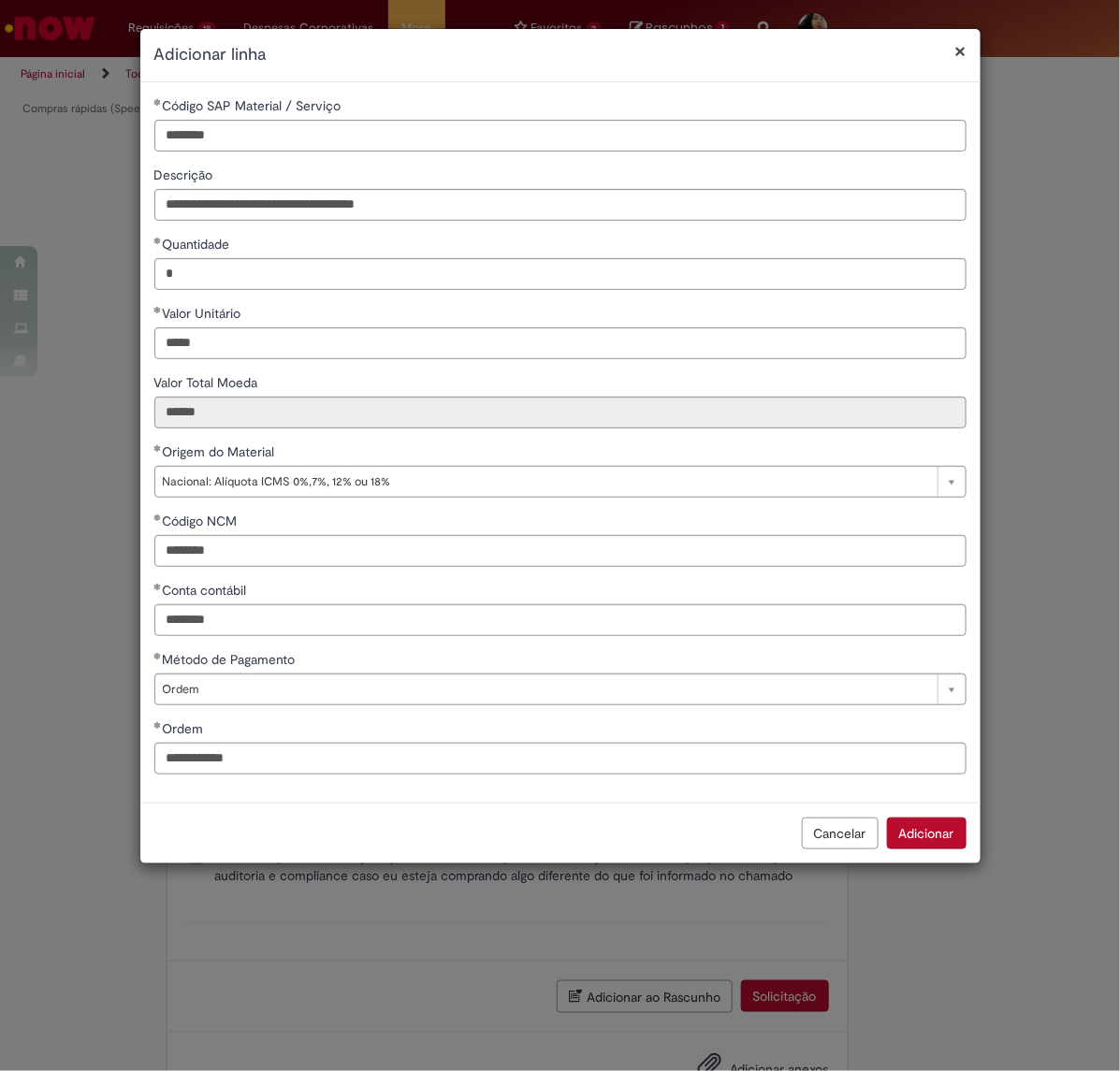 click on "Adicionar" at bounding box center [926, 833] 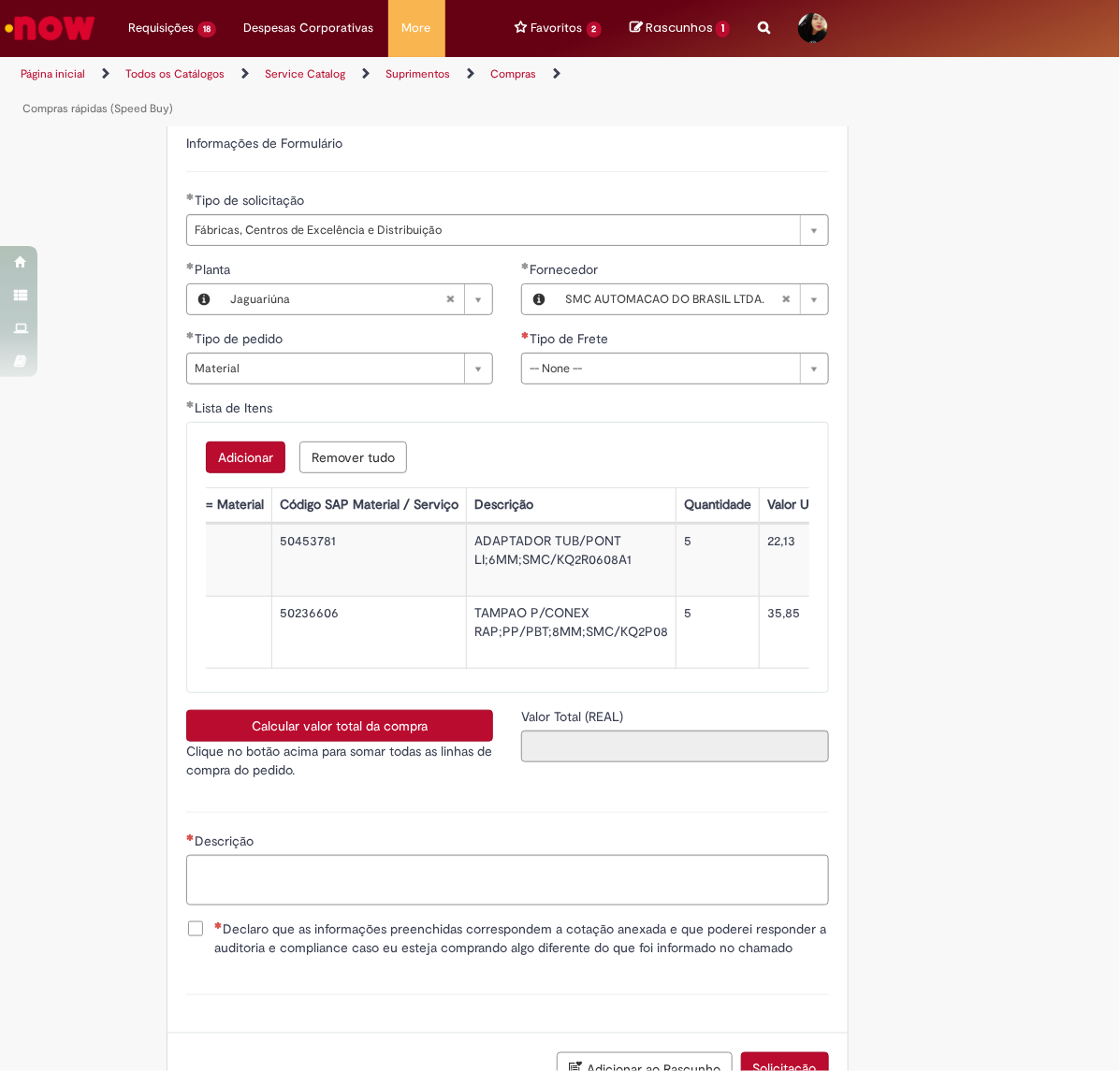 scroll, scrollTop: 0, scrollLeft: 0, axis: both 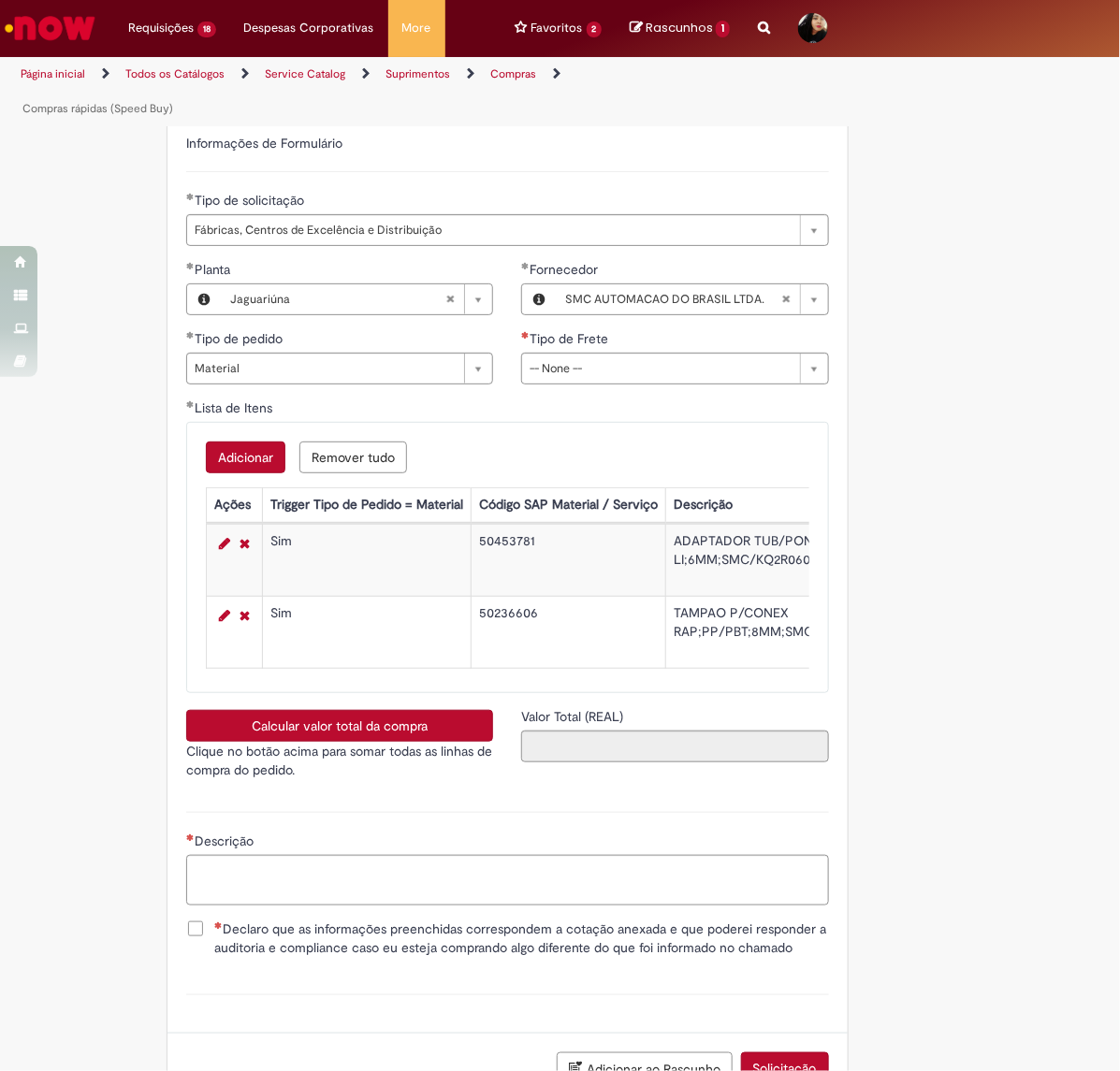 click on "Adicionar" at bounding box center (245, 457) 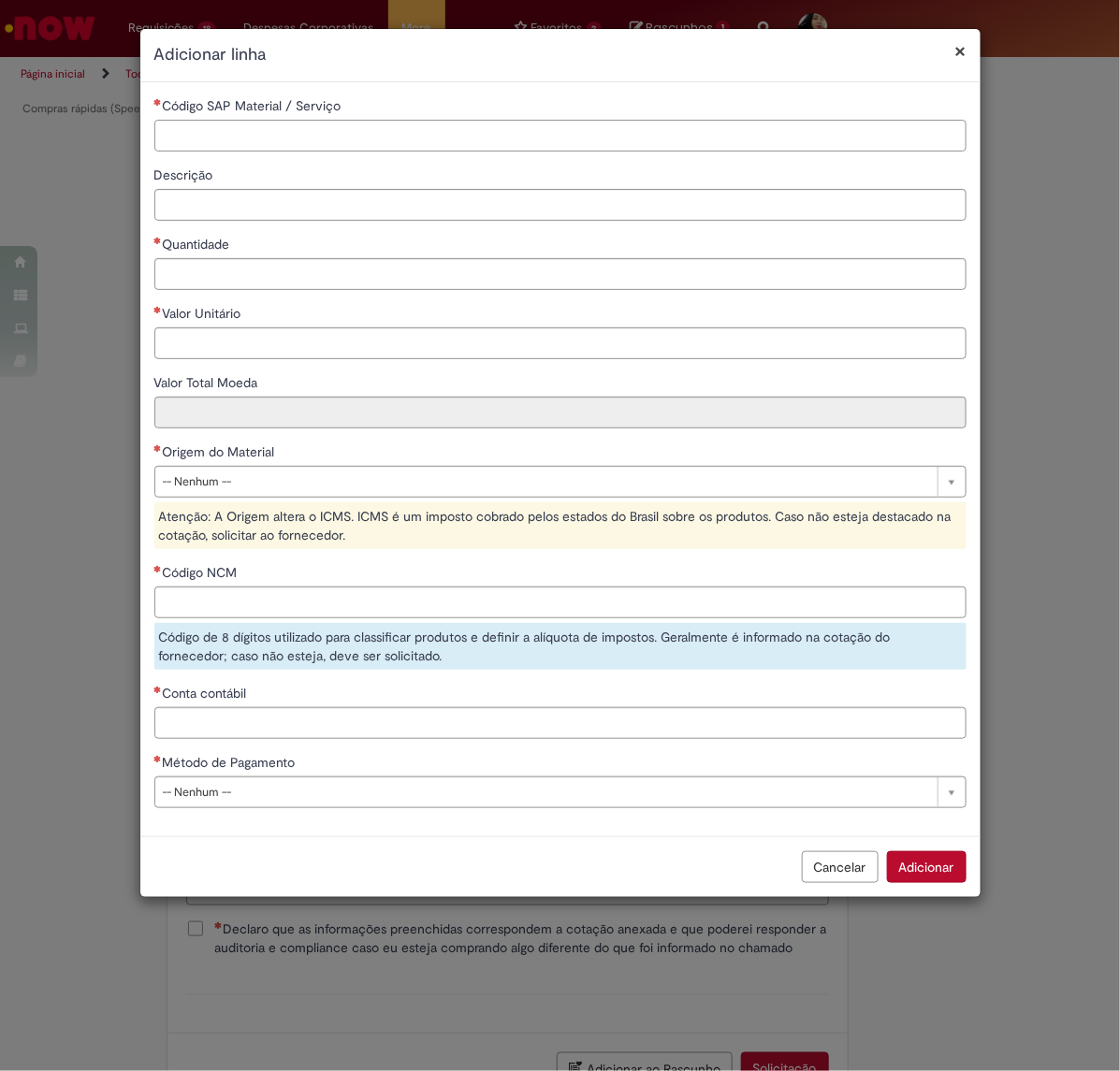 click on "Código SAP Material / Serviço" at bounding box center [560, 136] 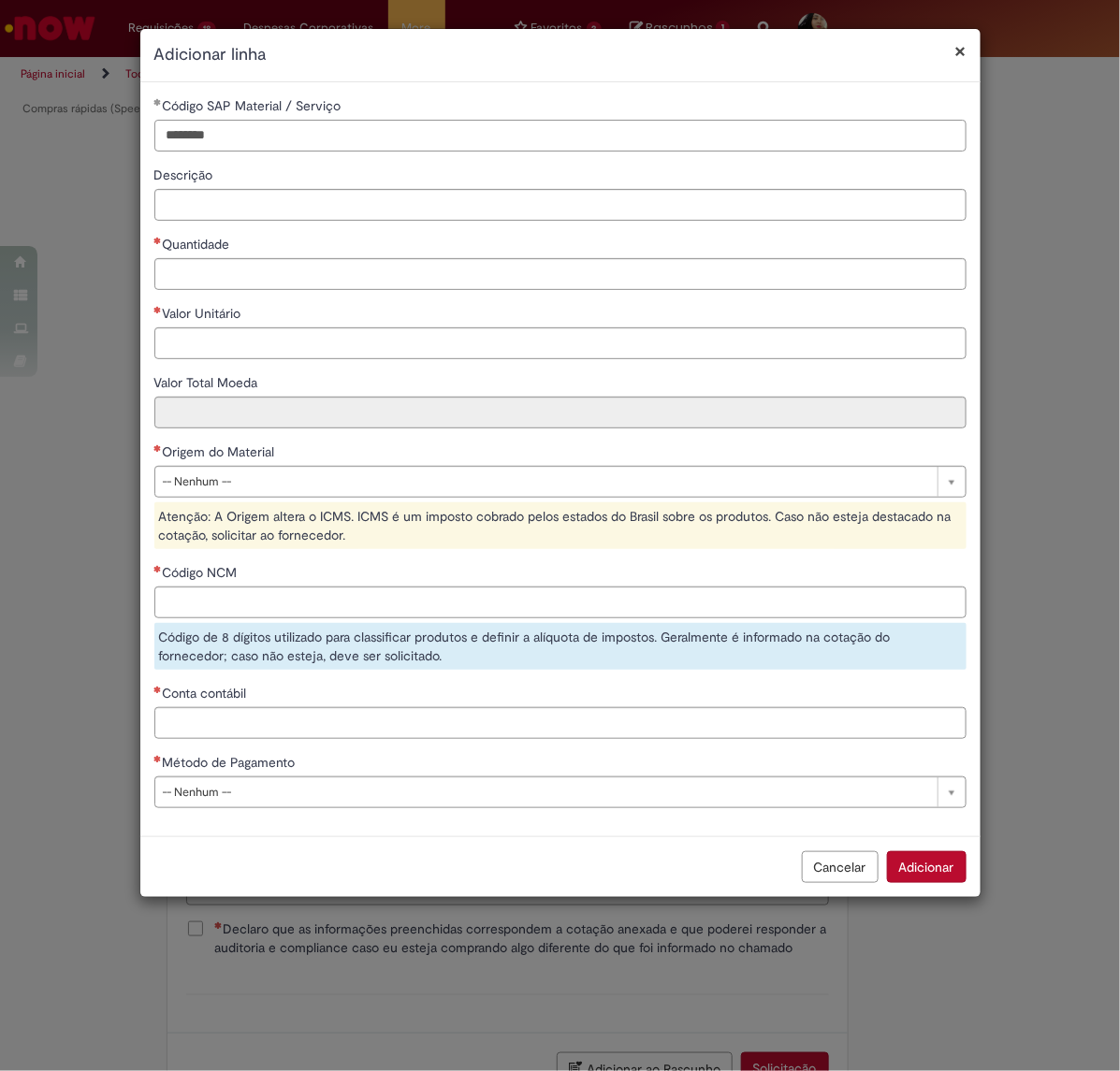 type on "********" 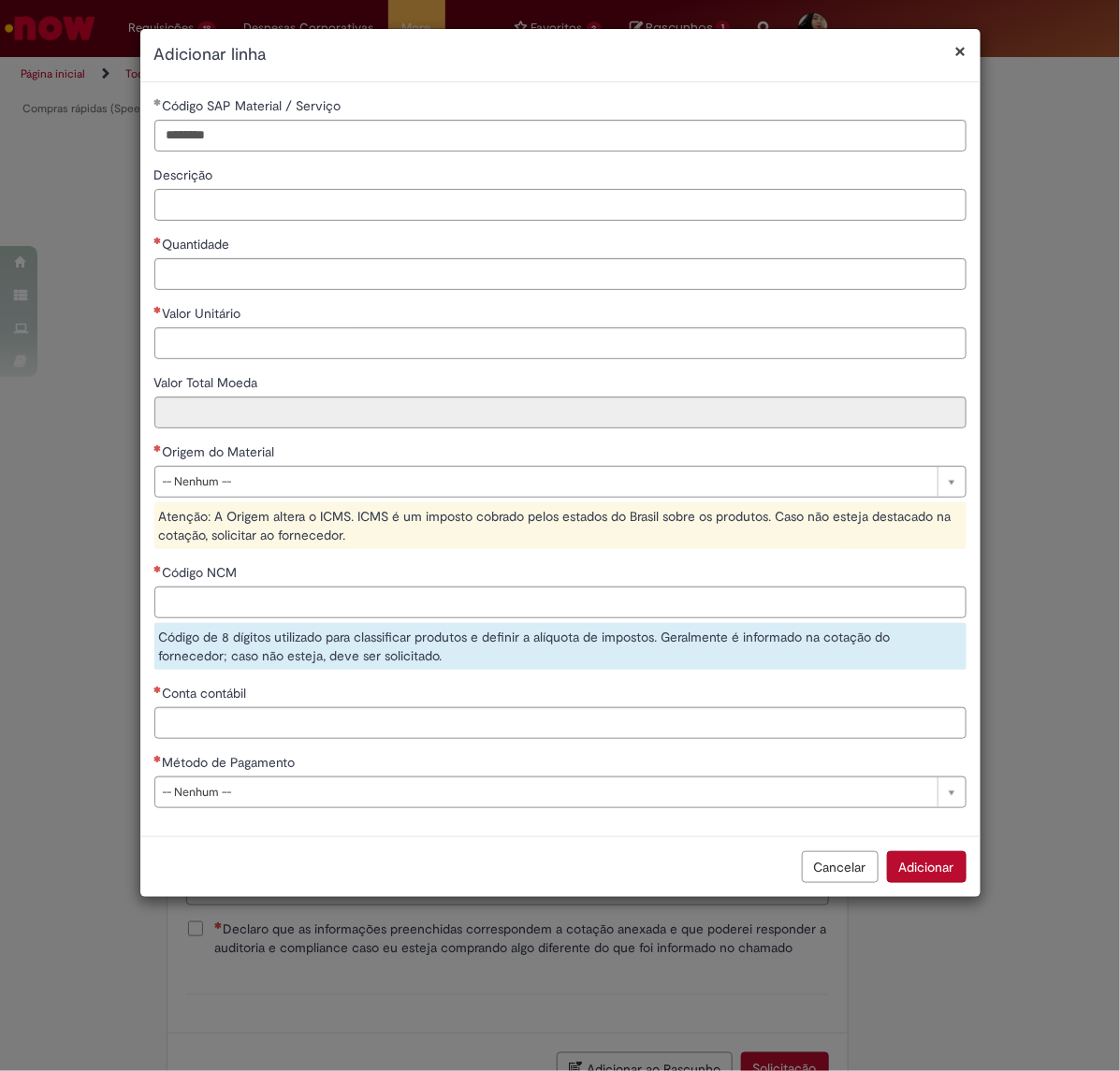 click on "Descrição" at bounding box center [560, 205] 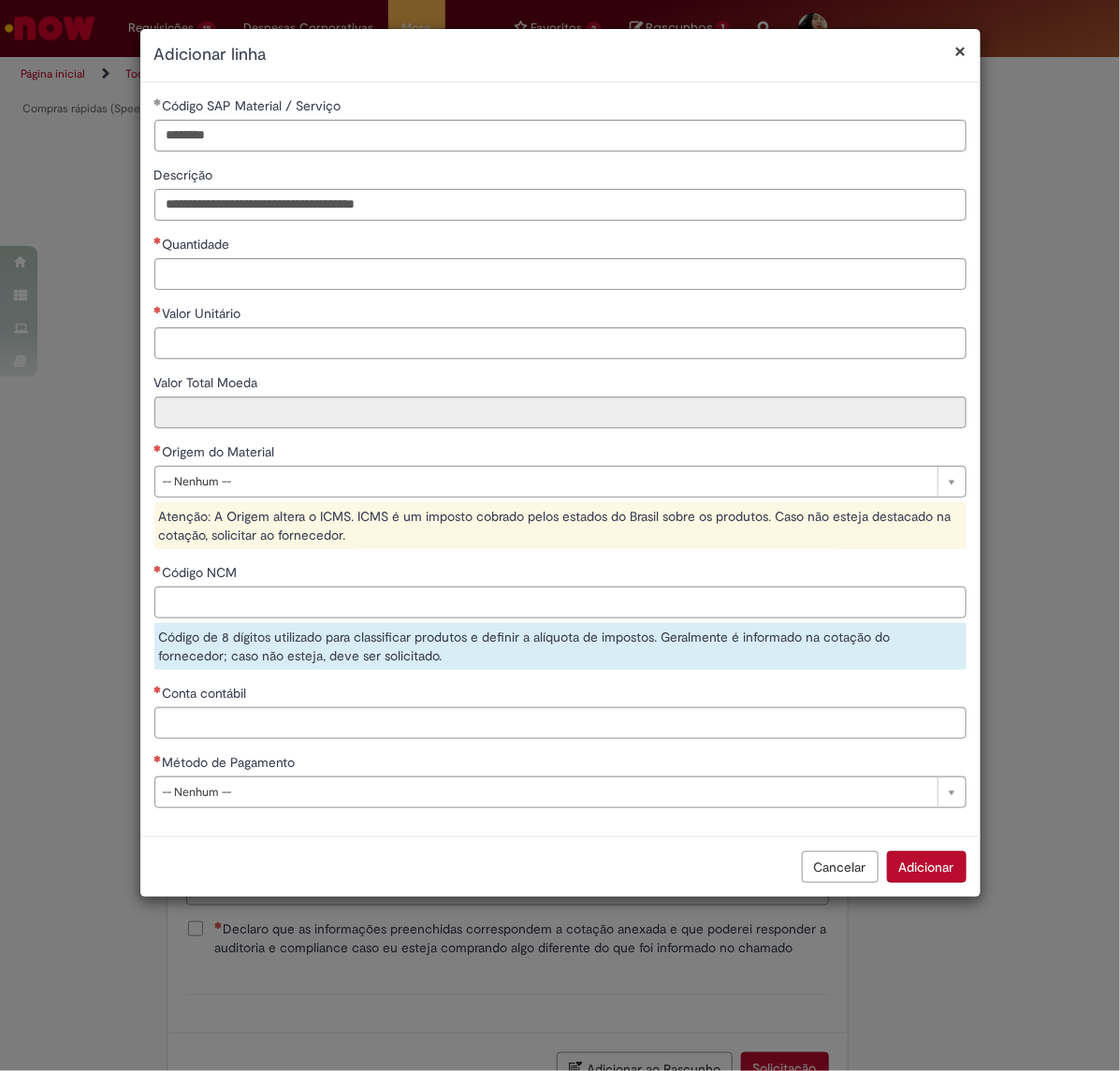 type on "**********" 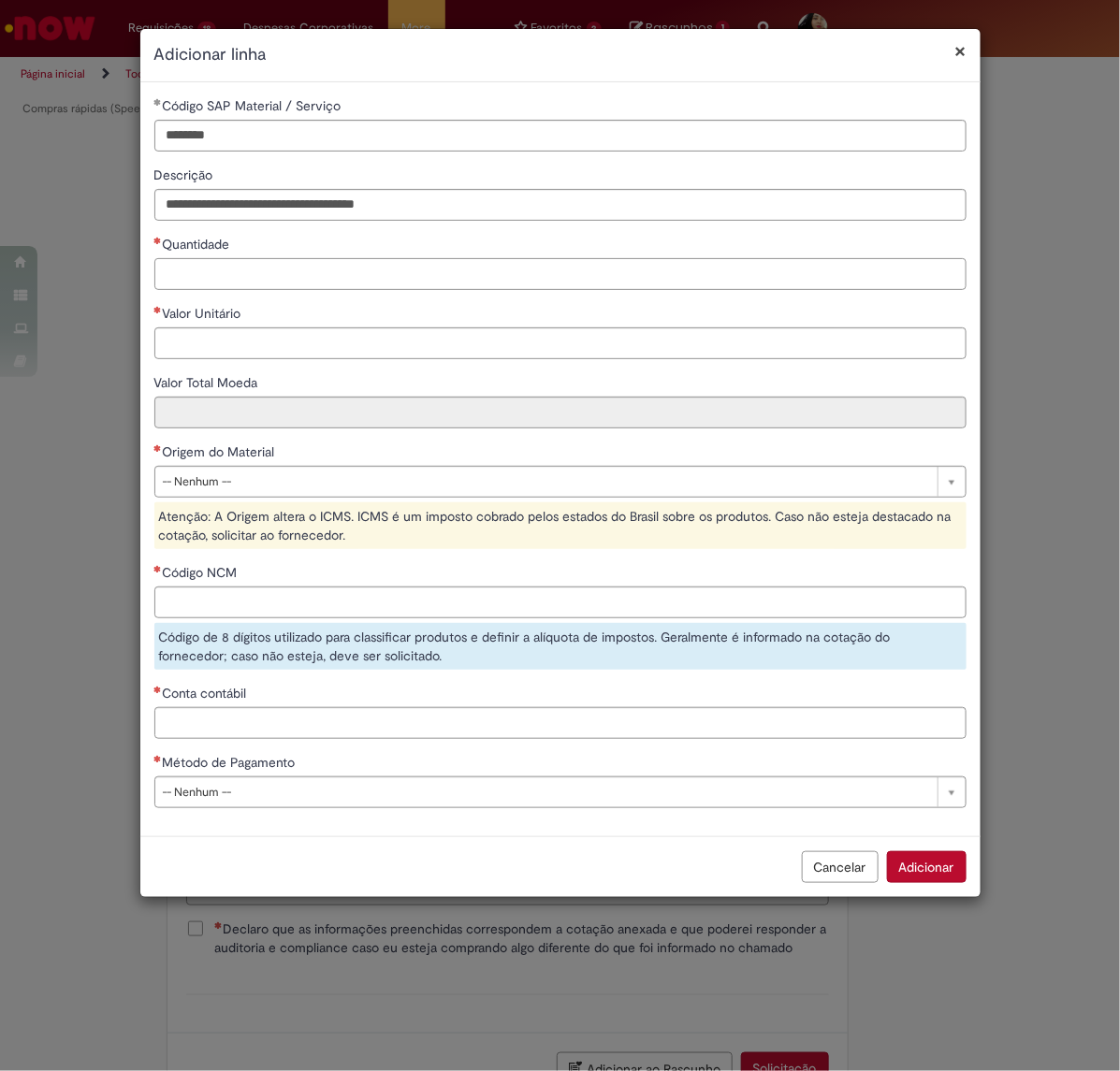 click on "Quantidade" at bounding box center [560, 274] 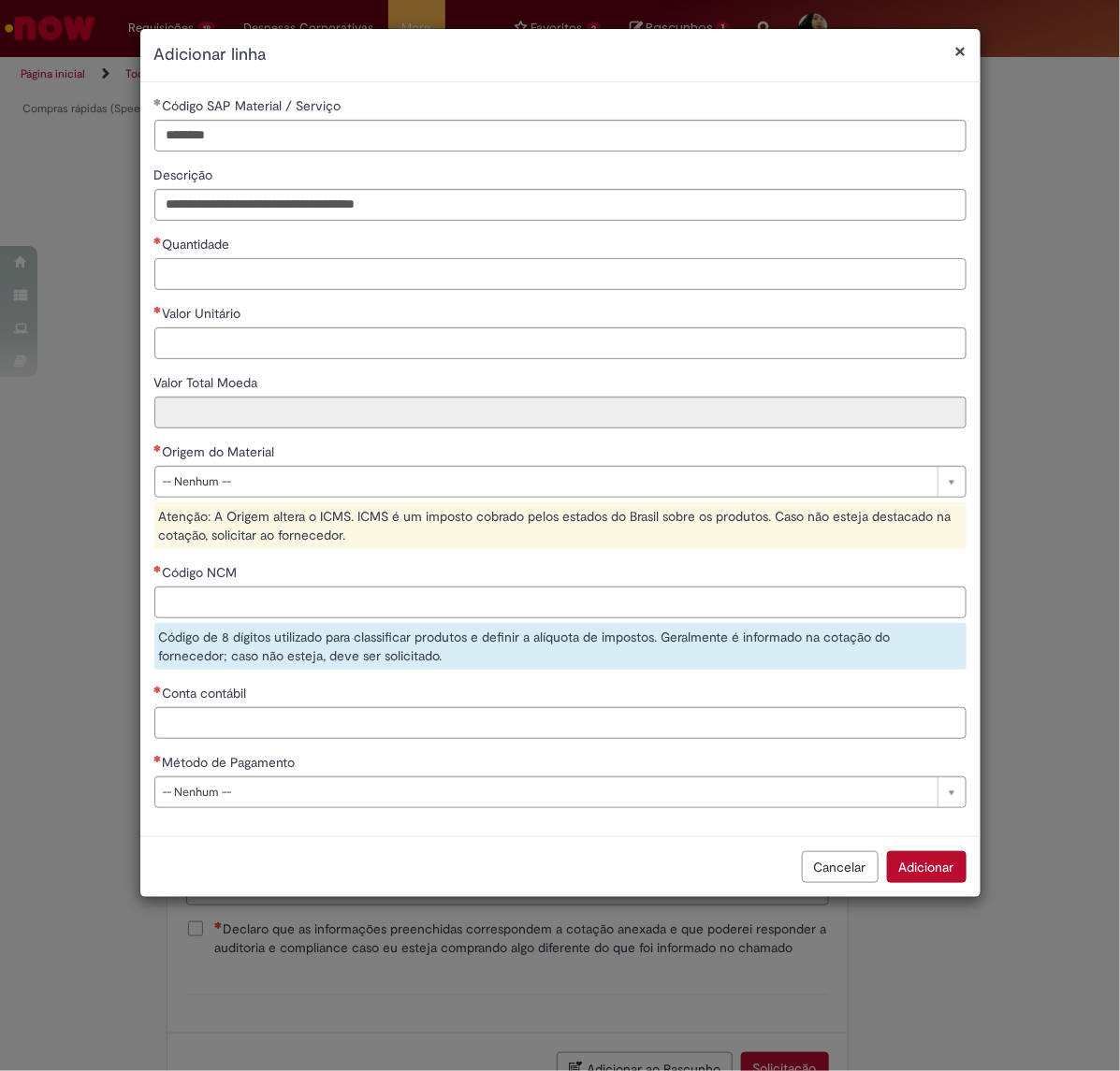 click on "Quantidade" at bounding box center (560, 274) 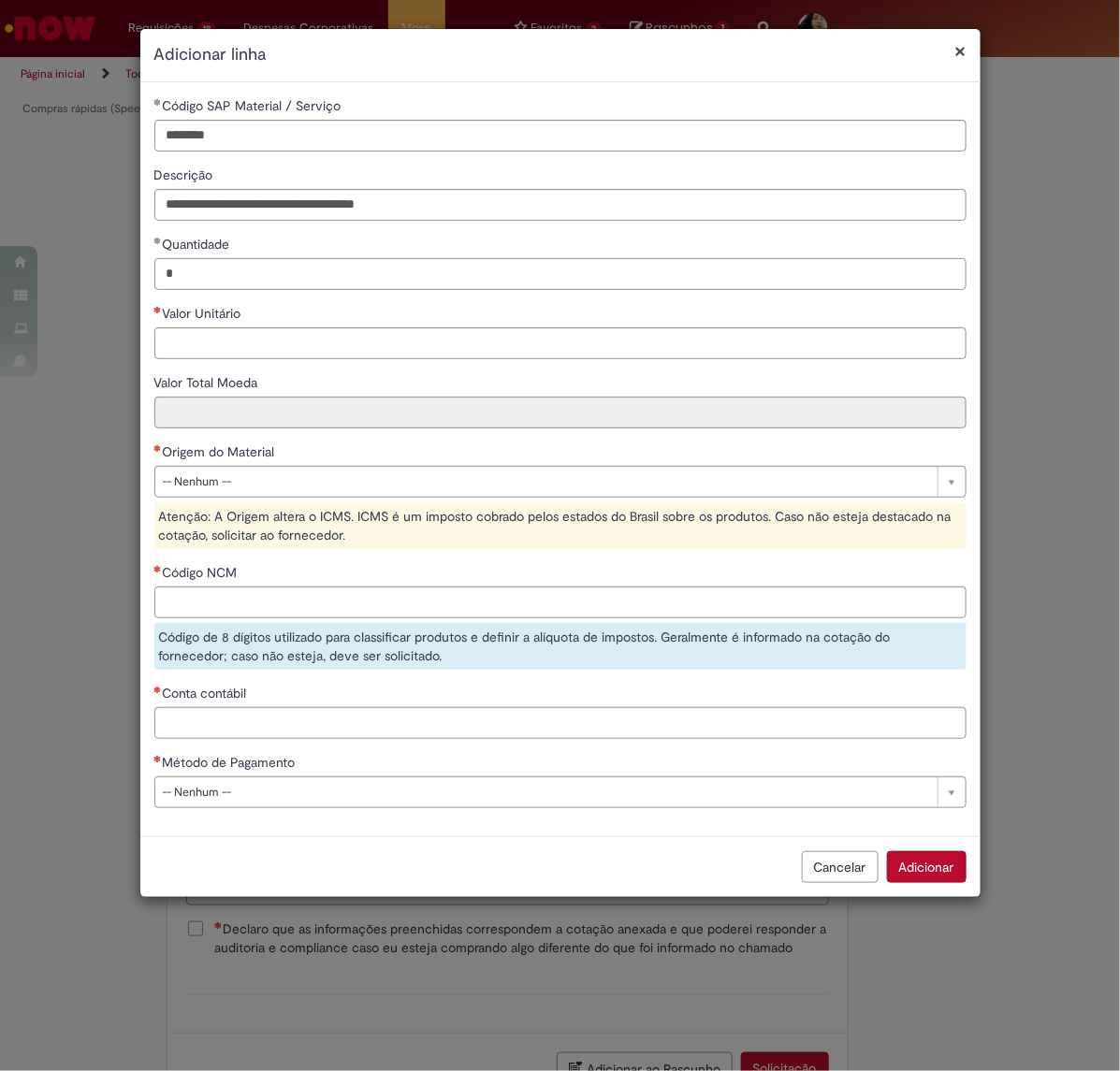 type on "*" 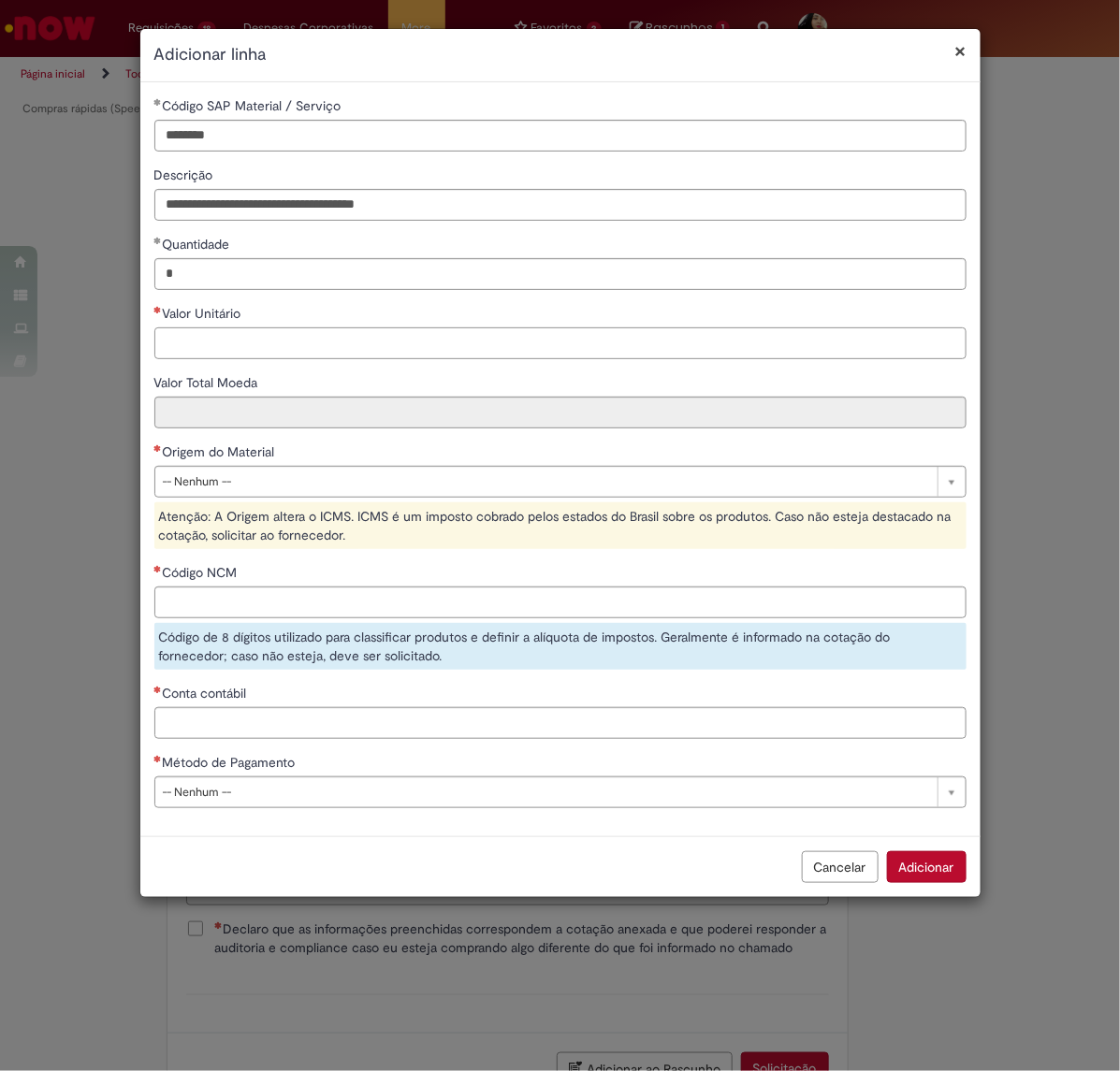 click on "Valor Unitário" at bounding box center (560, 343) 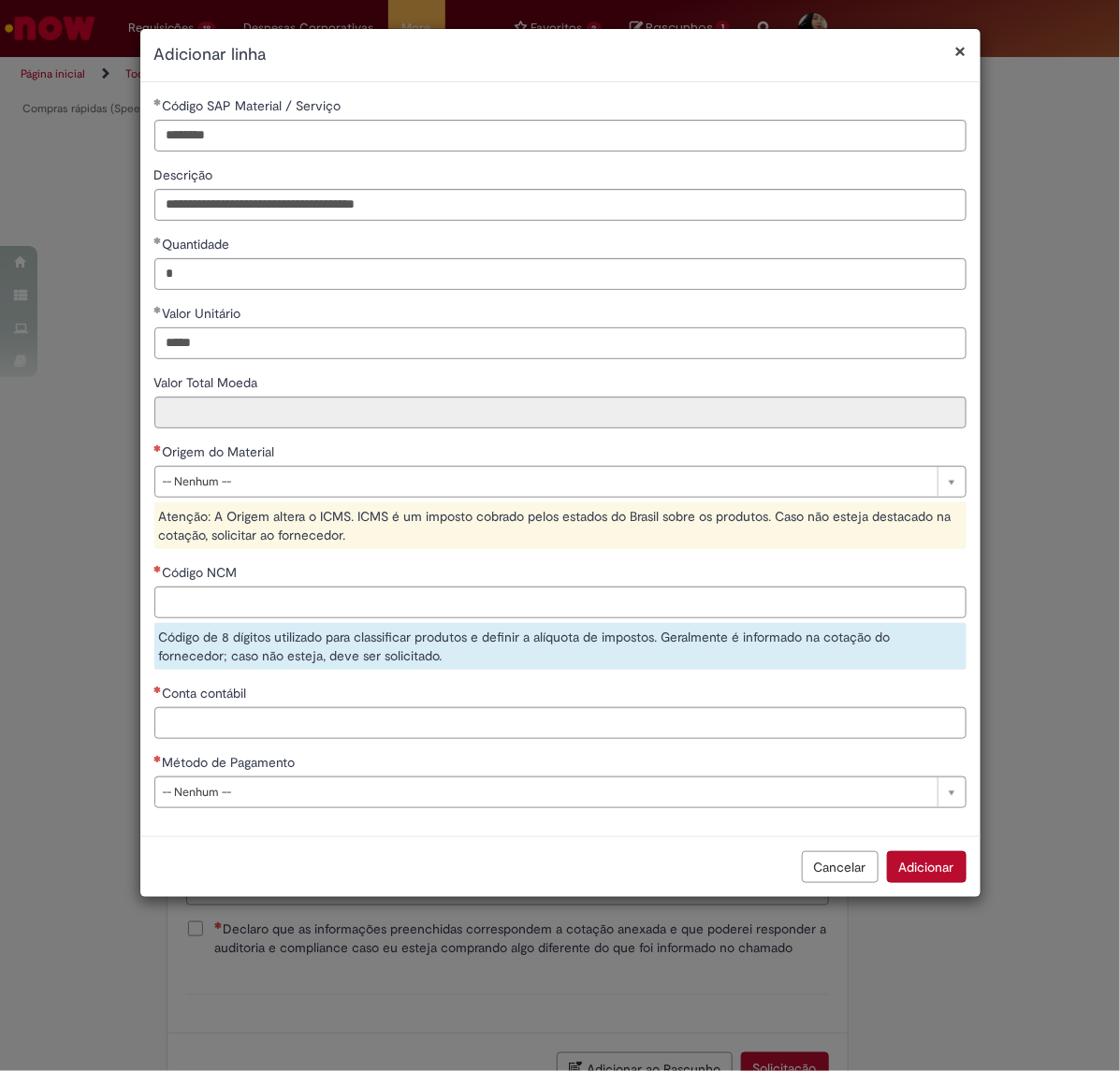 type on "*****" 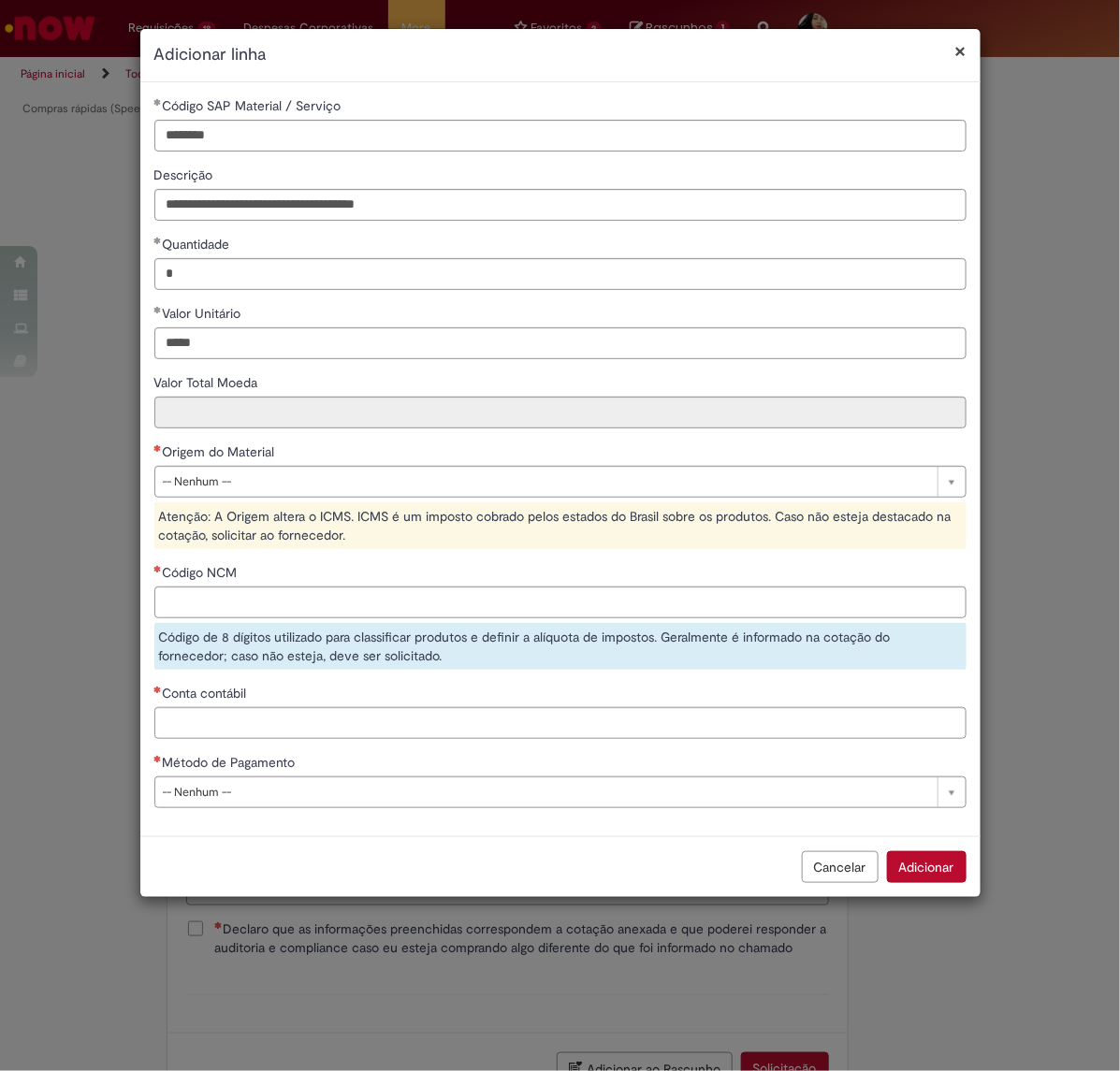 type on "******" 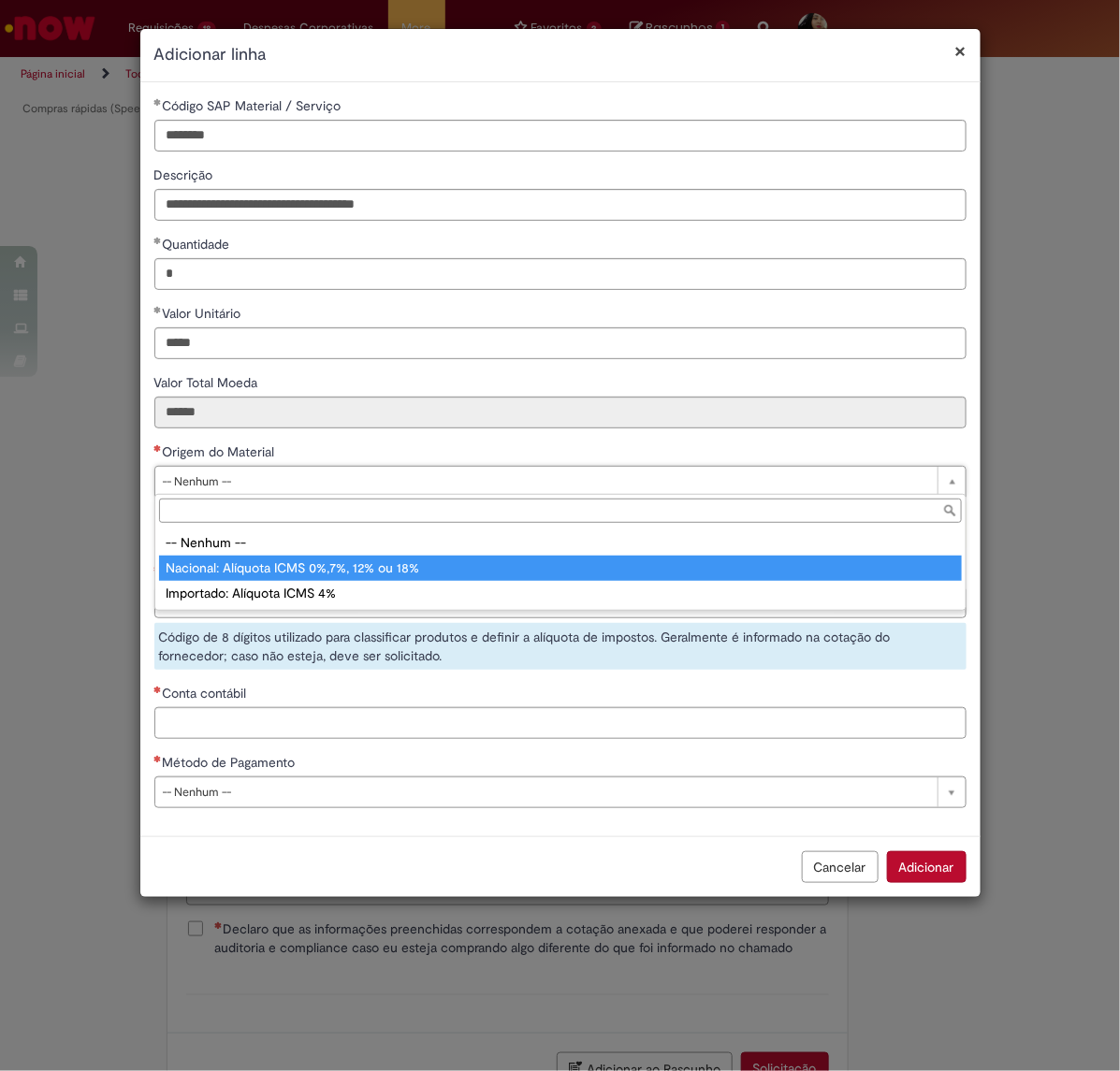 type on "**********" 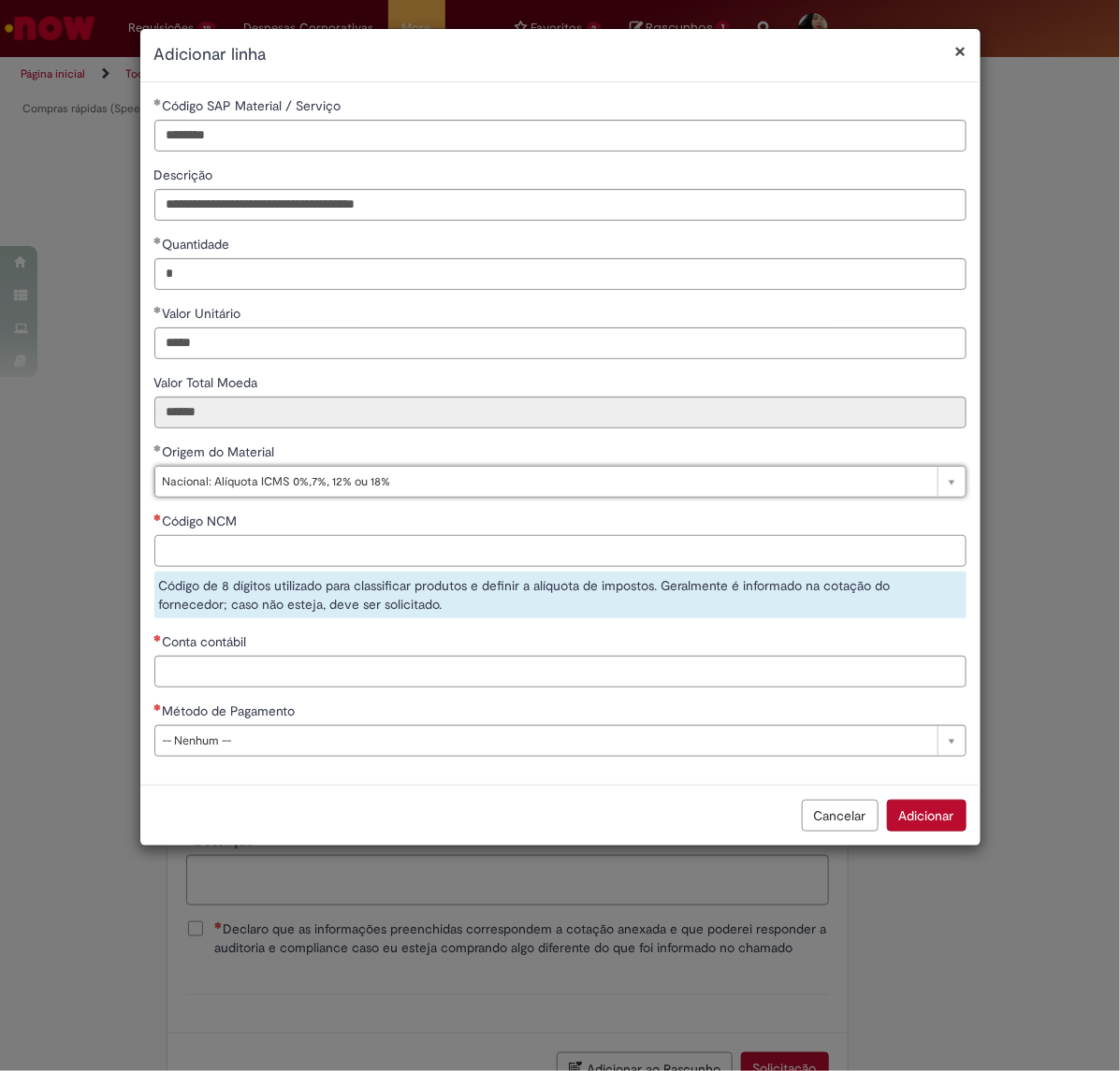 click on "Código NCM" at bounding box center [560, 551] 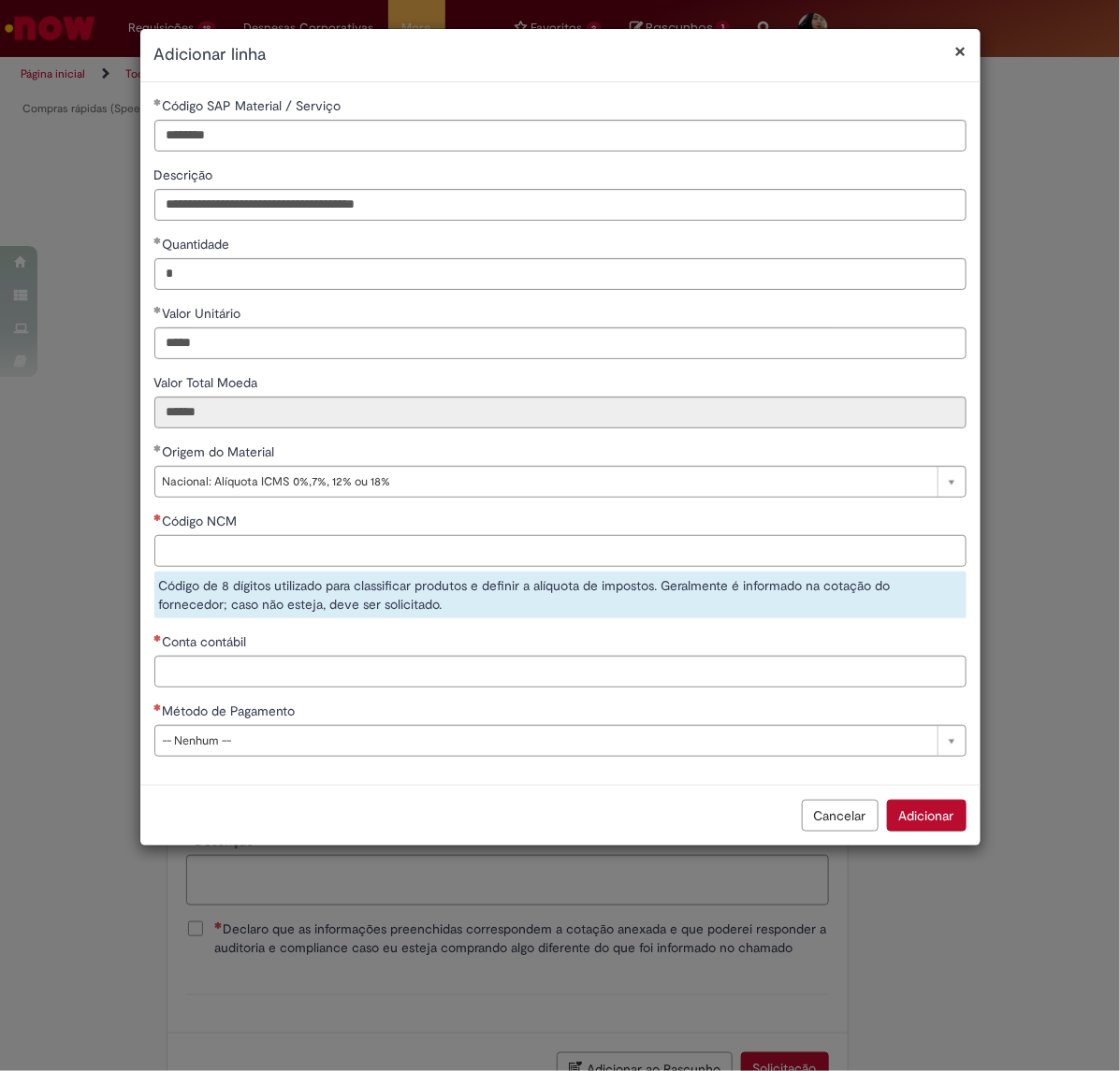 click on "Código NCM" at bounding box center (560, 551) 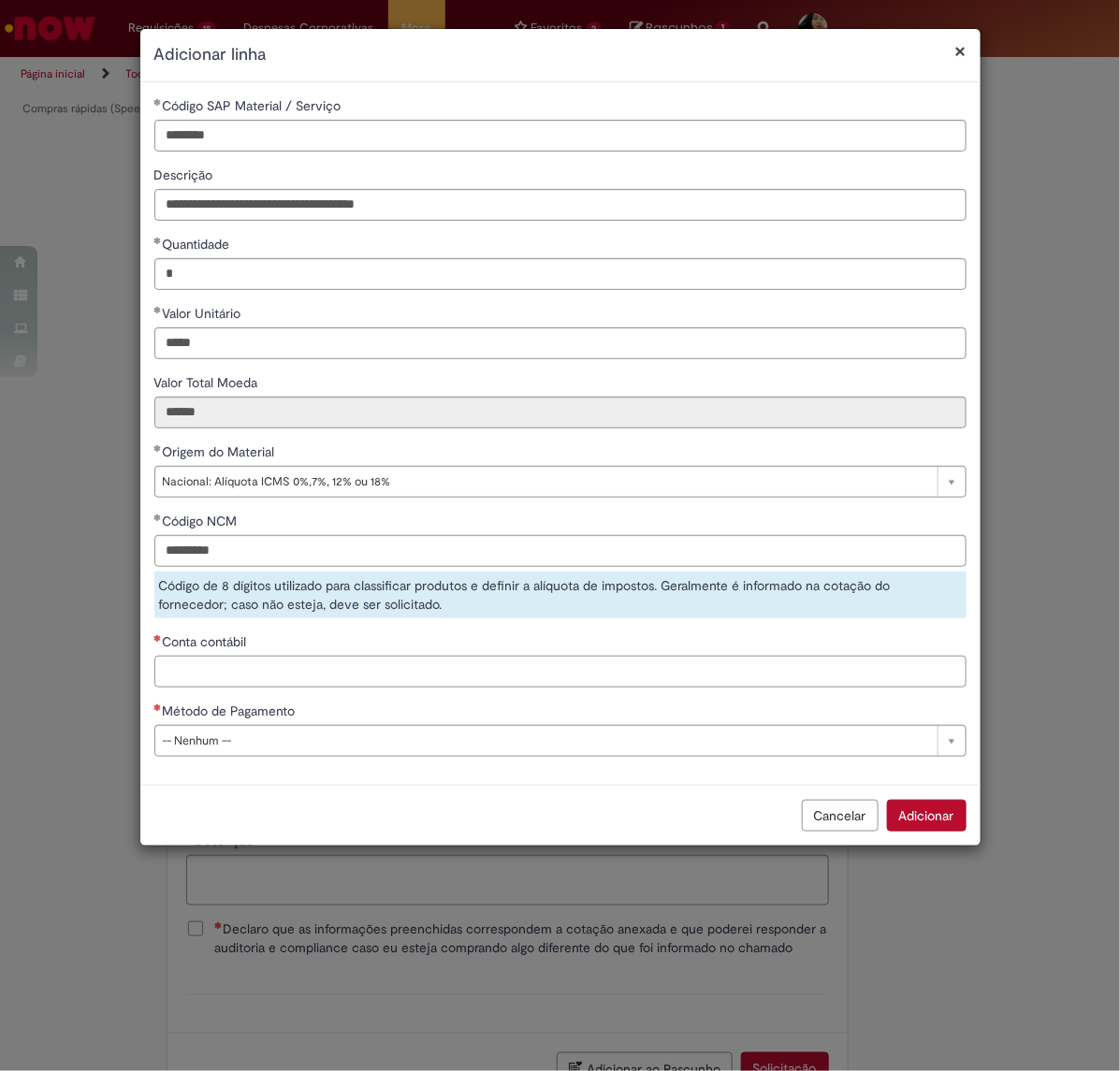 click on "**********" at bounding box center [560, 433] 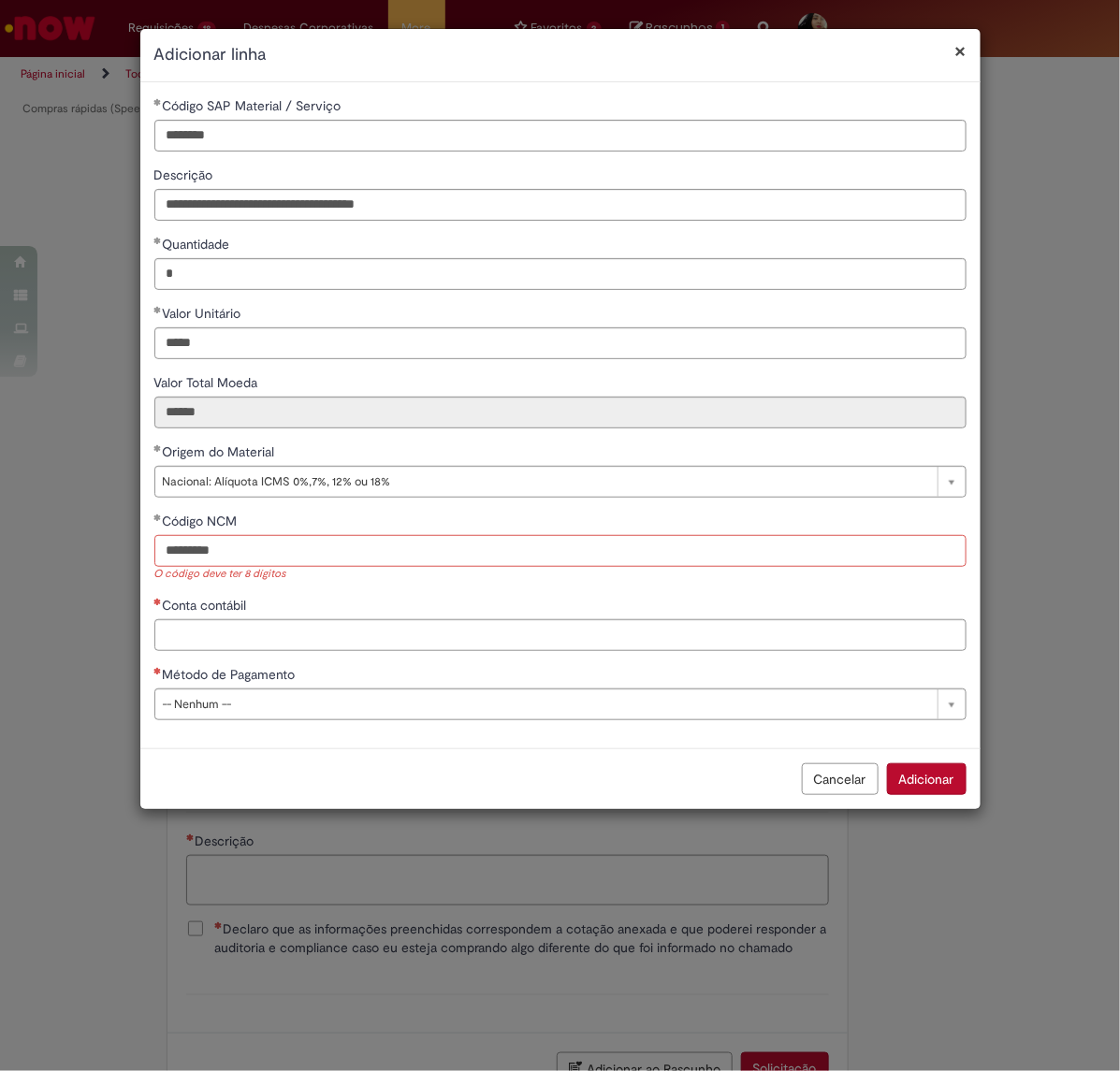 click on "********" at bounding box center [560, 551] 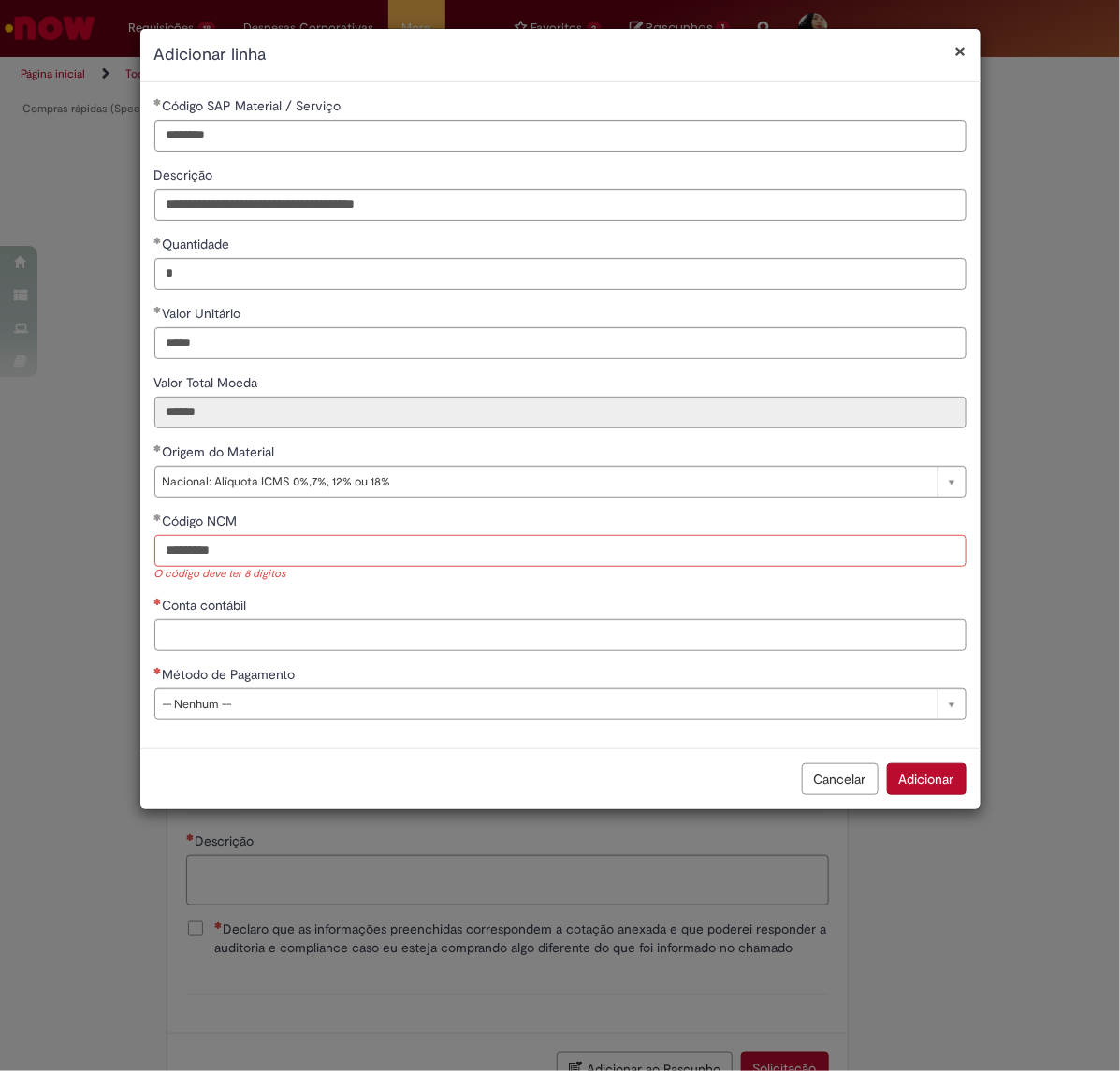 click on "********" at bounding box center [560, 551] 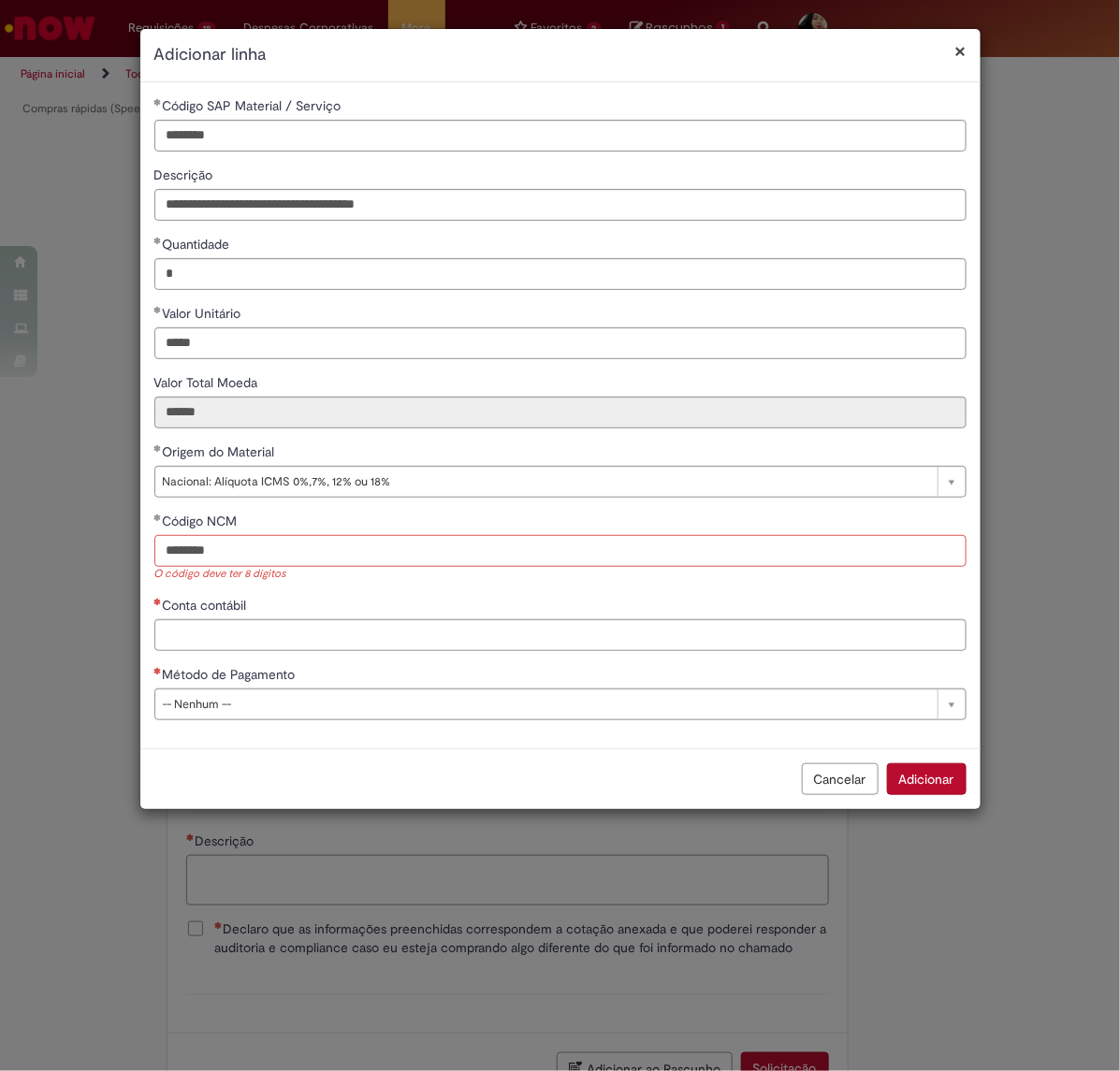 type on "********" 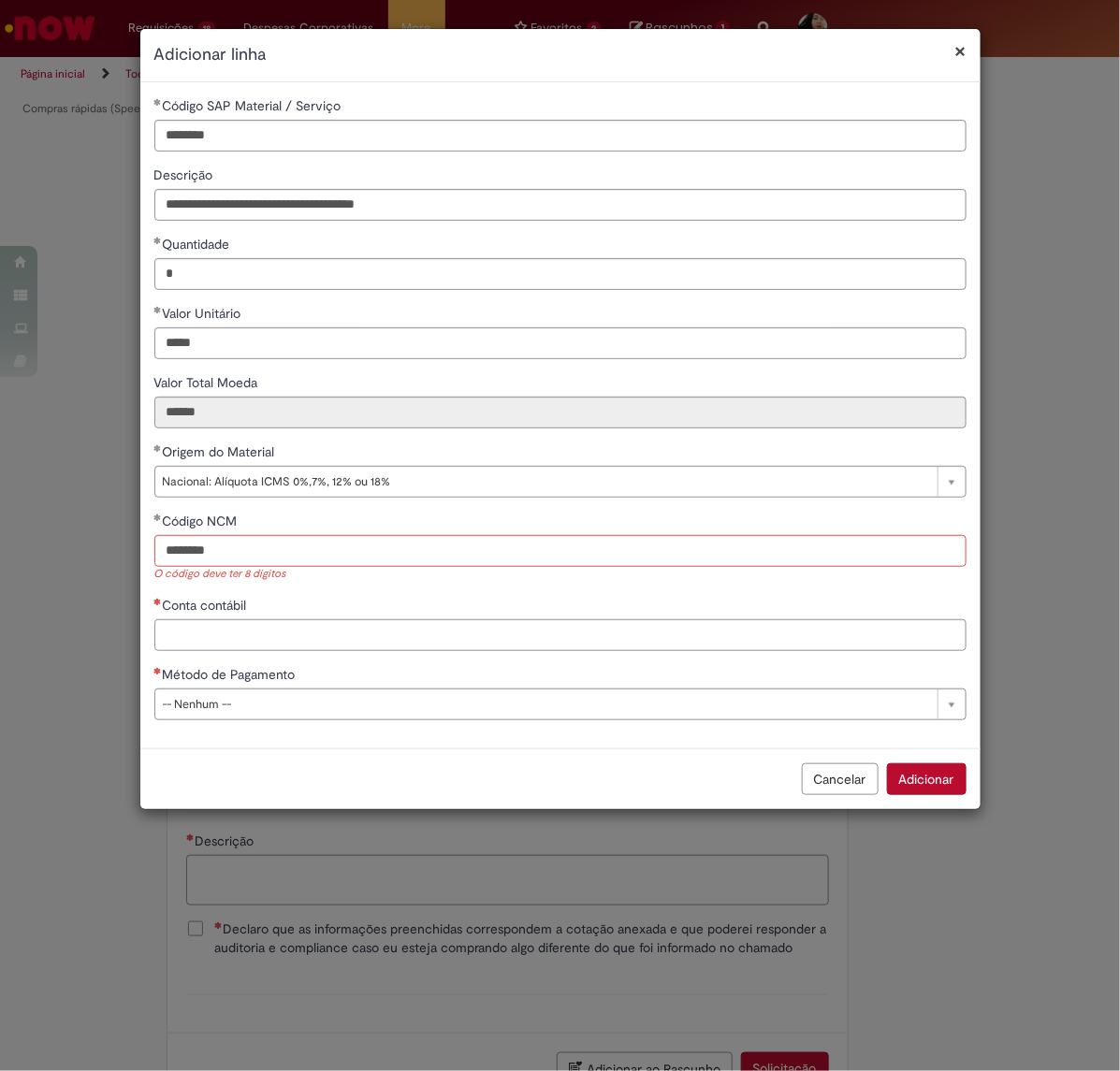 drag, startPoint x: 304, startPoint y: 693, endPoint x: 305, endPoint y: 681, distance: 12.041595 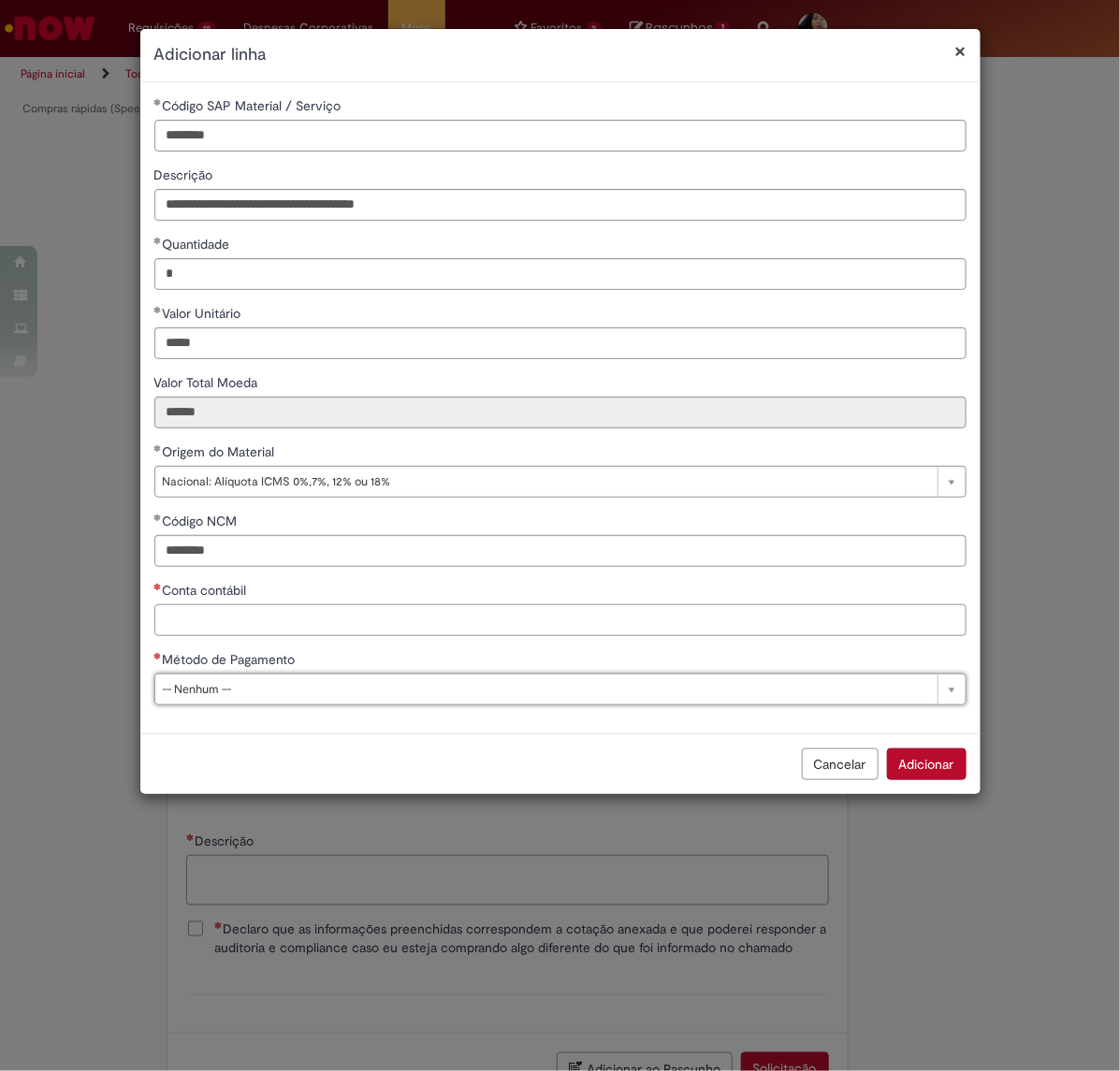 click on "Conta contábil" at bounding box center (560, 620) 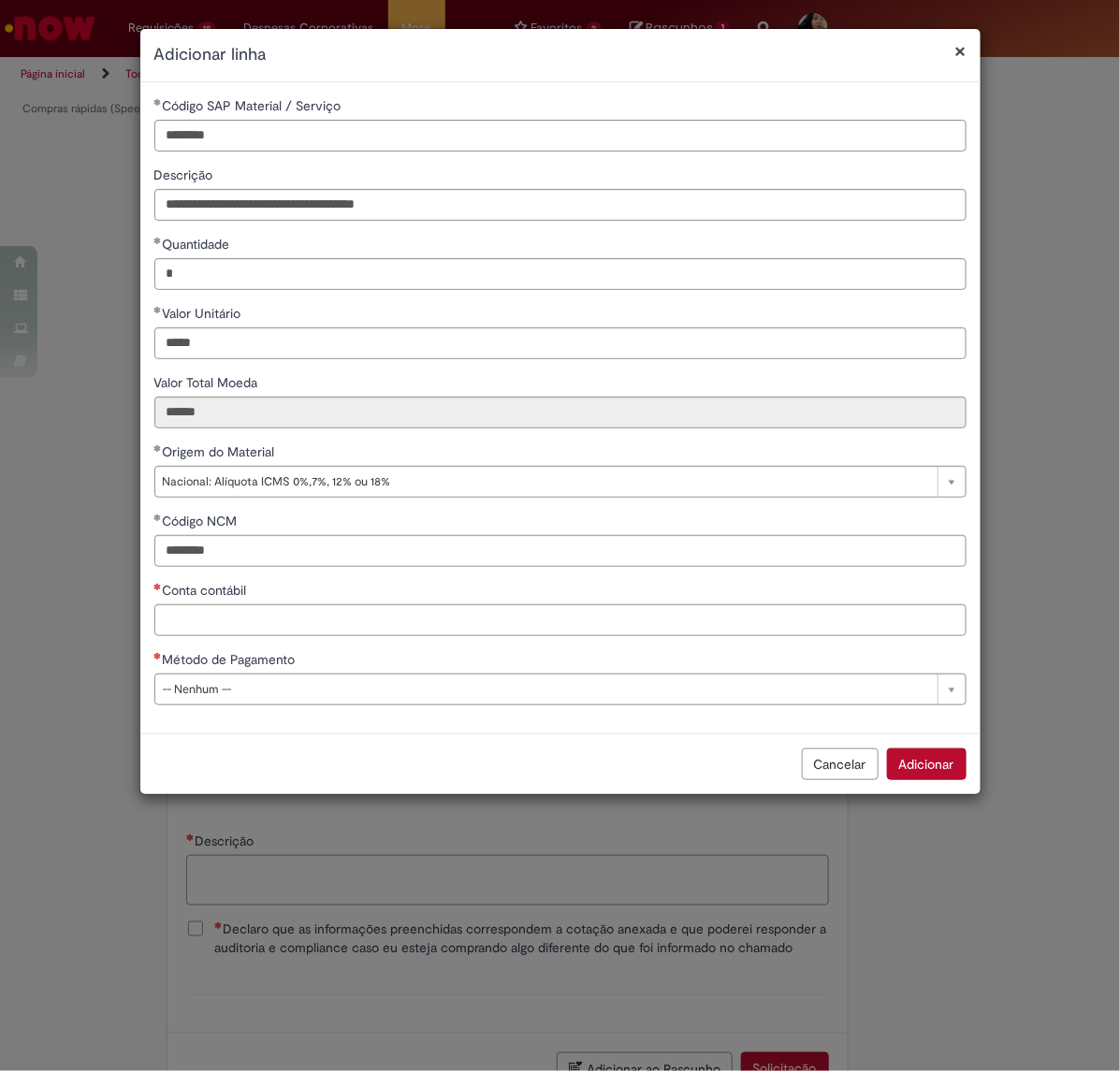 click on "**********" at bounding box center (560, 535) 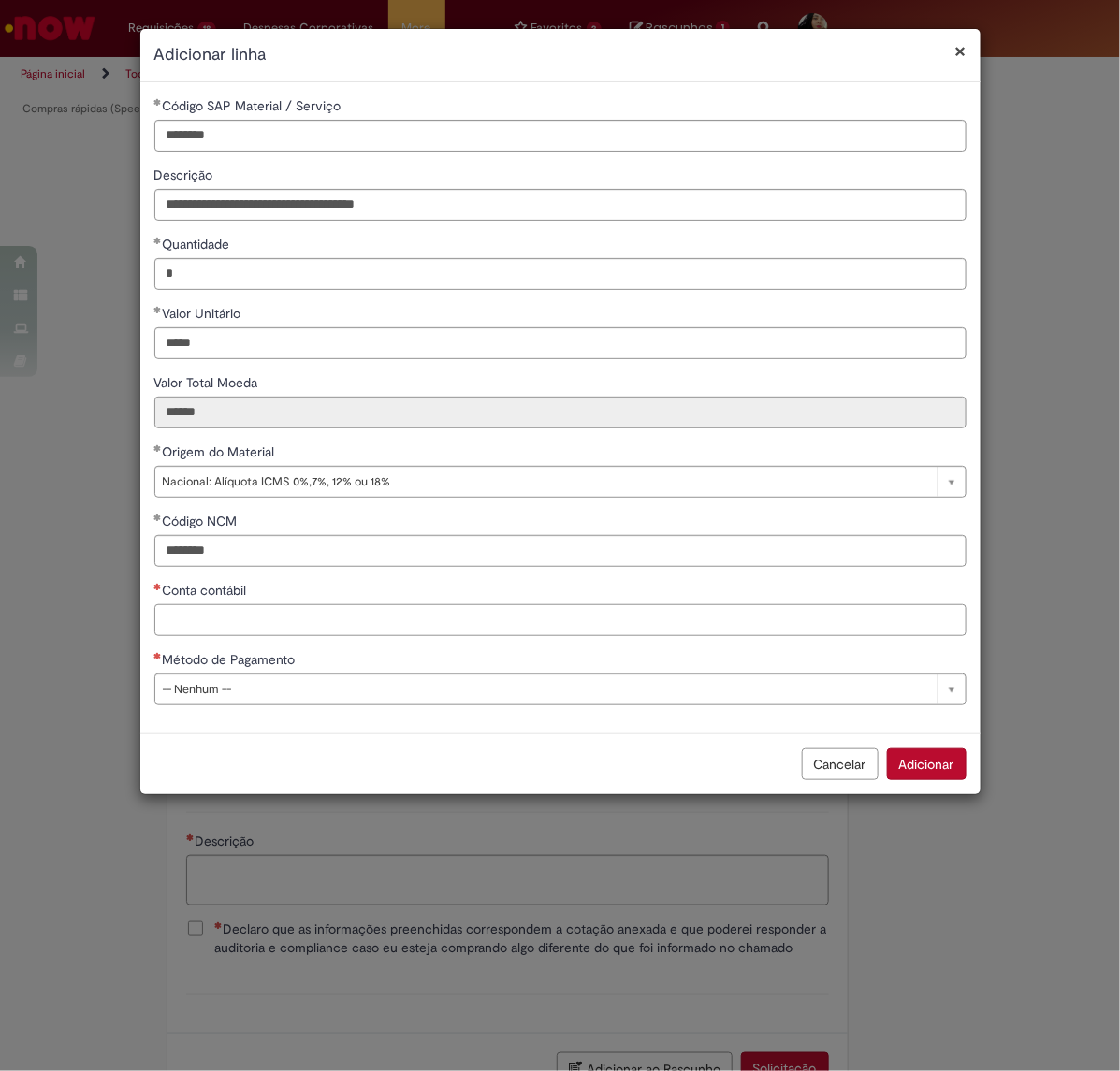 click on "Conta contábil" at bounding box center [560, 620] 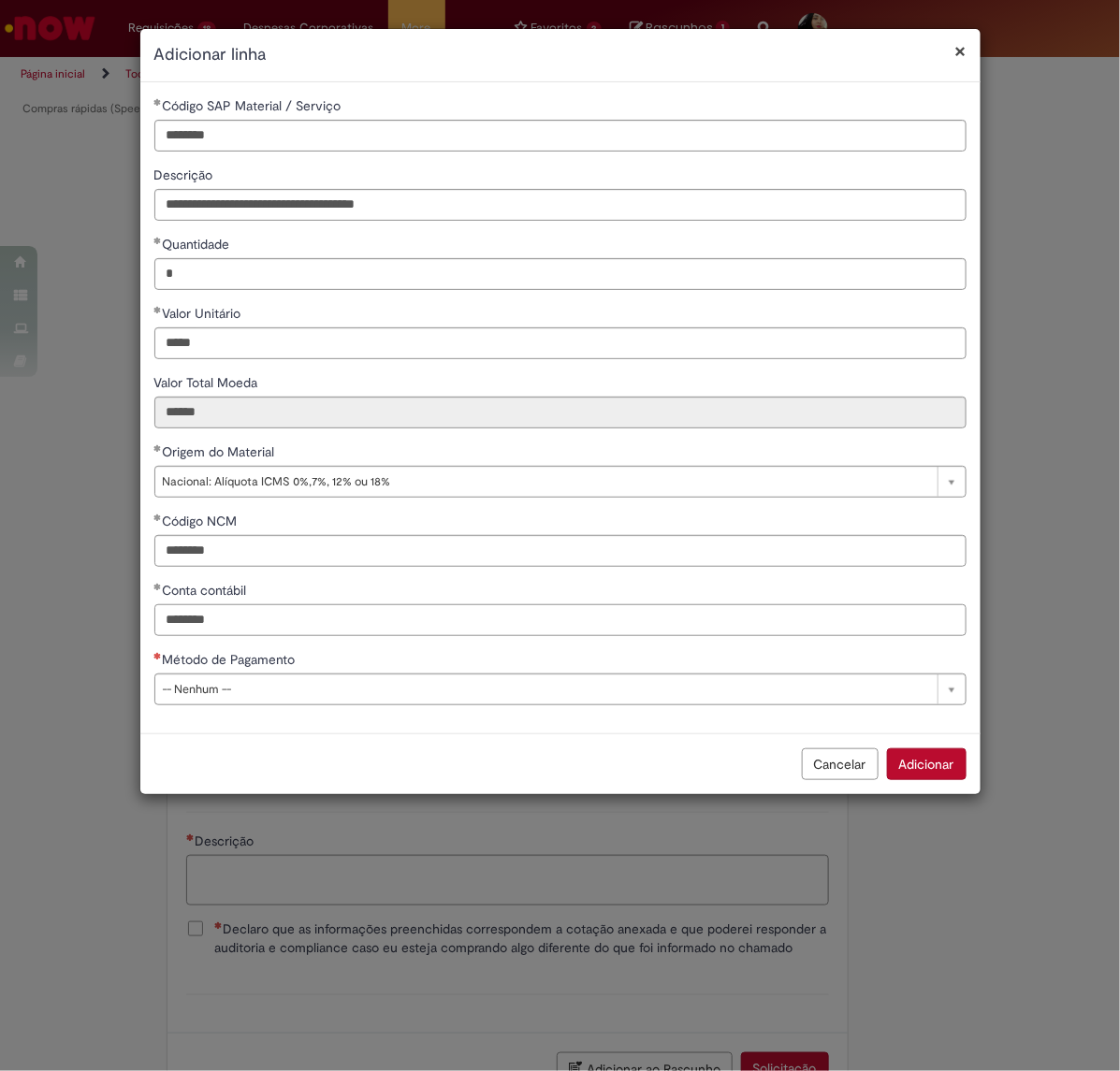 type on "********" 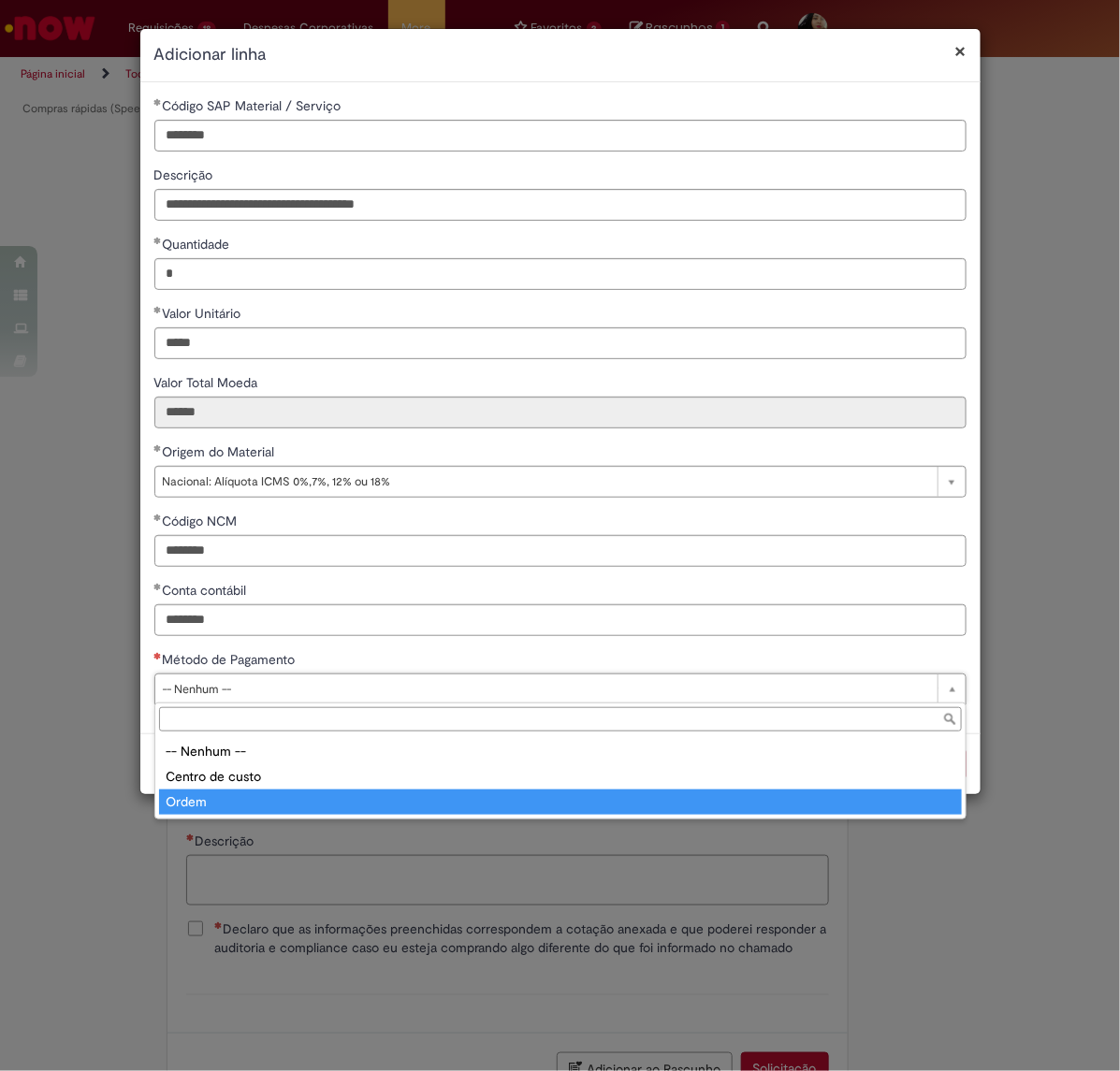 type on "*****" 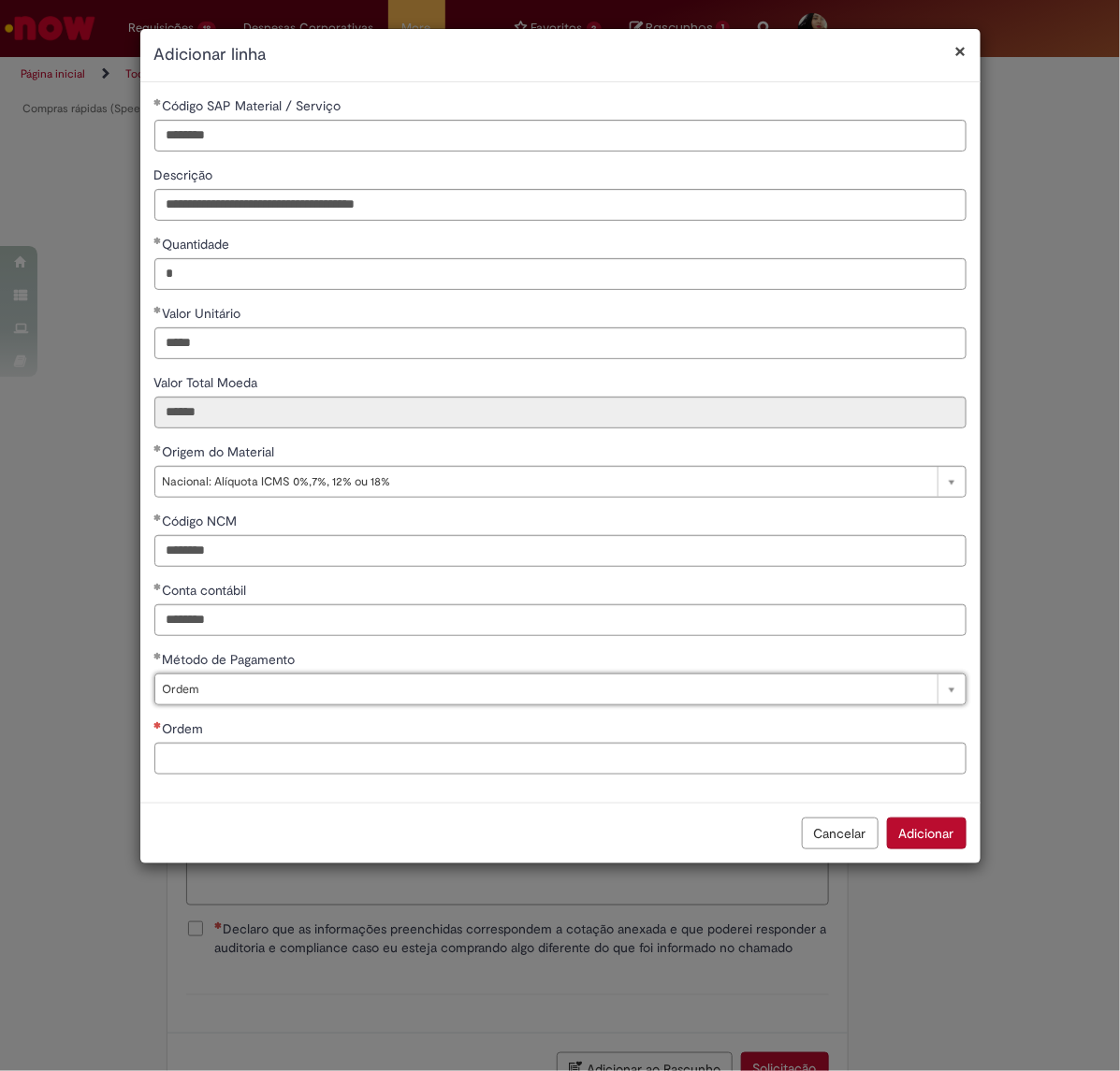 click on "Ordem" at bounding box center (560, 731) 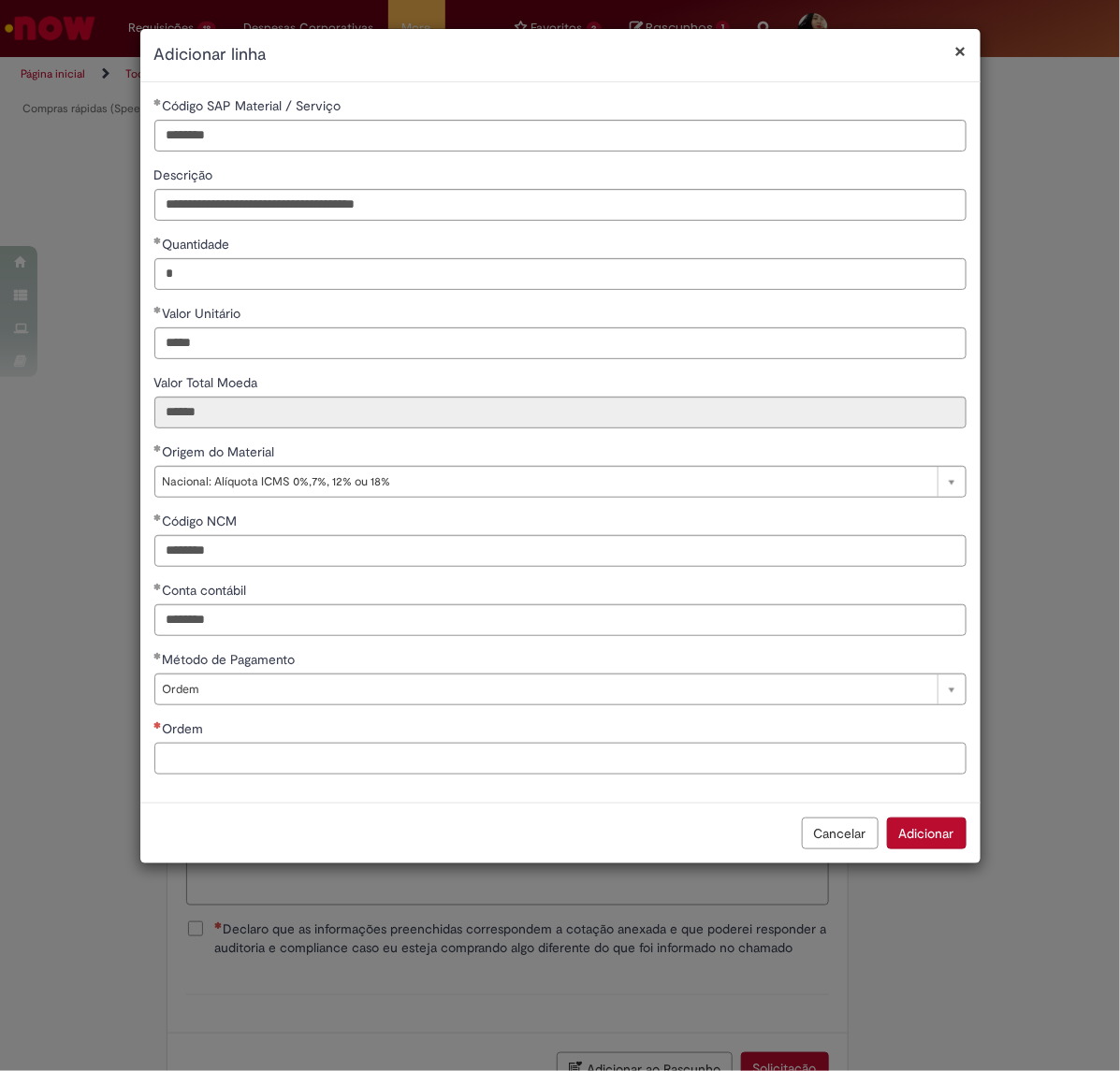 click on "Ordem" at bounding box center [560, 759] 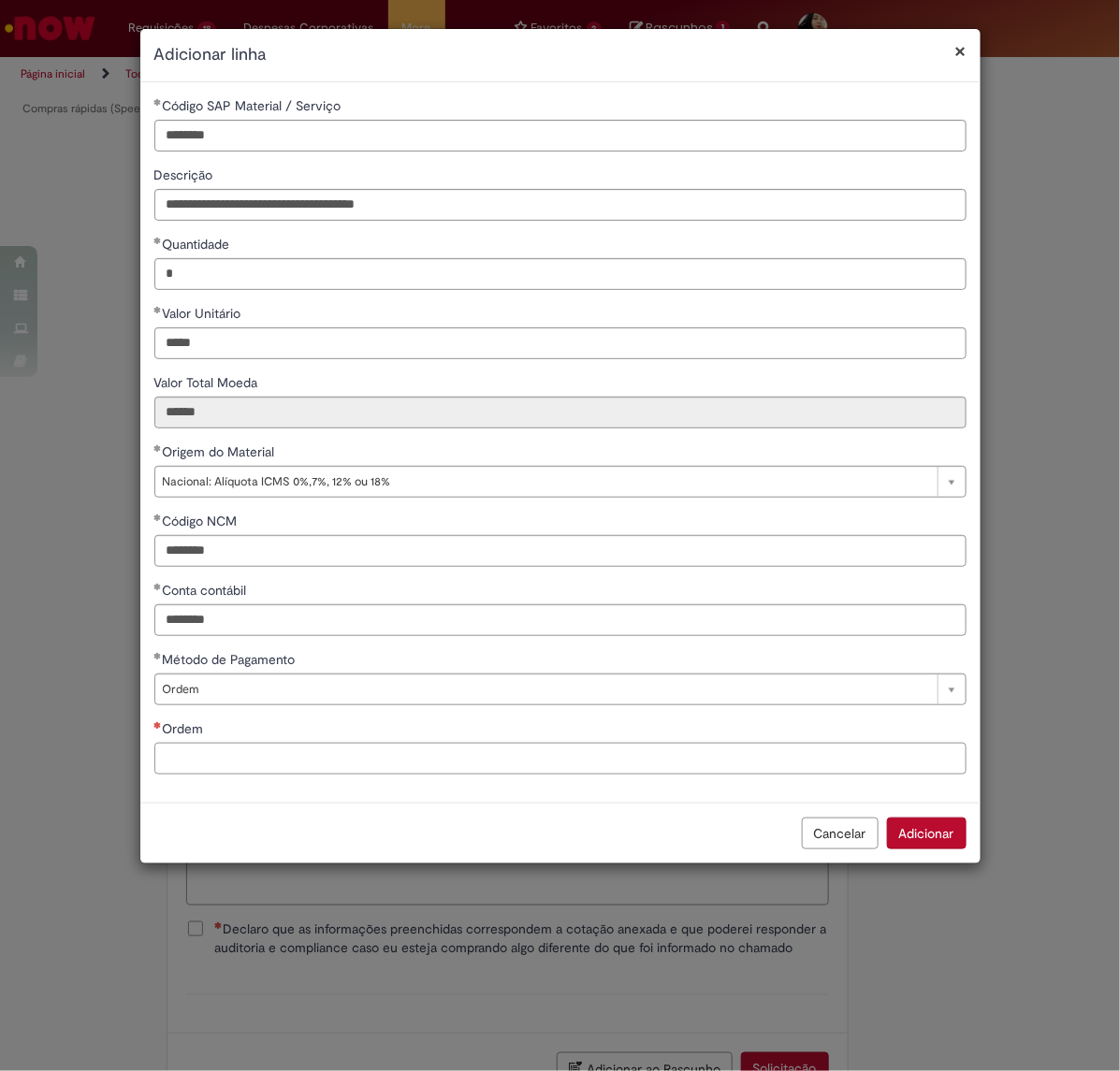 paste on "**********" 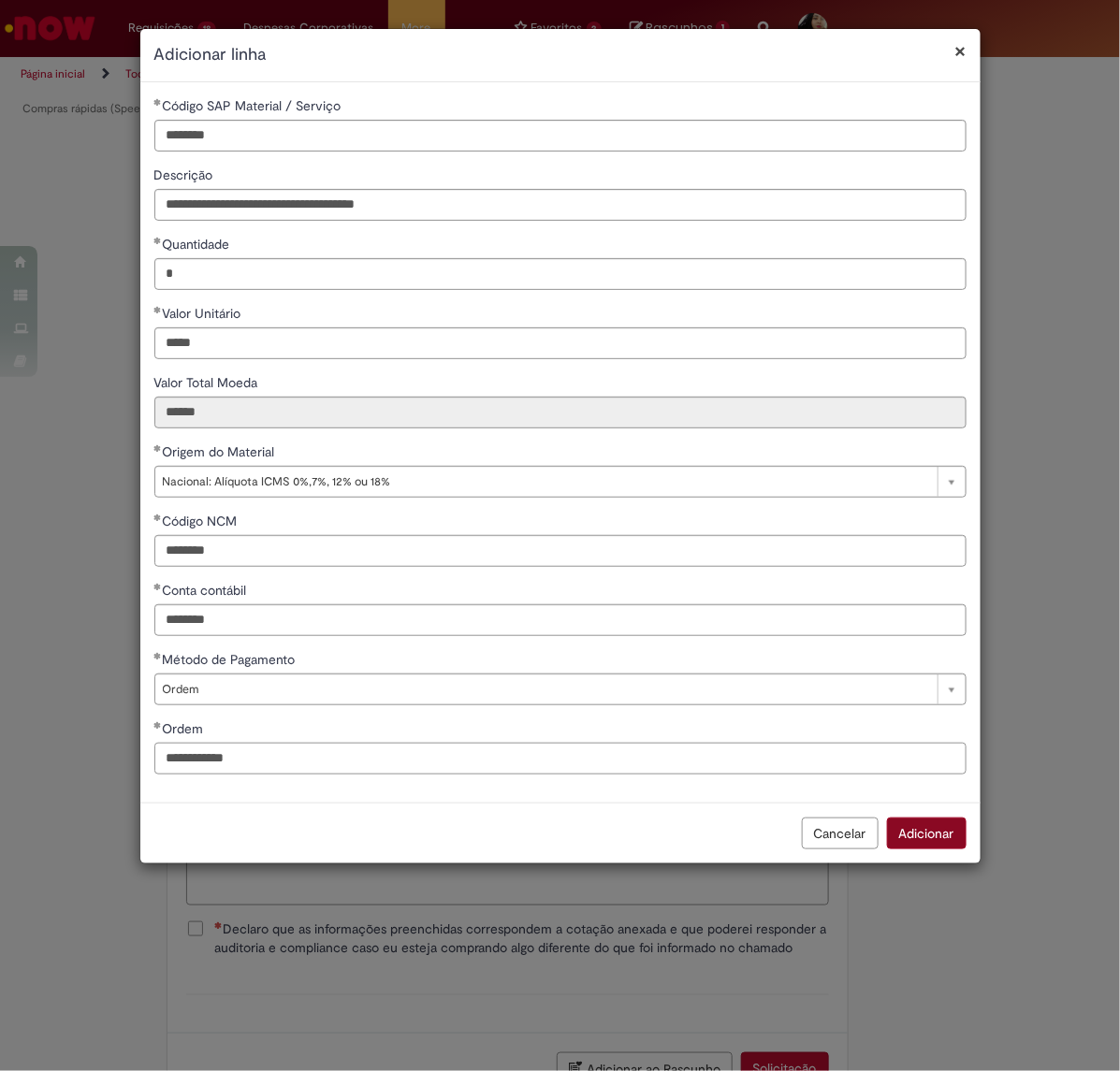 type on "**********" 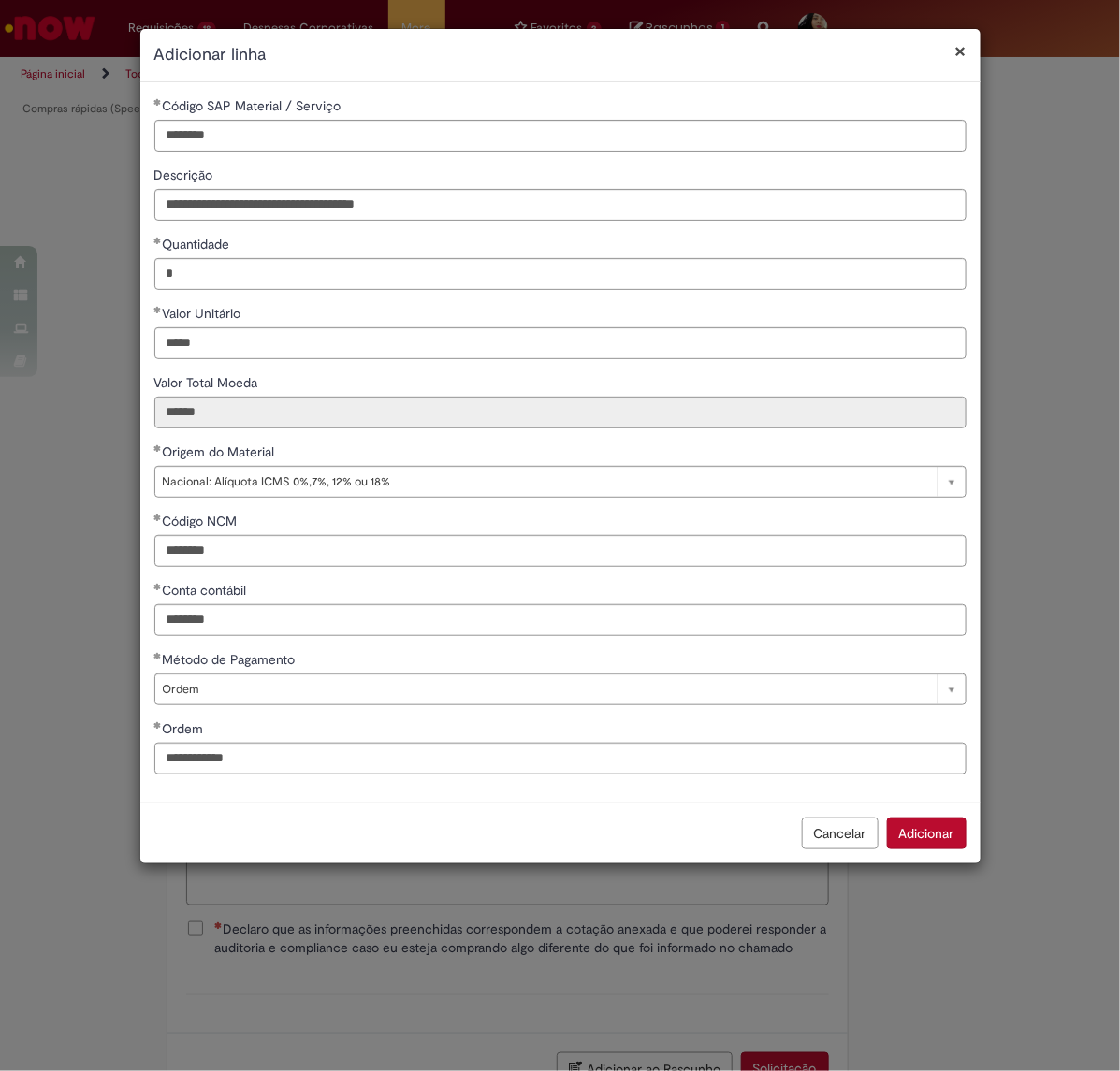 click on "Adicionar" at bounding box center (926, 833) 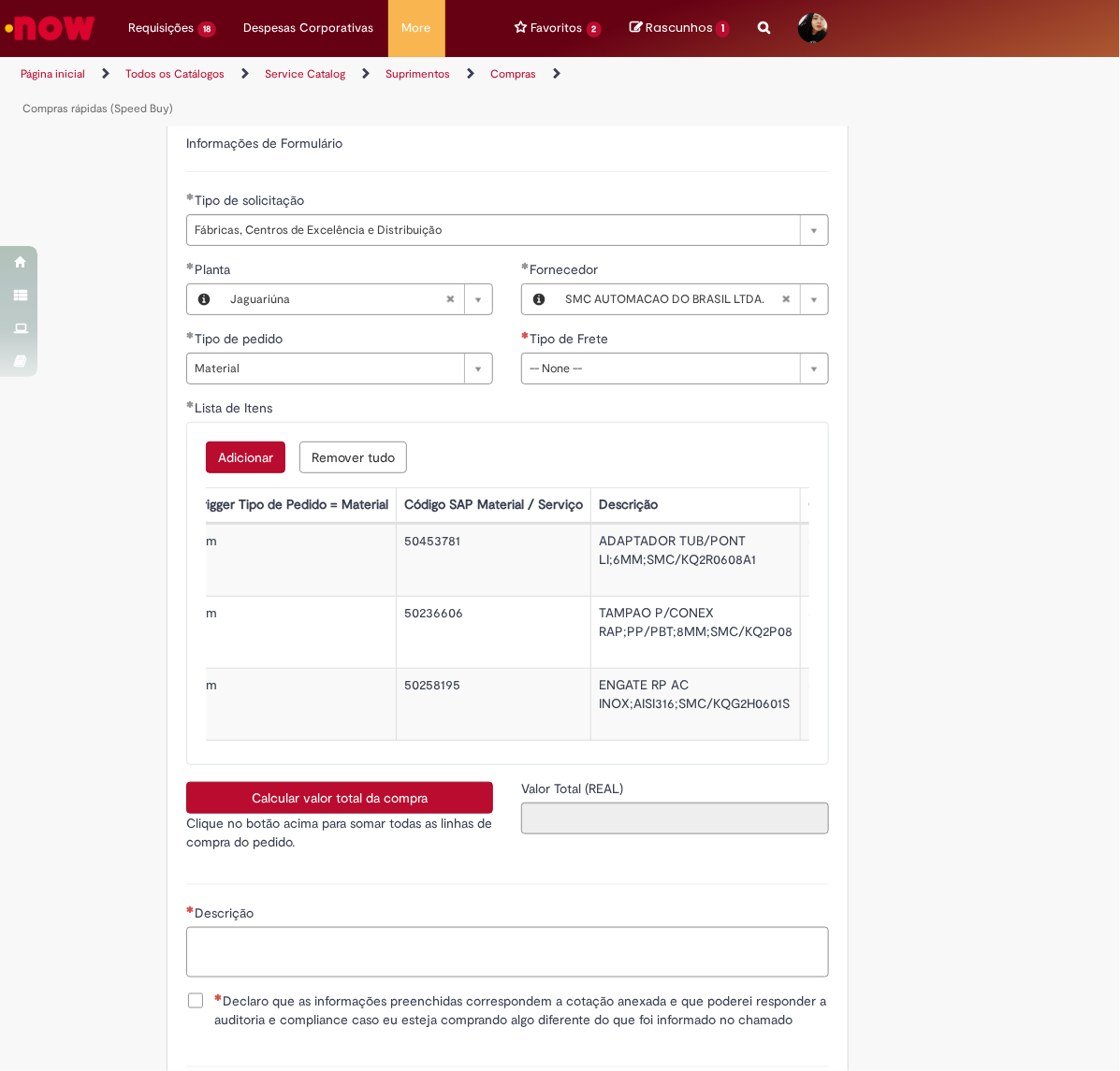 scroll, scrollTop: 0, scrollLeft: 0, axis: both 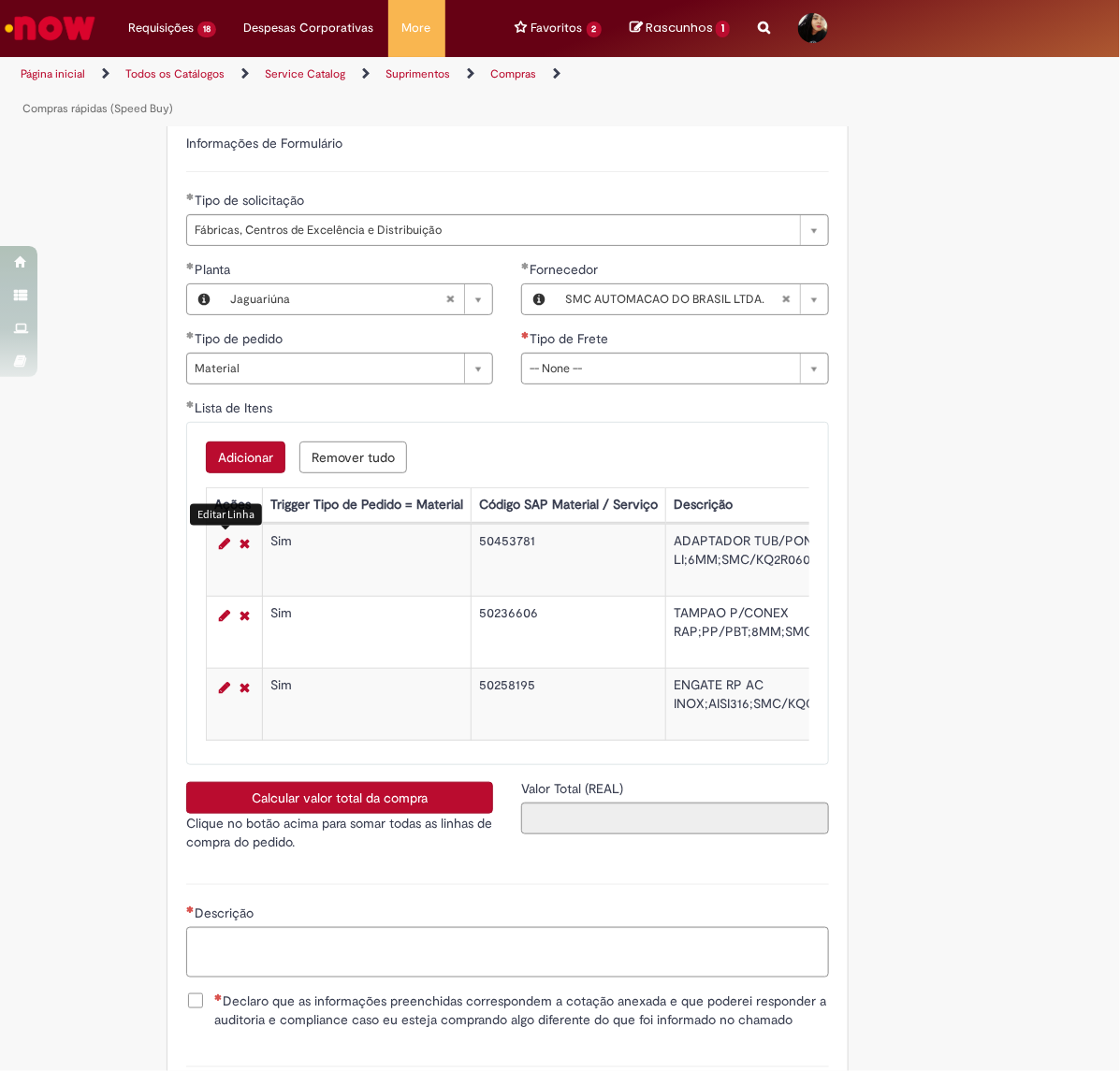 click at bounding box center [225, 543] 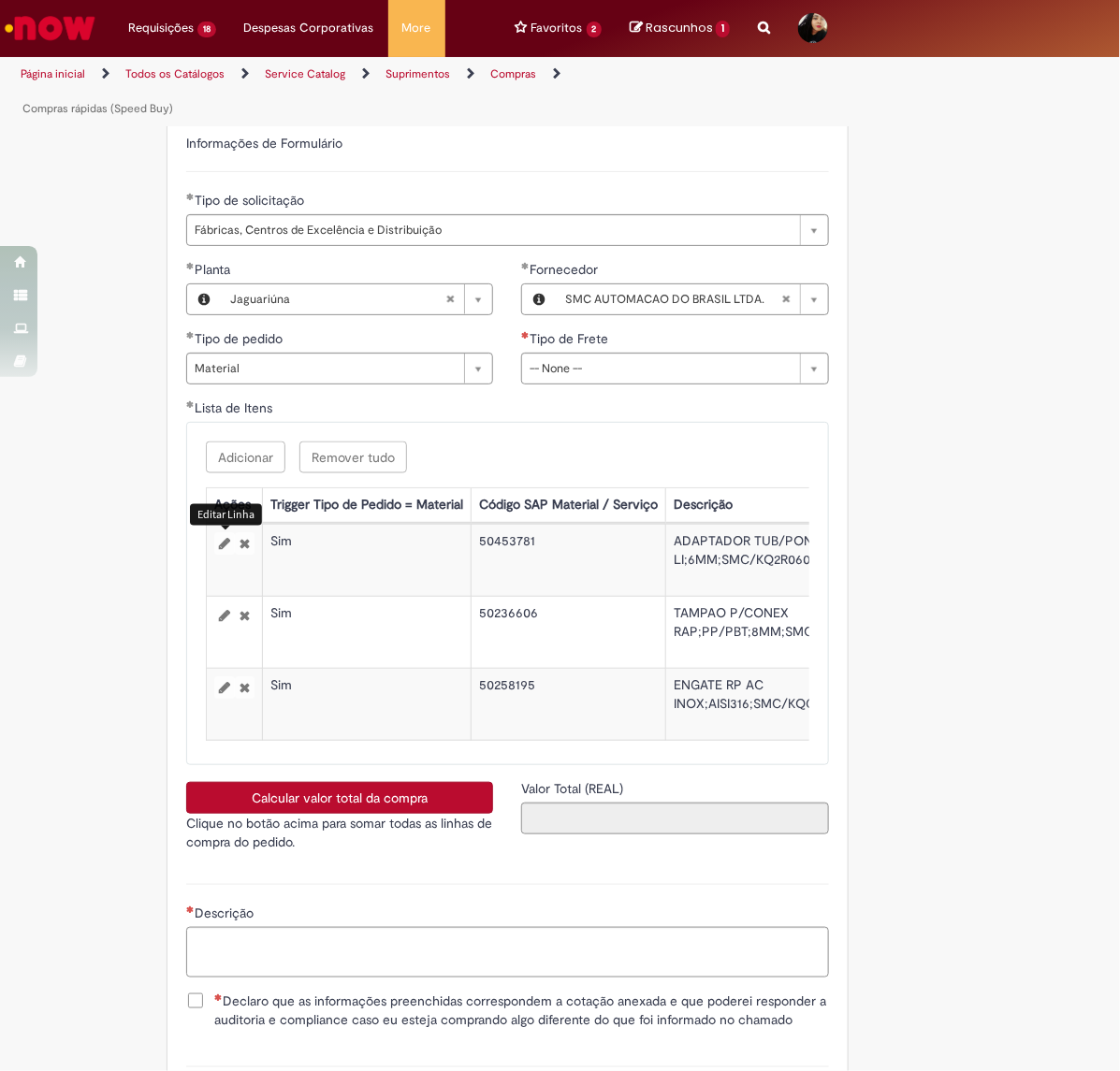 select on "*" 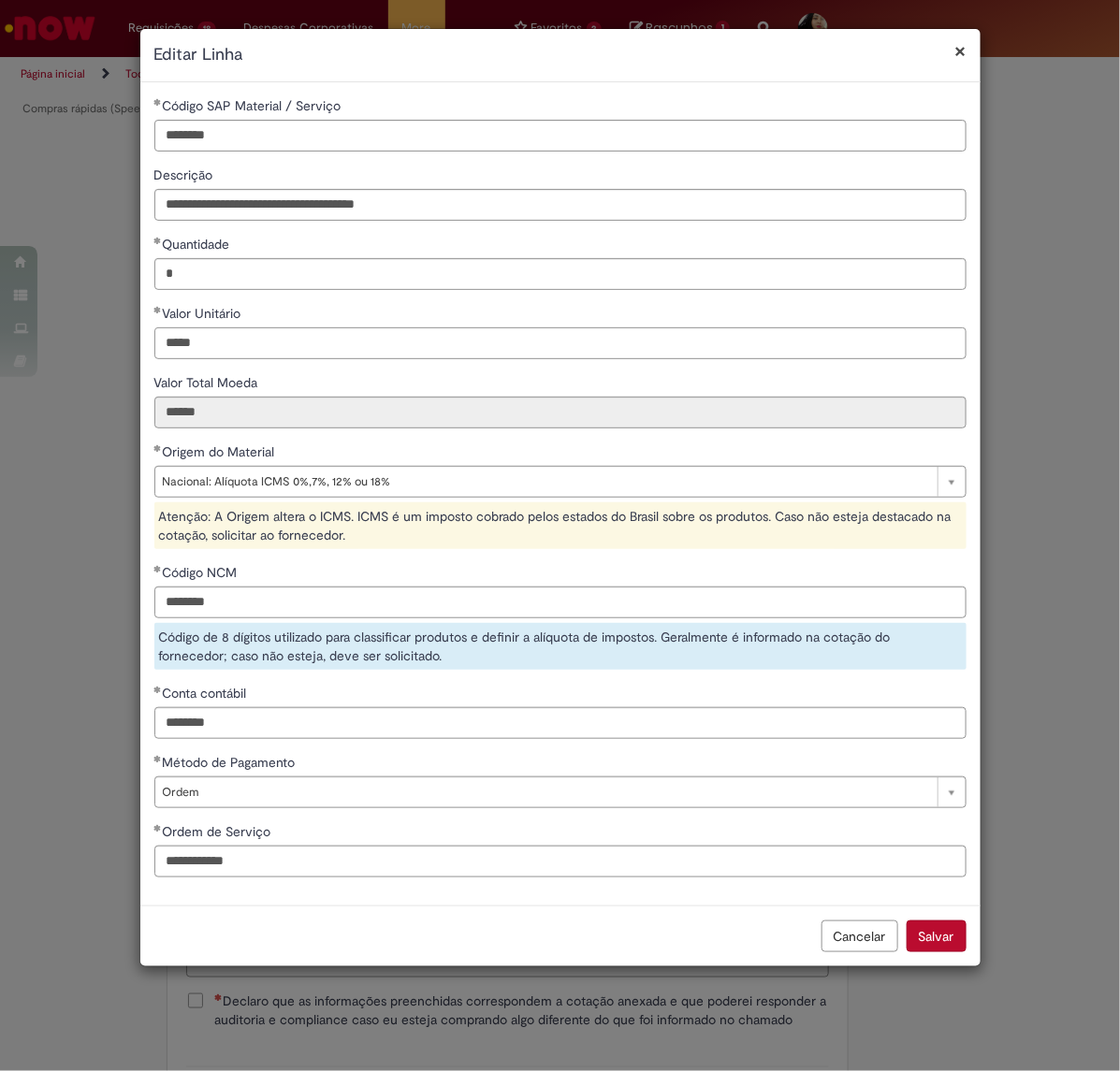 drag, startPoint x: 211, startPoint y: 339, endPoint x: 129, endPoint y: 338, distance: 82.006097 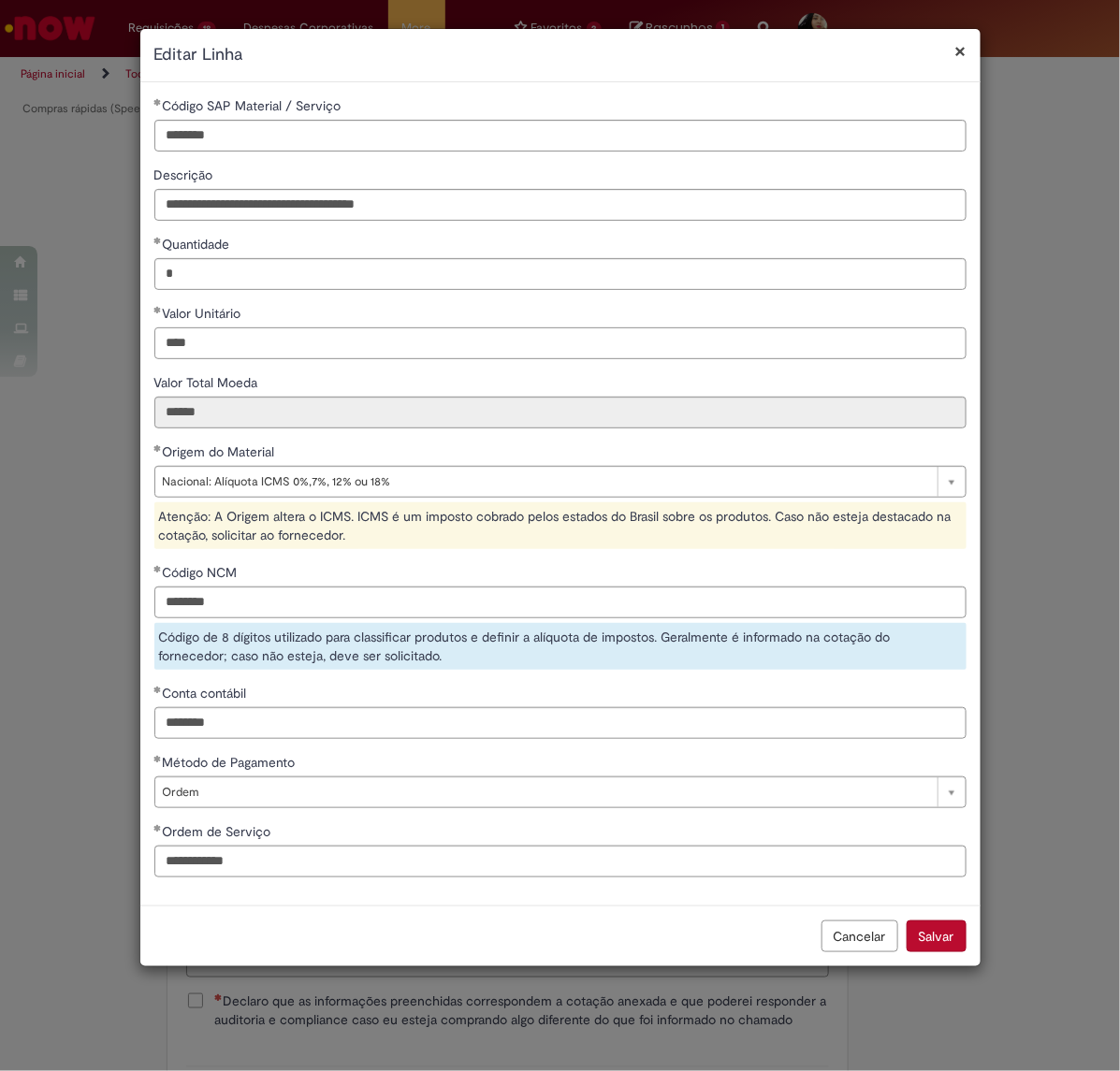 type on "****" 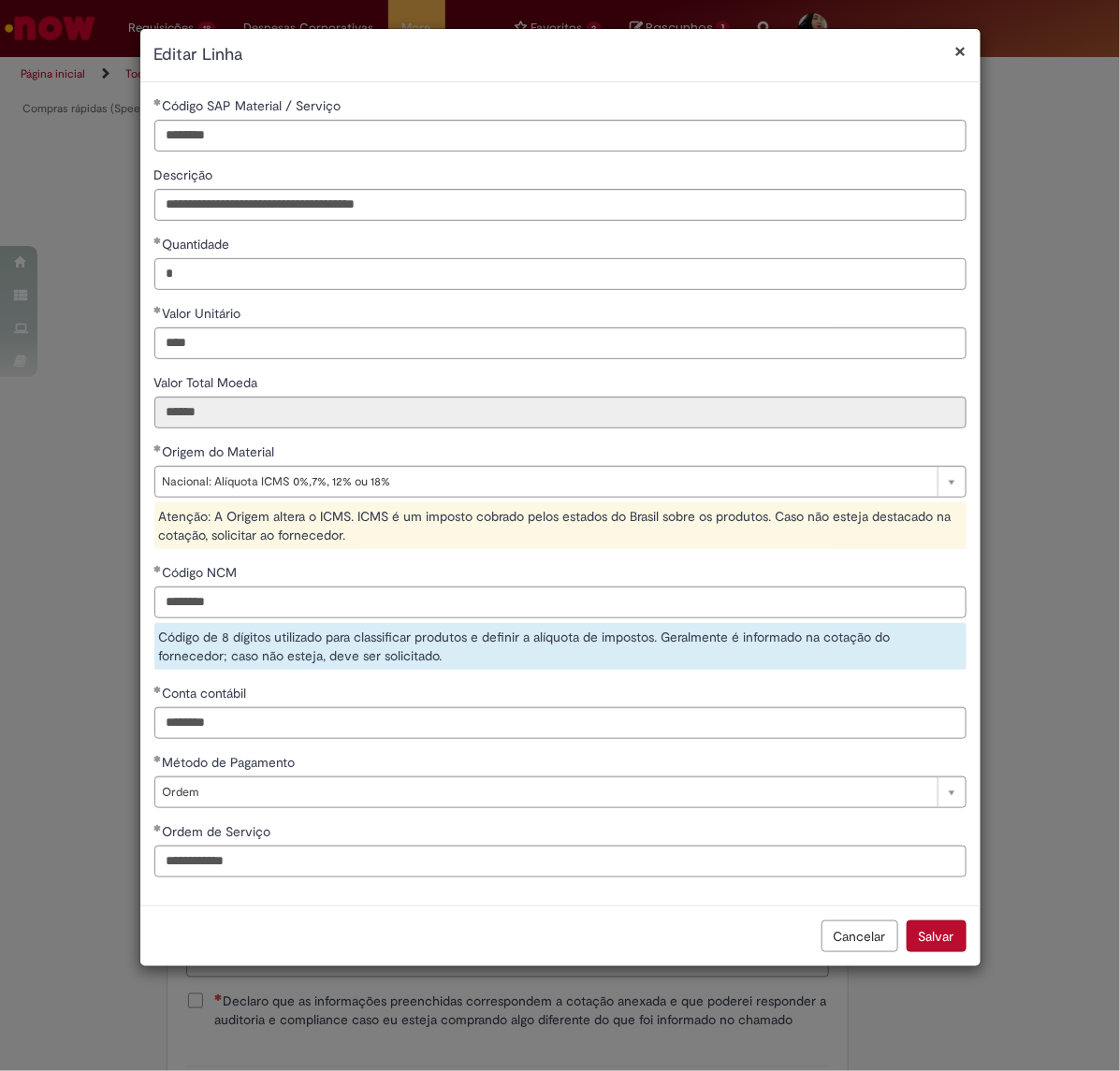 type on "*****" 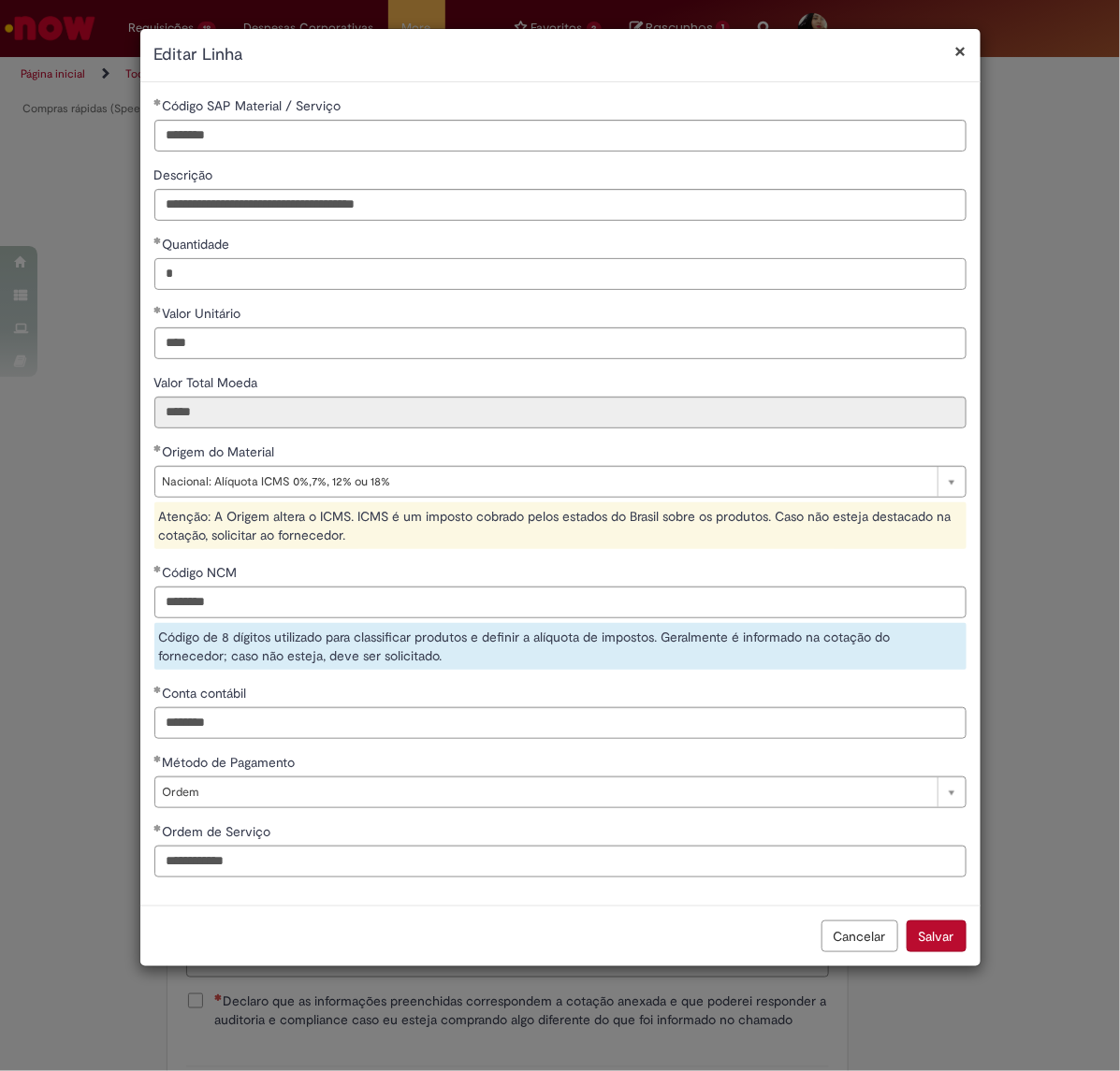 drag, startPoint x: 181, startPoint y: 264, endPoint x: 11, endPoint y: 268, distance: 170.04705 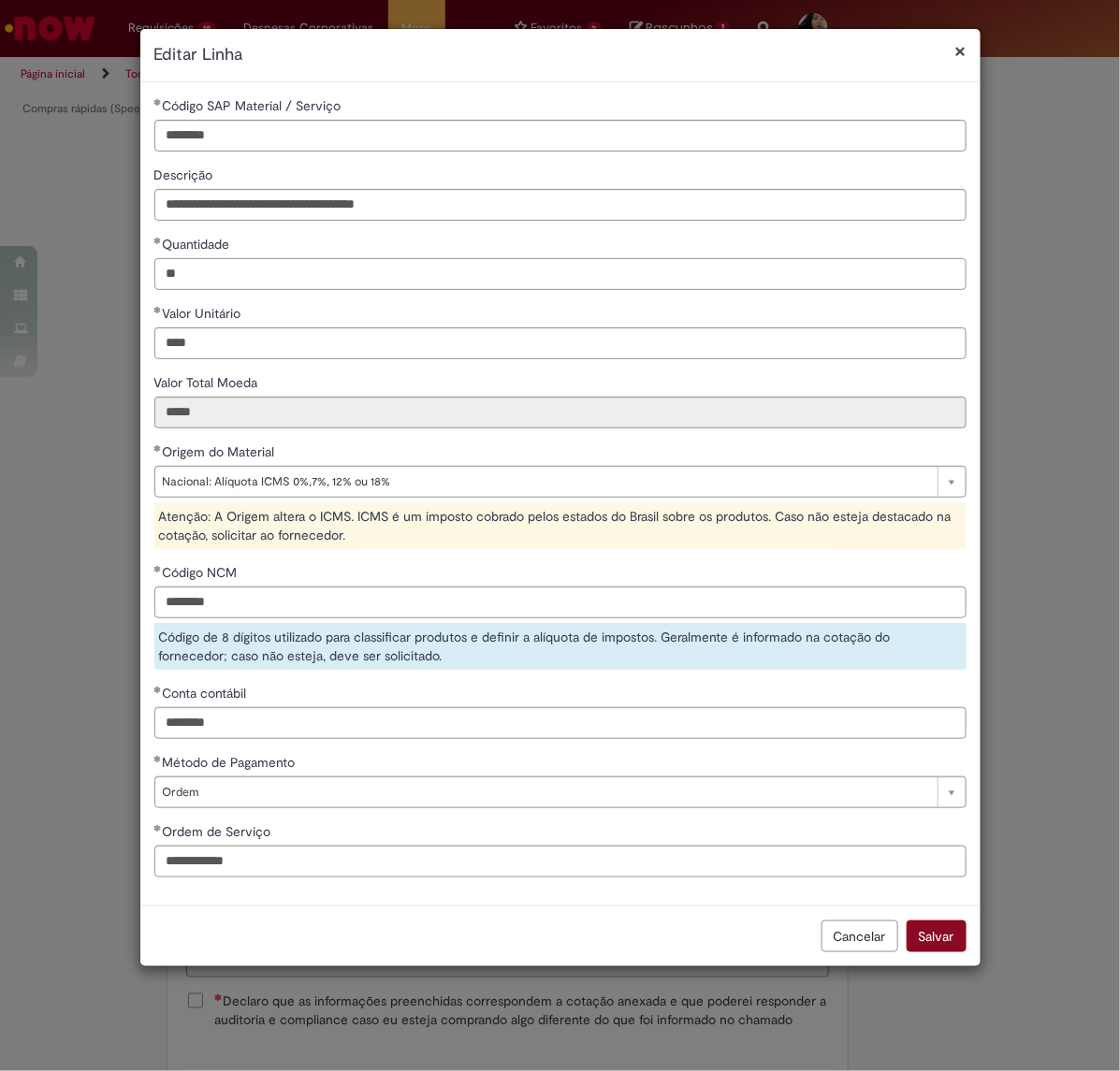 type on "**" 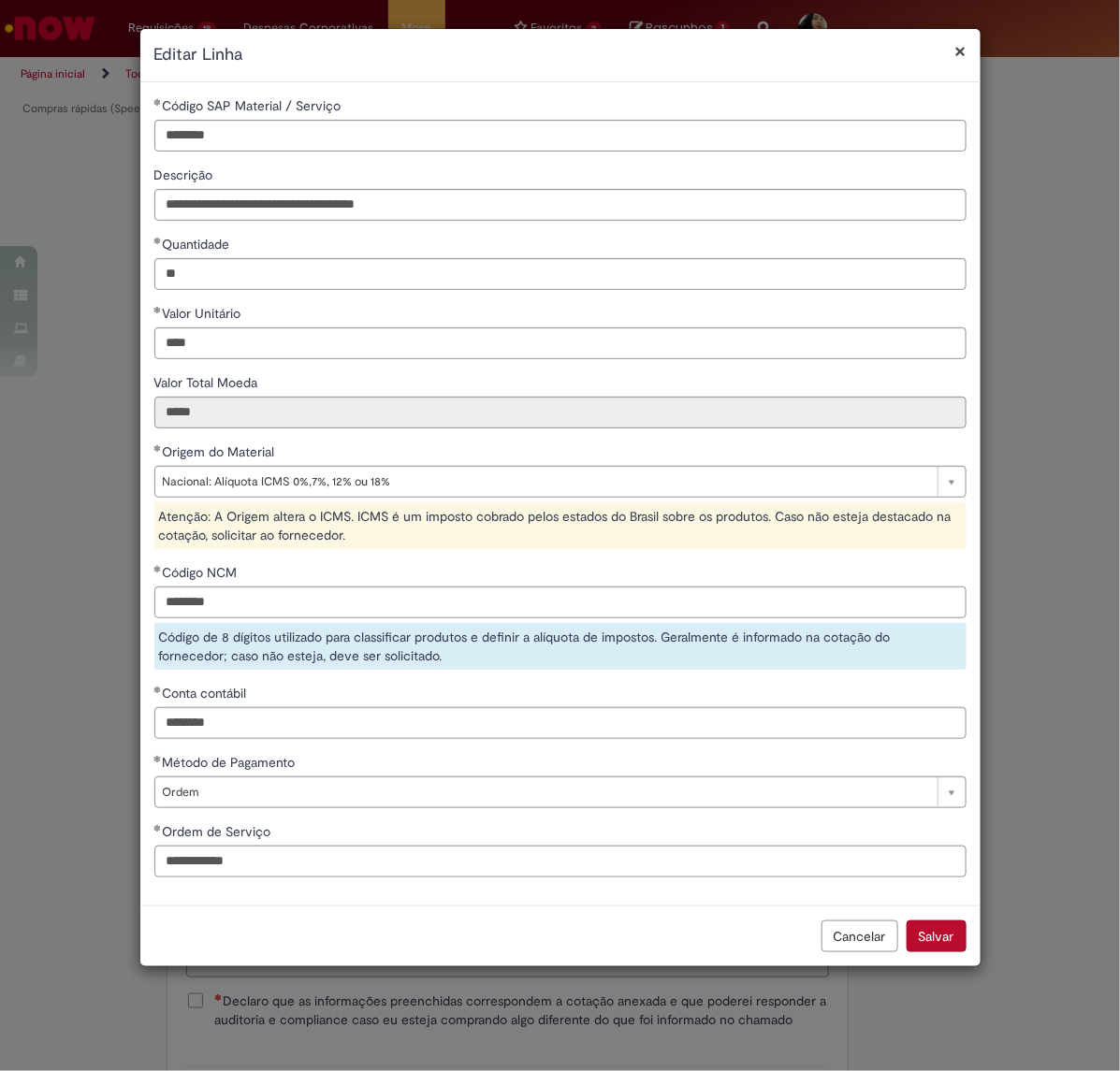 type on "******" 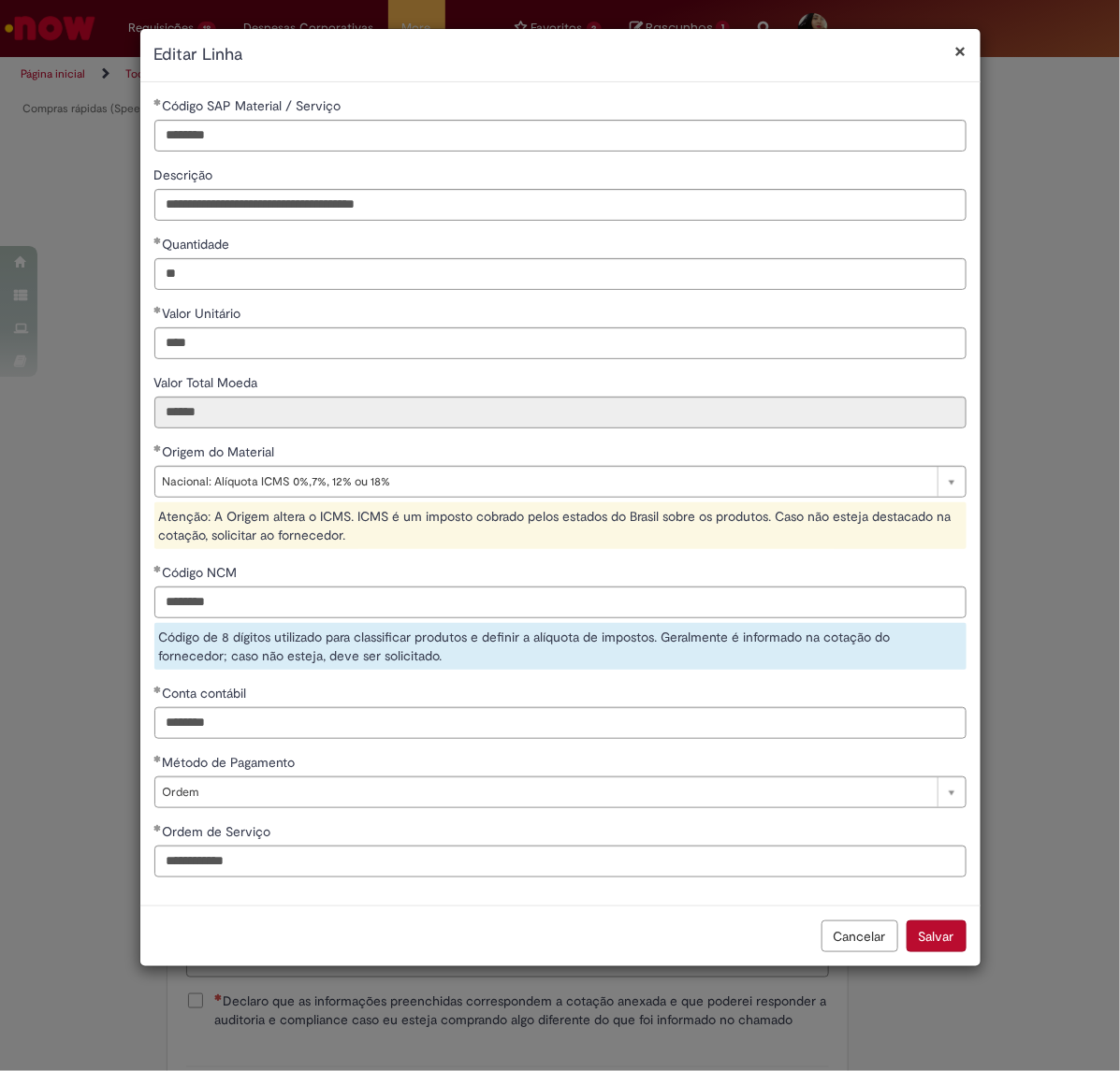 click on "Salvar" at bounding box center (937, 936) 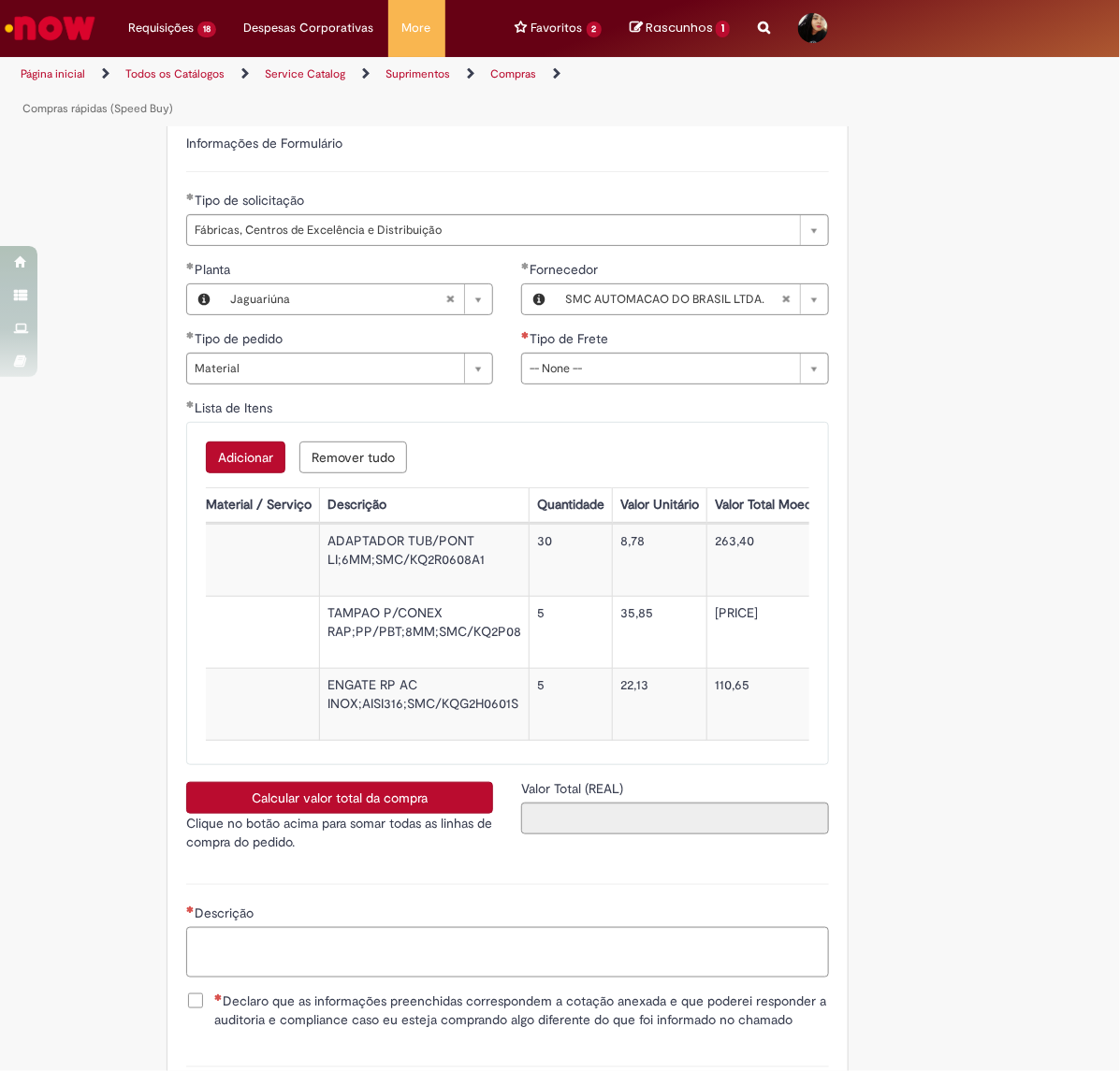 scroll, scrollTop: 0, scrollLeft: 353, axis: horizontal 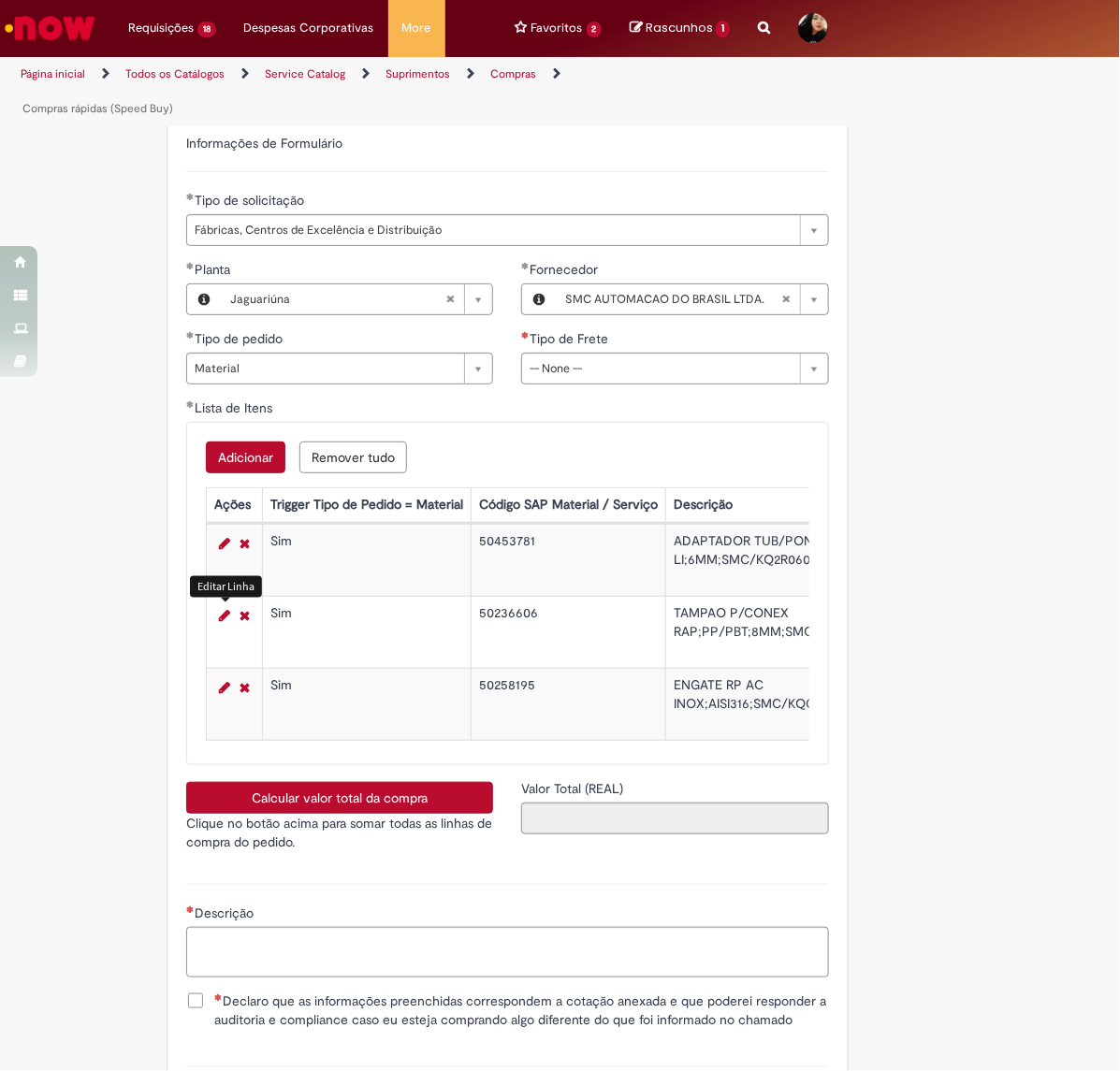 click at bounding box center (225, 615) 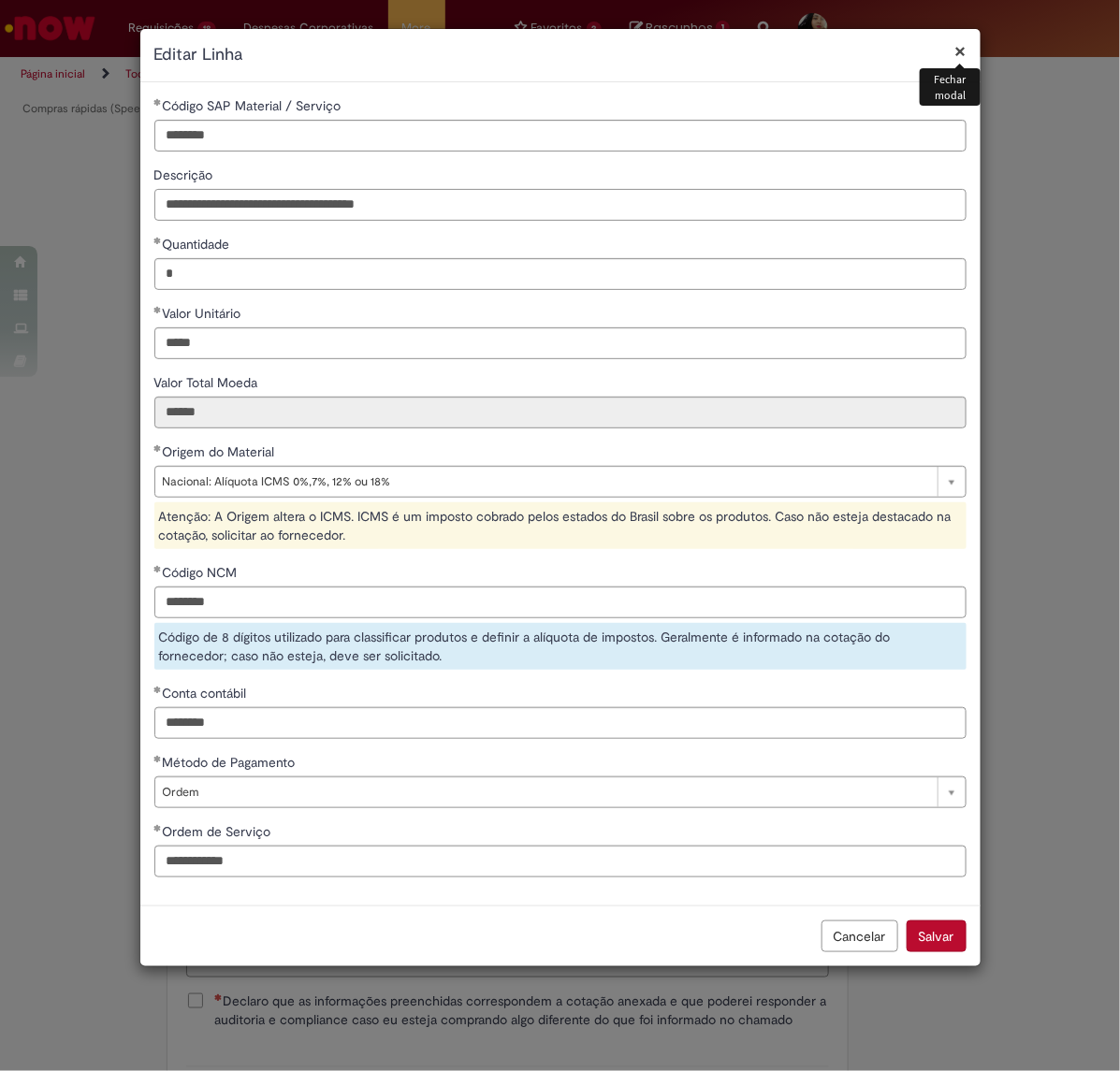 click on "**********" at bounding box center (560, 205) 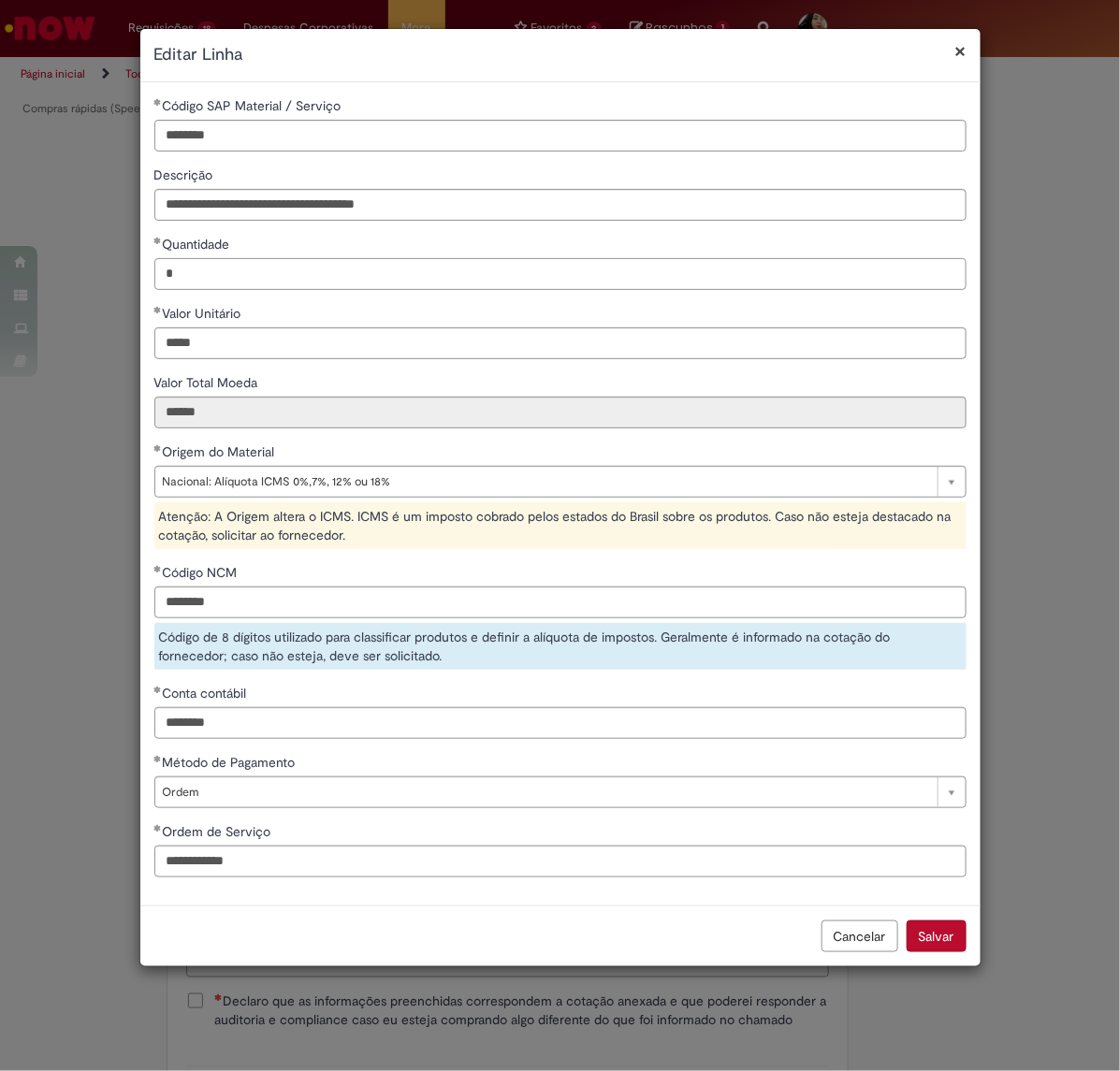 click on "*" at bounding box center [560, 274] 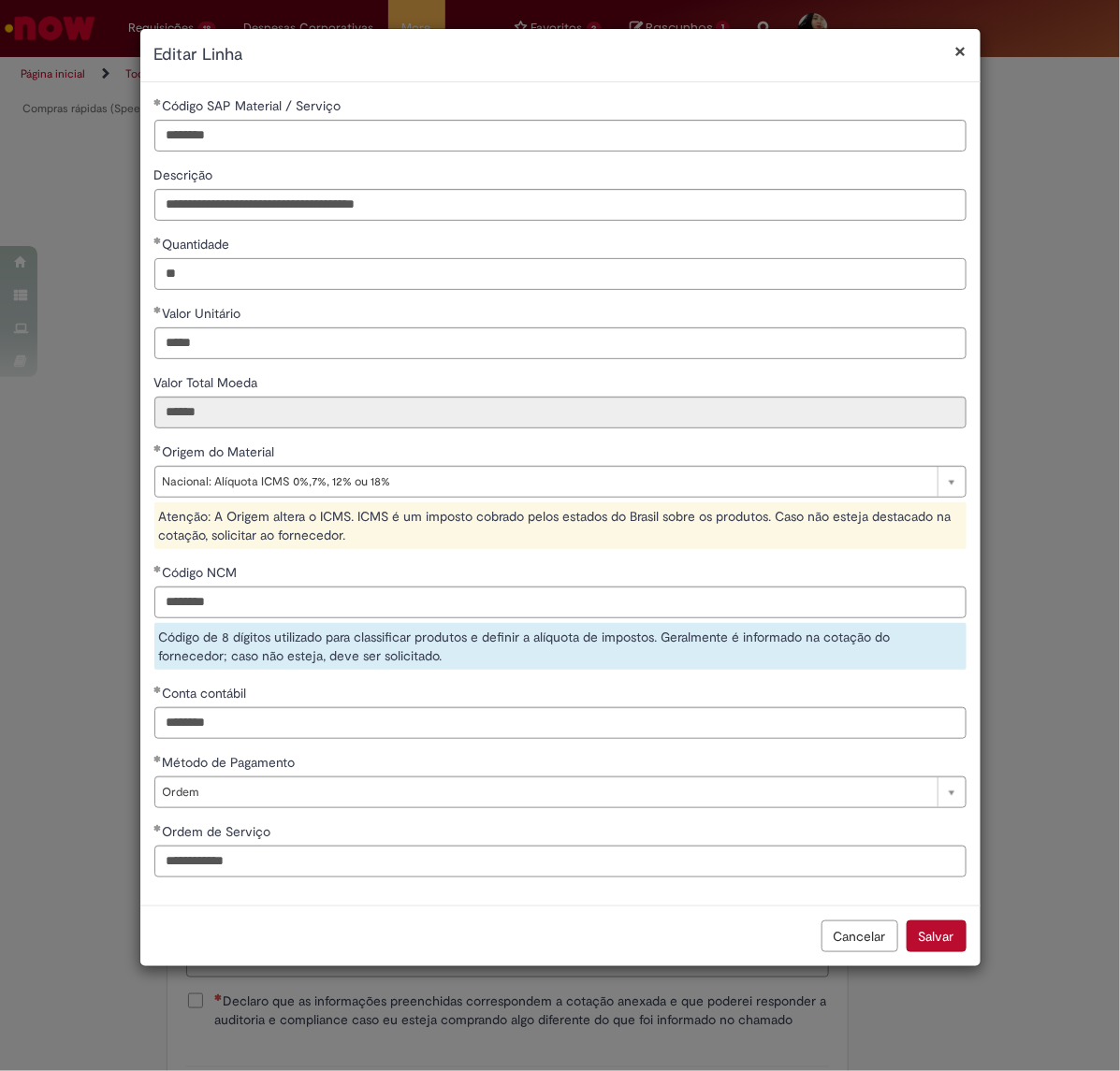 type on "**" 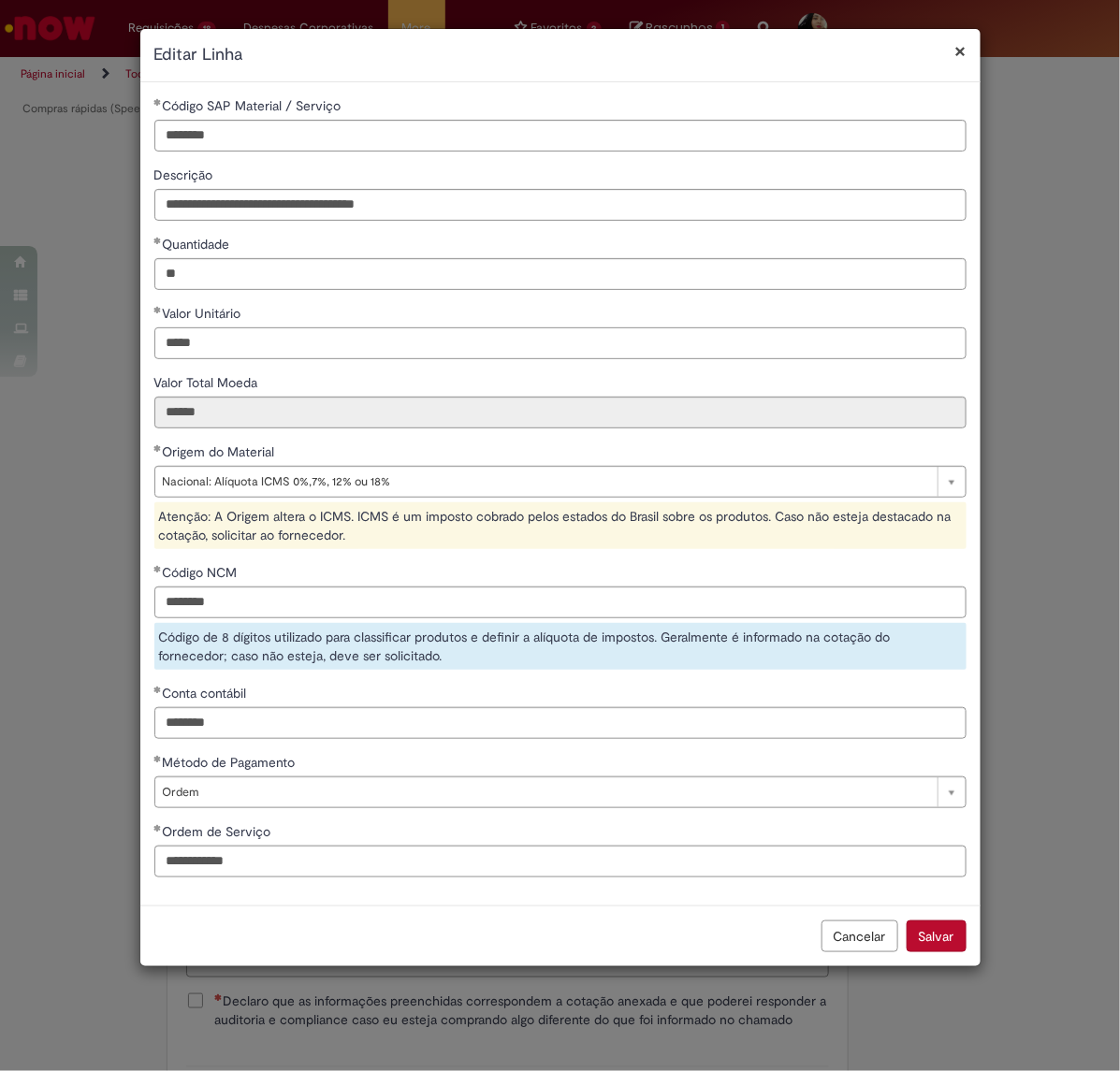 type on "********" 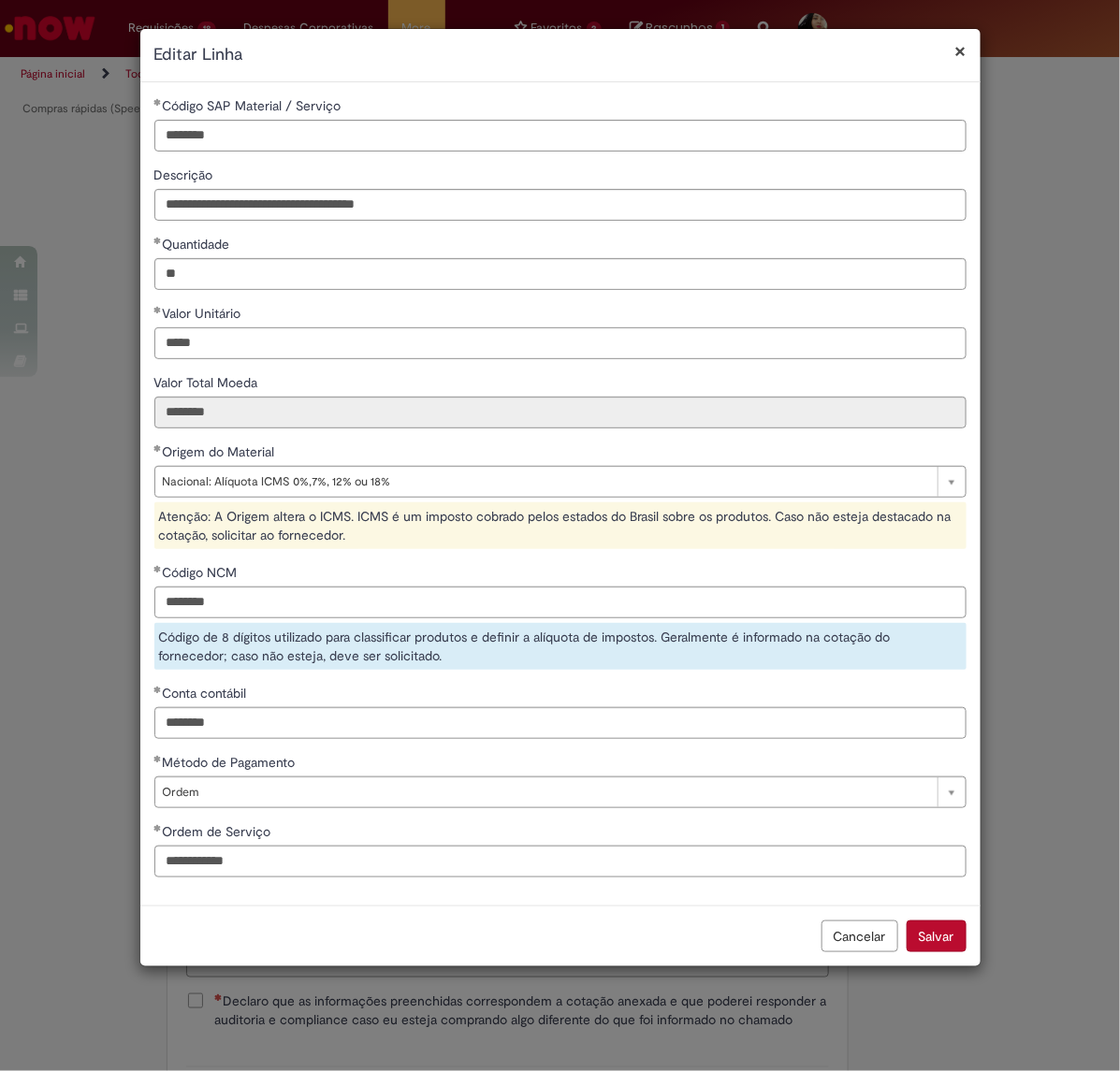 drag, startPoint x: 244, startPoint y: 333, endPoint x: 227, endPoint y: 346, distance: 21.400935 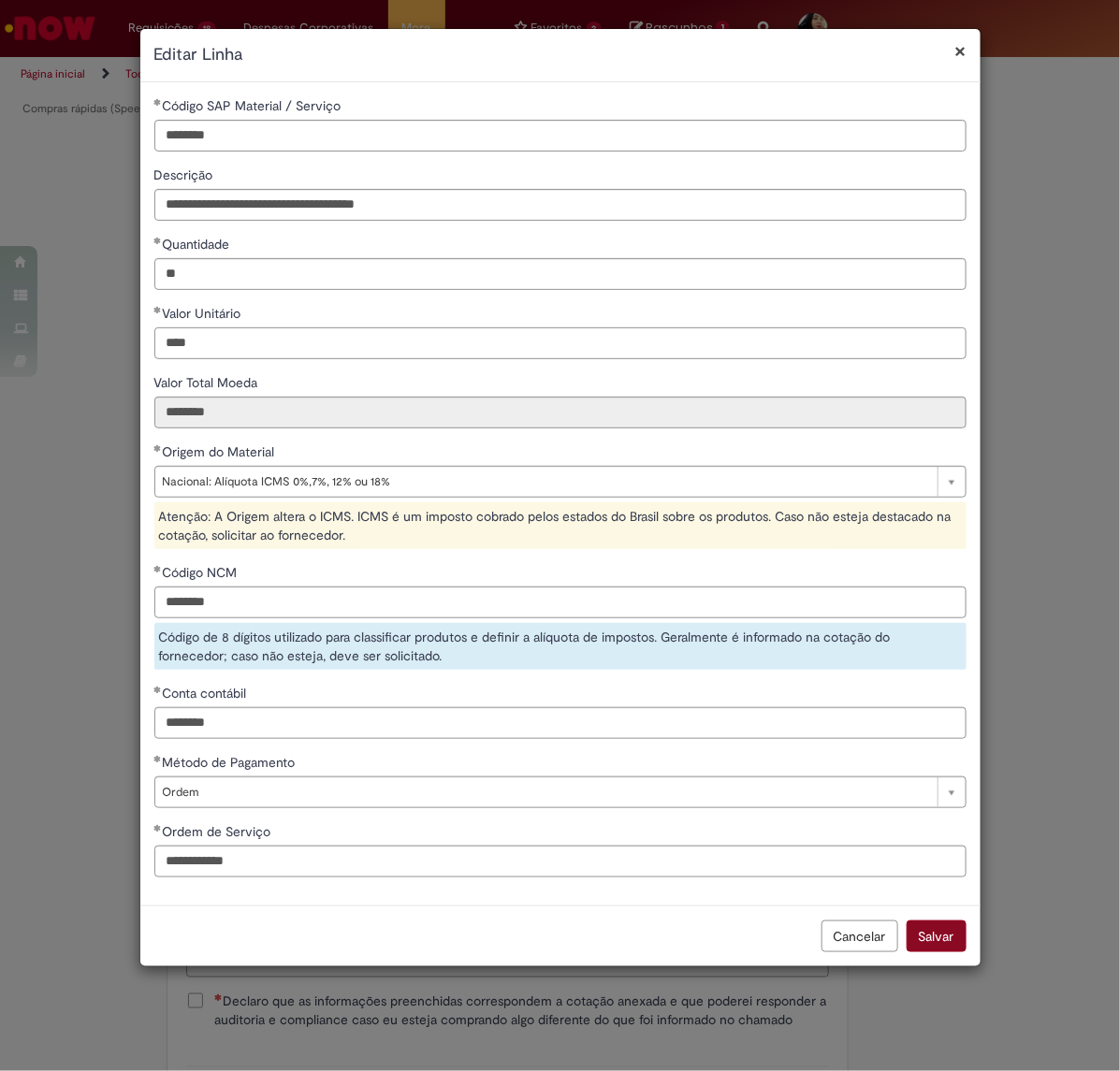 type on "****" 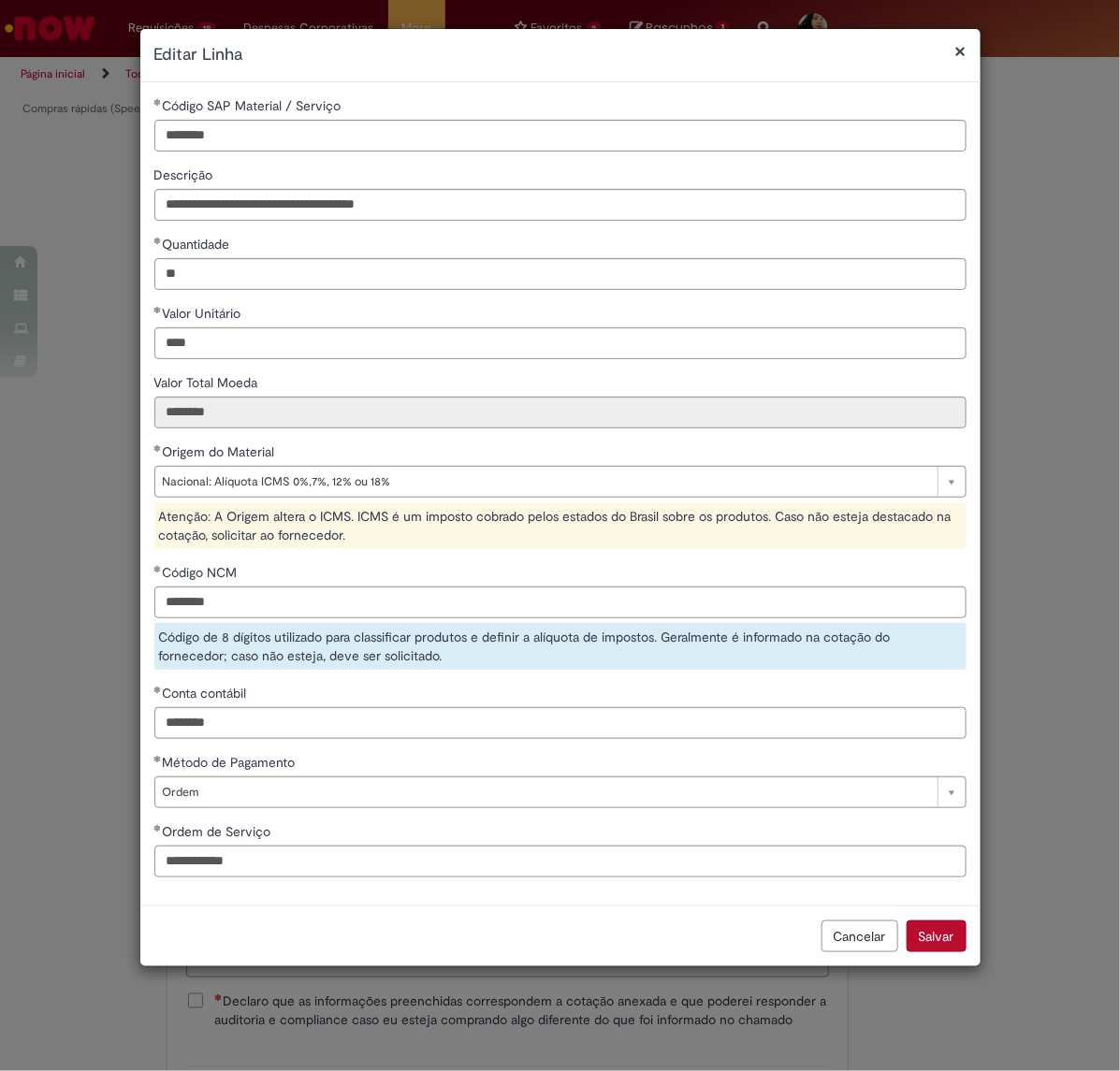 type on "******" 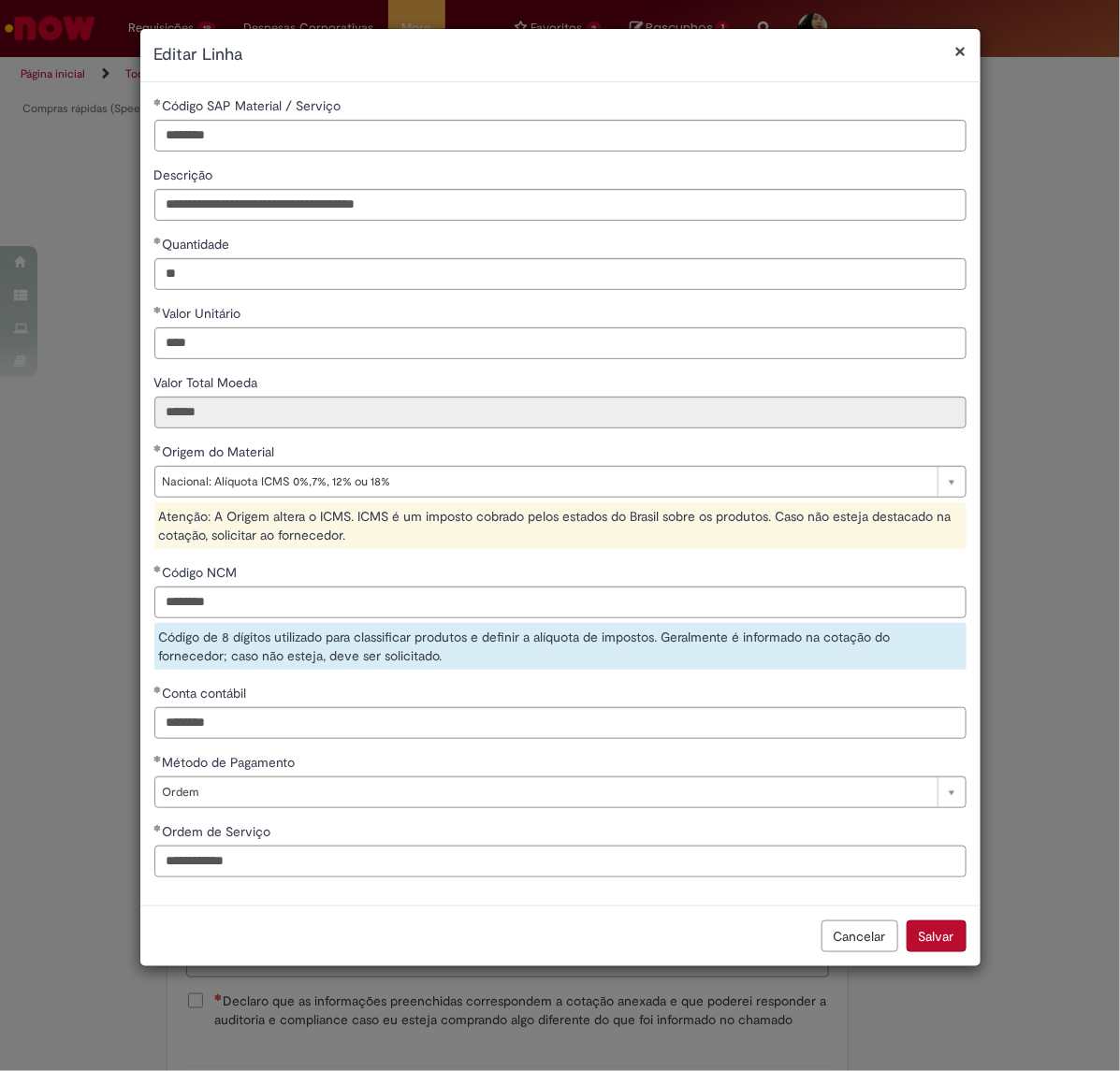 click on "Salvar" at bounding box center [937, 936] 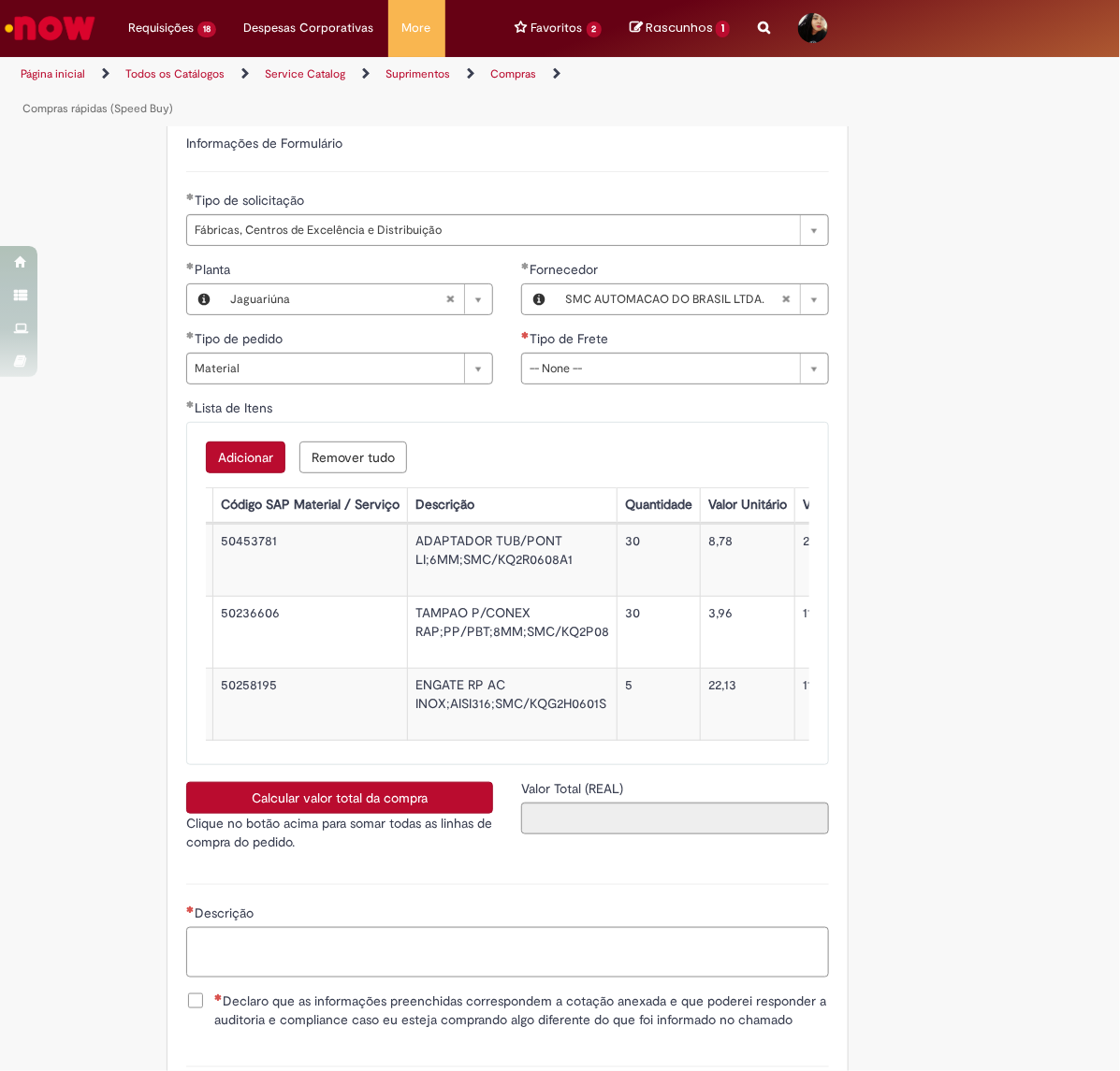 scroll, scrollTop: 0, scrollLeft: 260, axis: horizontal 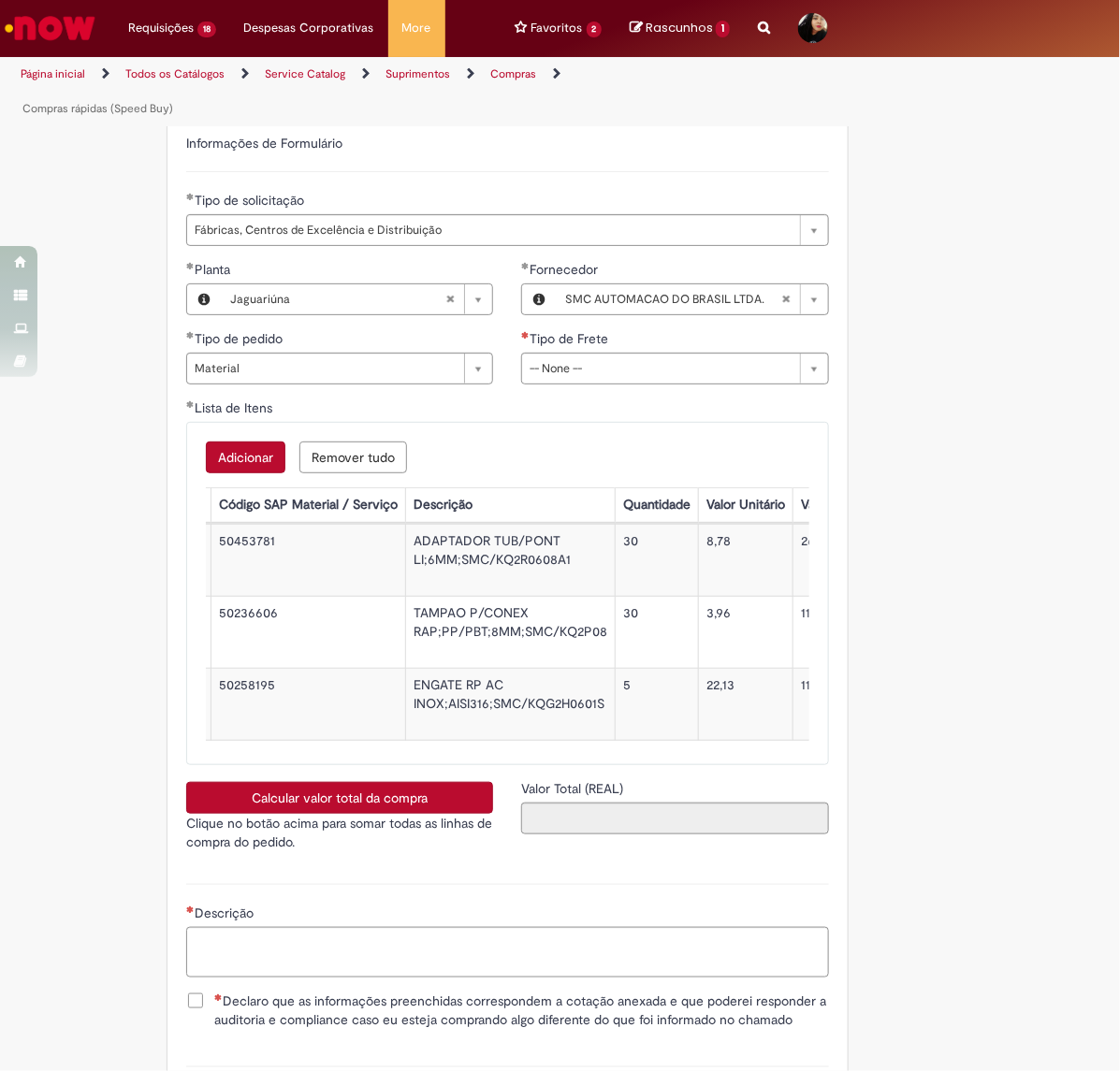click on "Calcular valor total da compra" at bounding box center (340, 798) 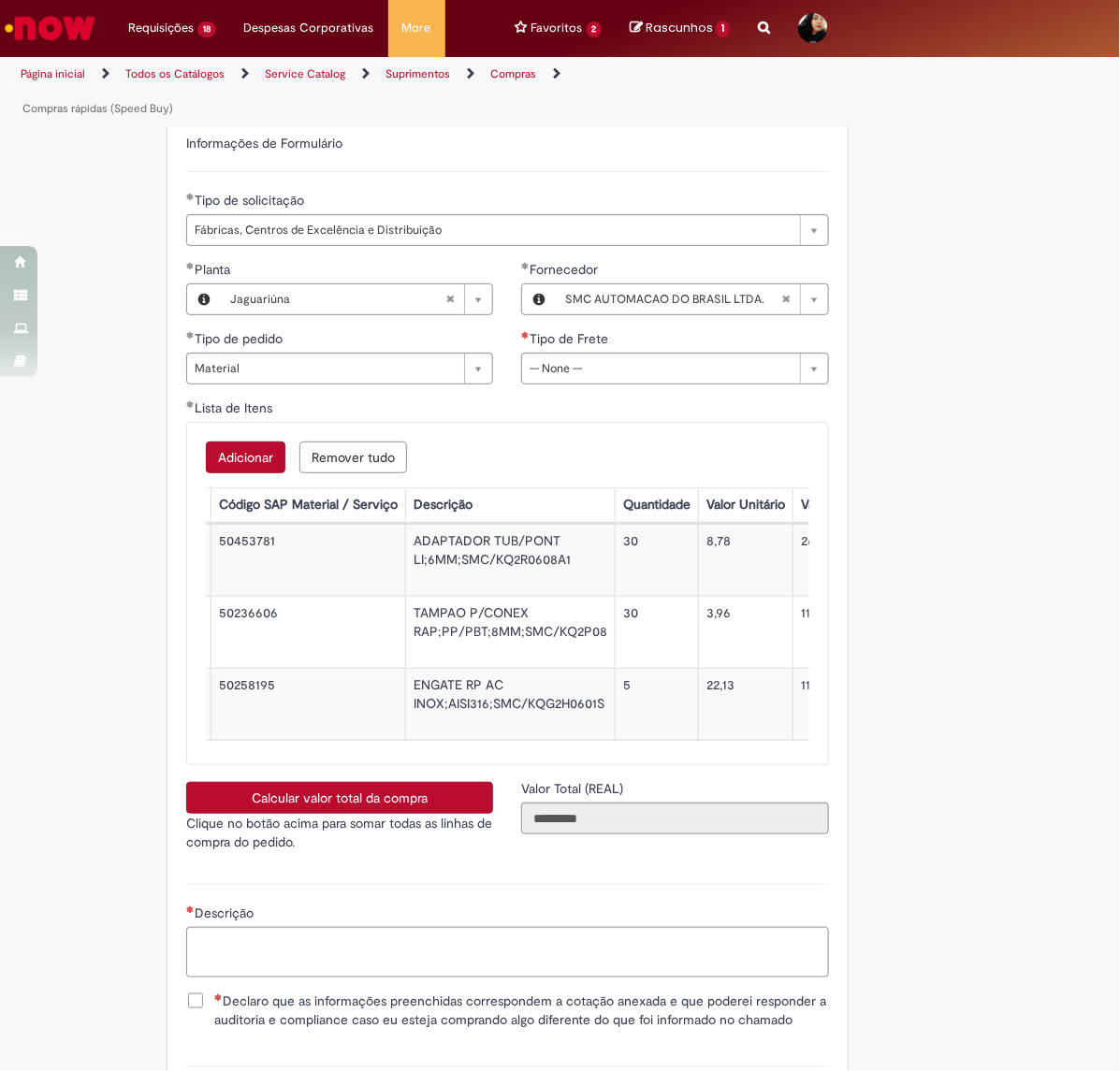 scroll, scrollTop: 3220, scrollLeft: 0, axis: vertical 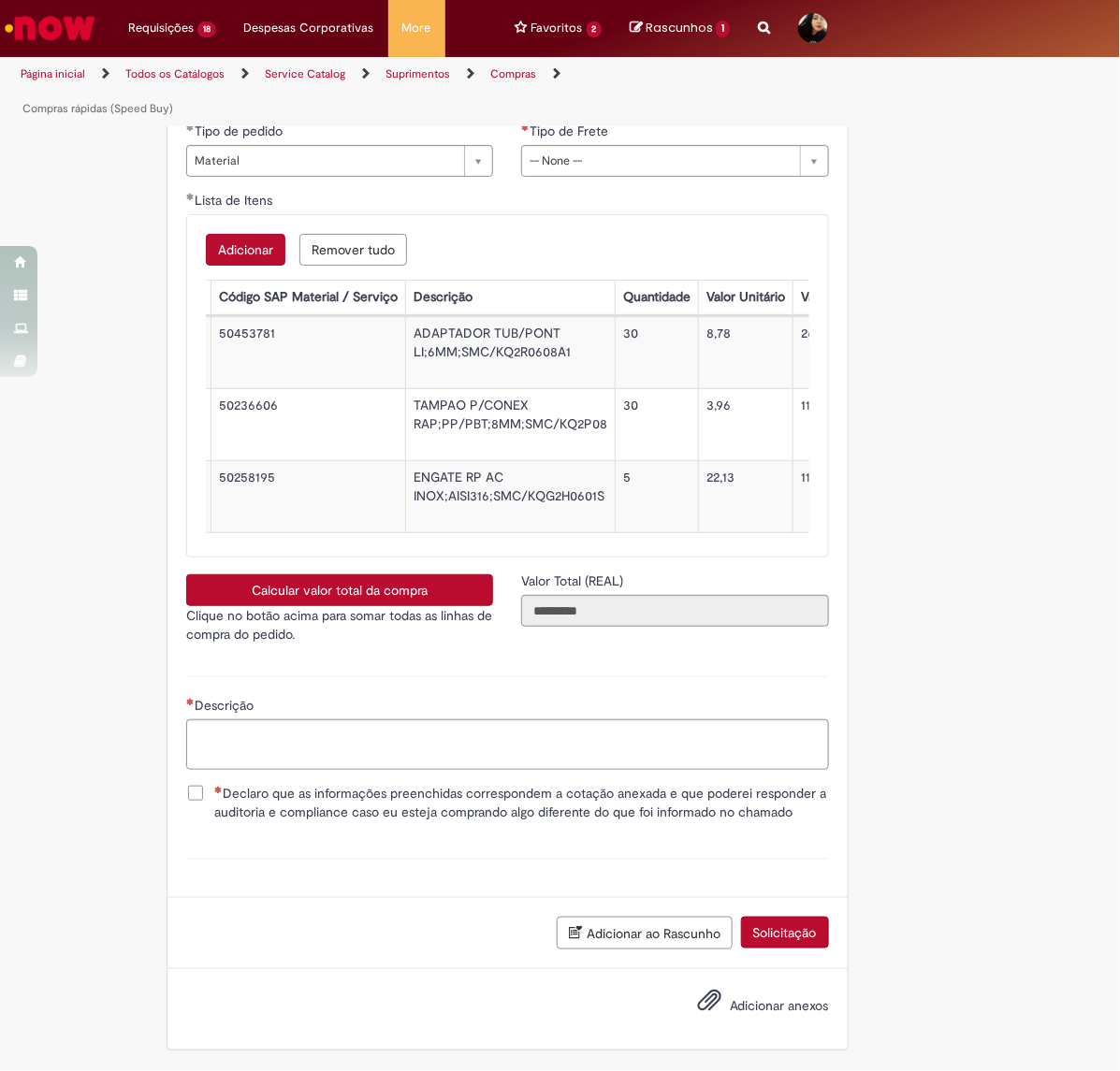click on "Descrição" at bounding box center [507, 707] 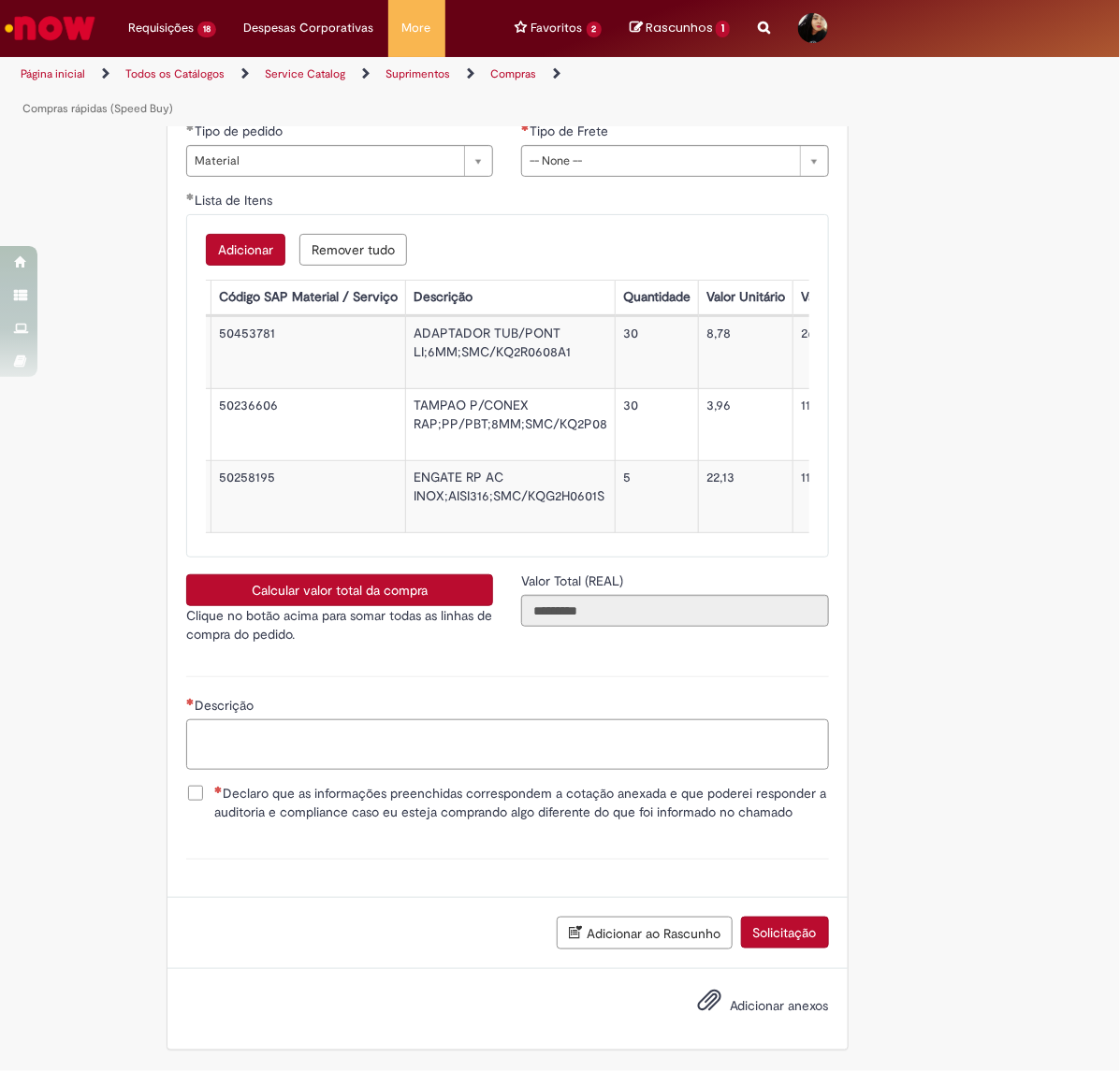 click on "Descrição" at bounding box center [507, 745] 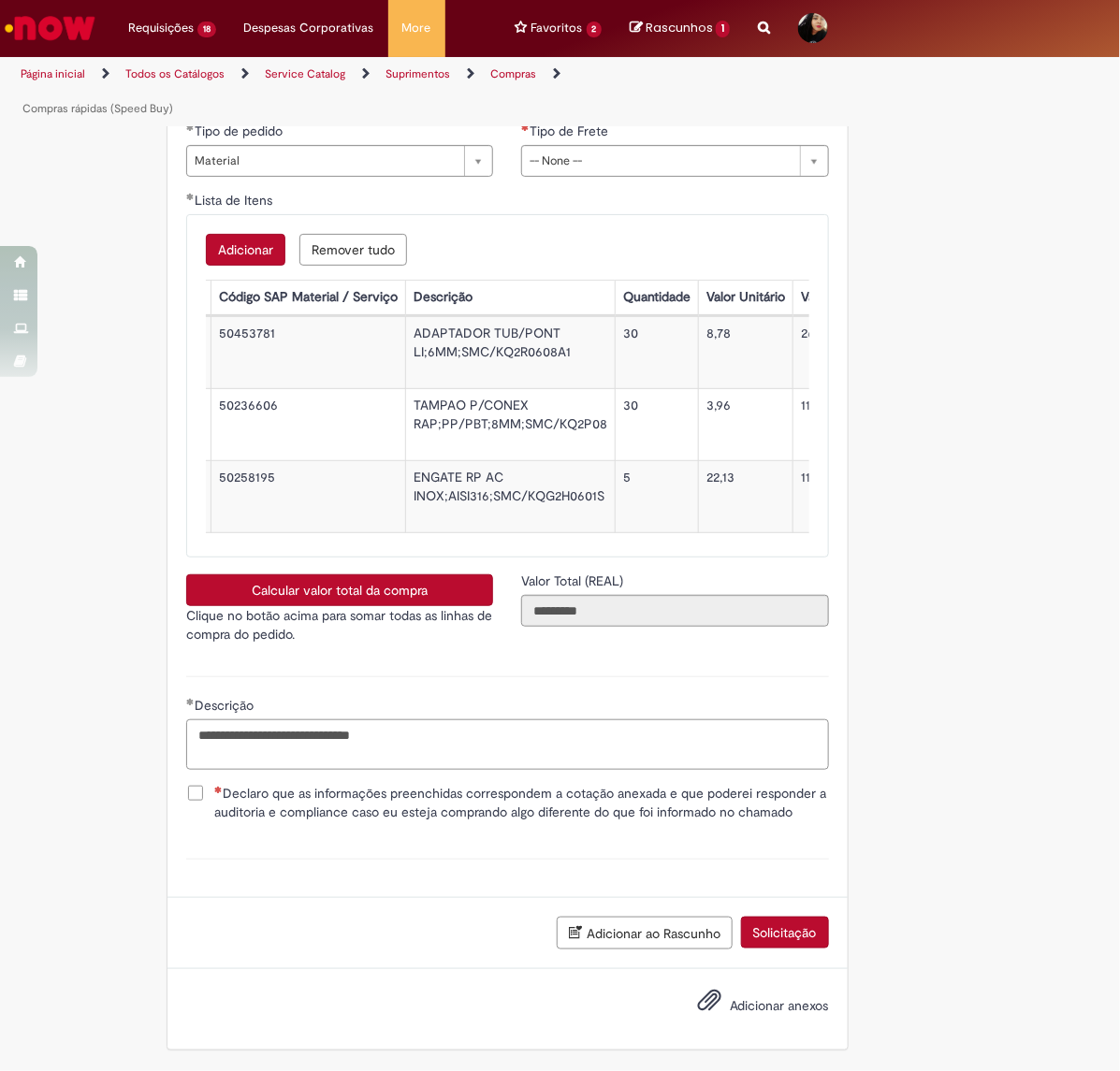type on "**********" 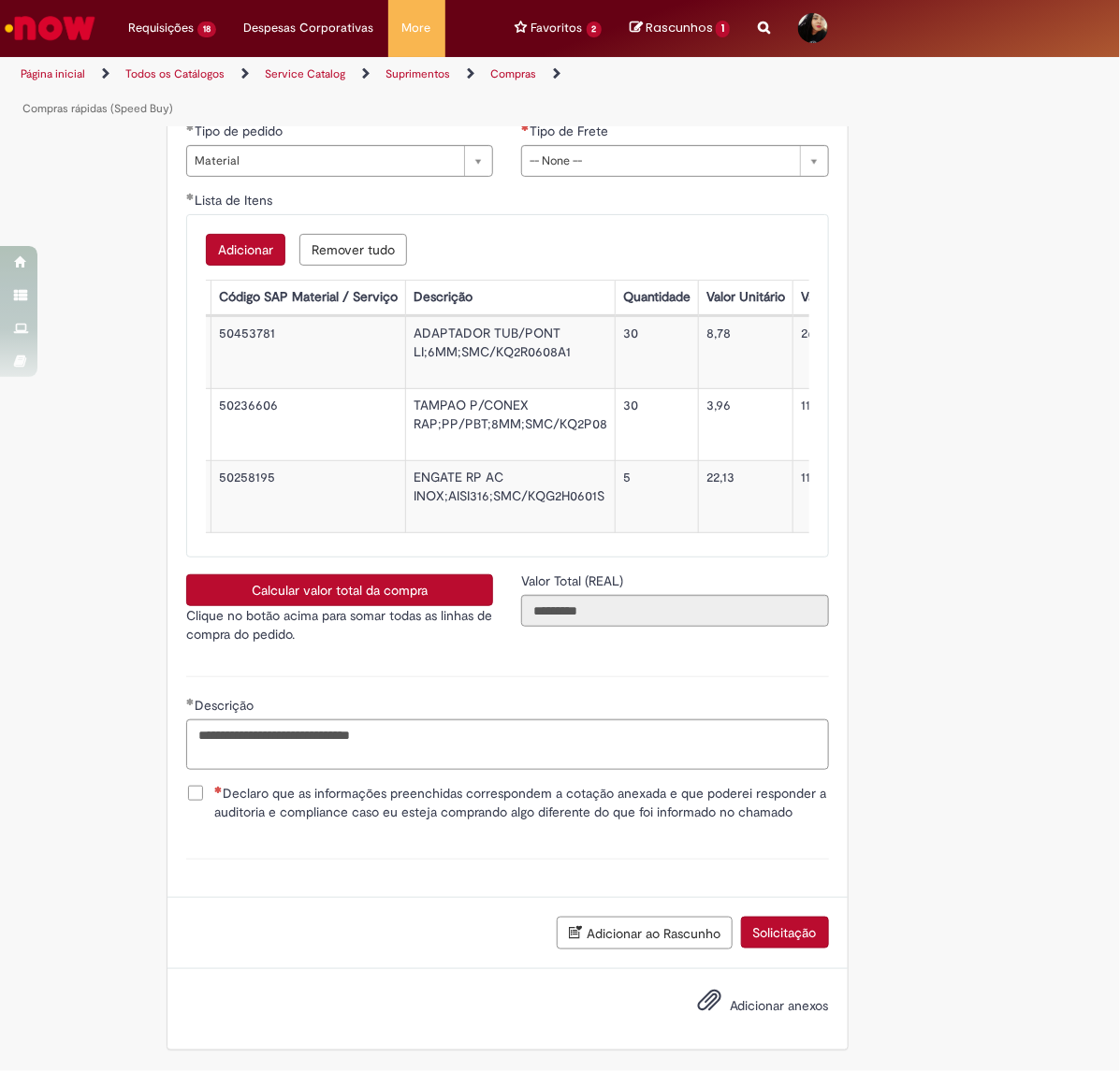 drag, startPoint x: 188, startPoint y: 778, endPoint x: 190, endPoint y: 788, distance: 10.198039 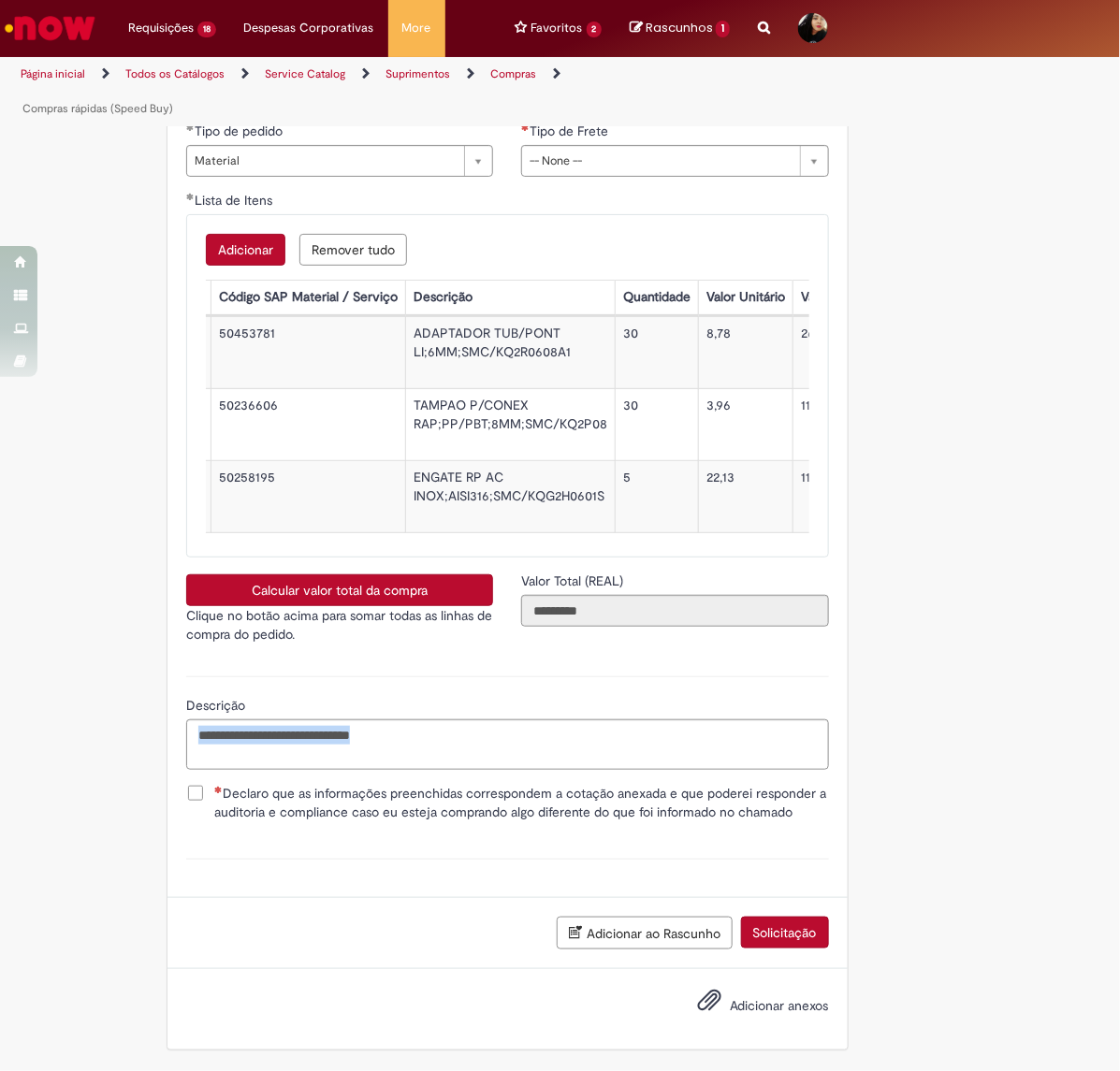 click on "Declaro que as informações preenchidas correspondem a cotação anexada e que poderei responder a auditoria e compliance caso eu esteja comprando algo diferente do que foi informado no chamado" at bounding box center [521, 803] 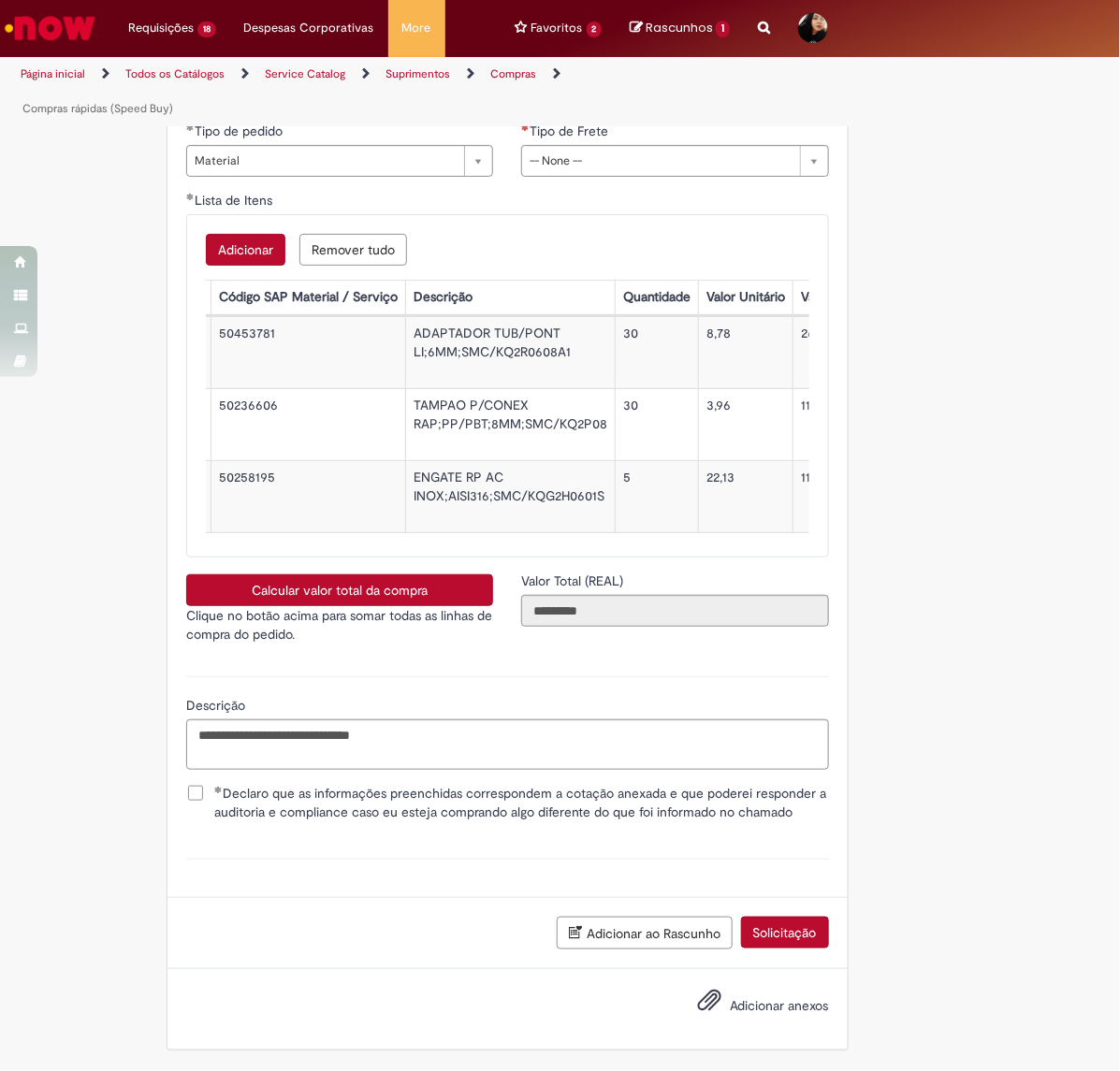 click on "Adicionar anexos" at bounding box center [749, 1006] 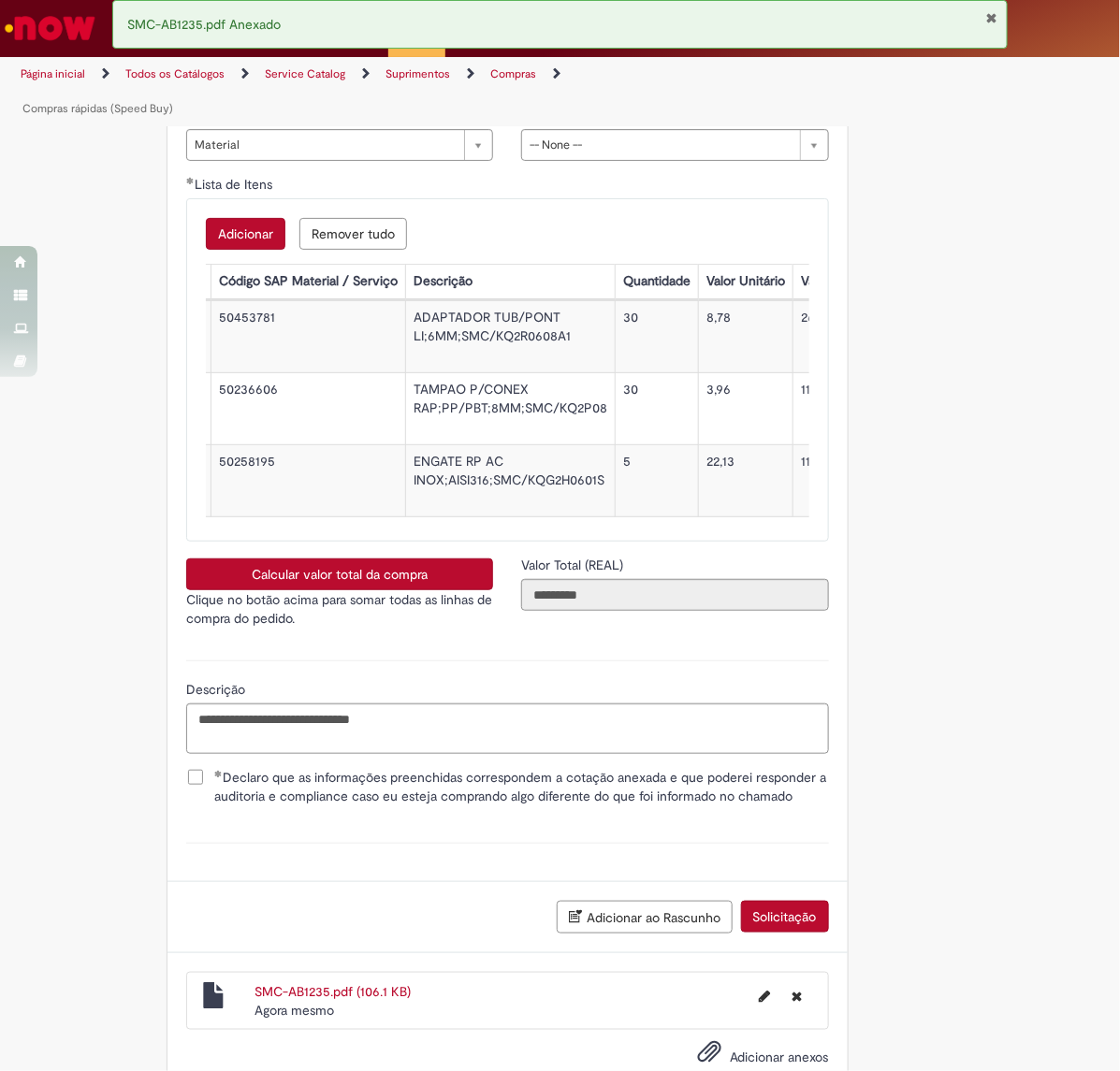 scroll, scrollTop: 3288, scrollLeft: 0, axis: vertical 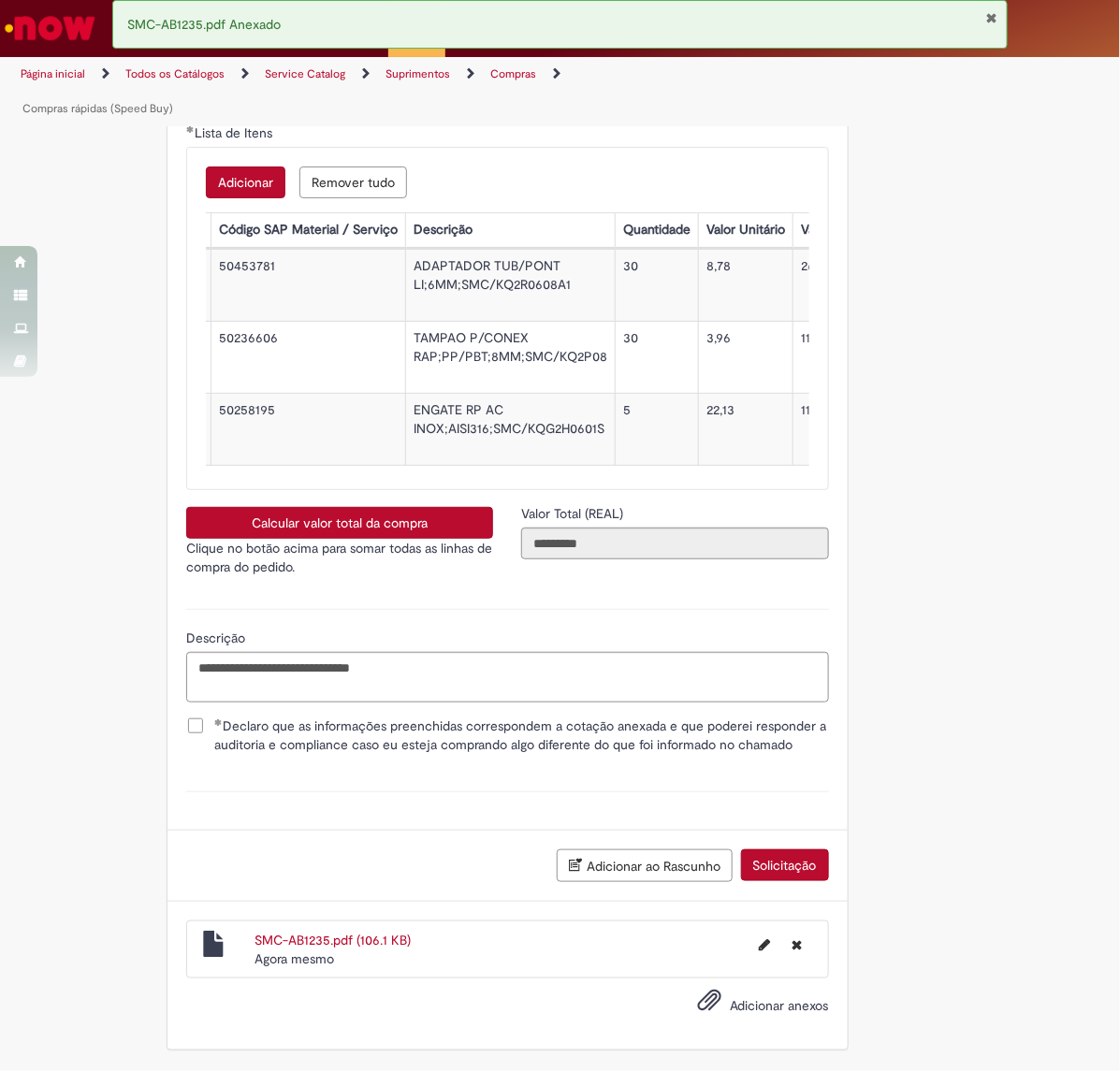 click on "Solicitação" at bounding box center [785, 865] 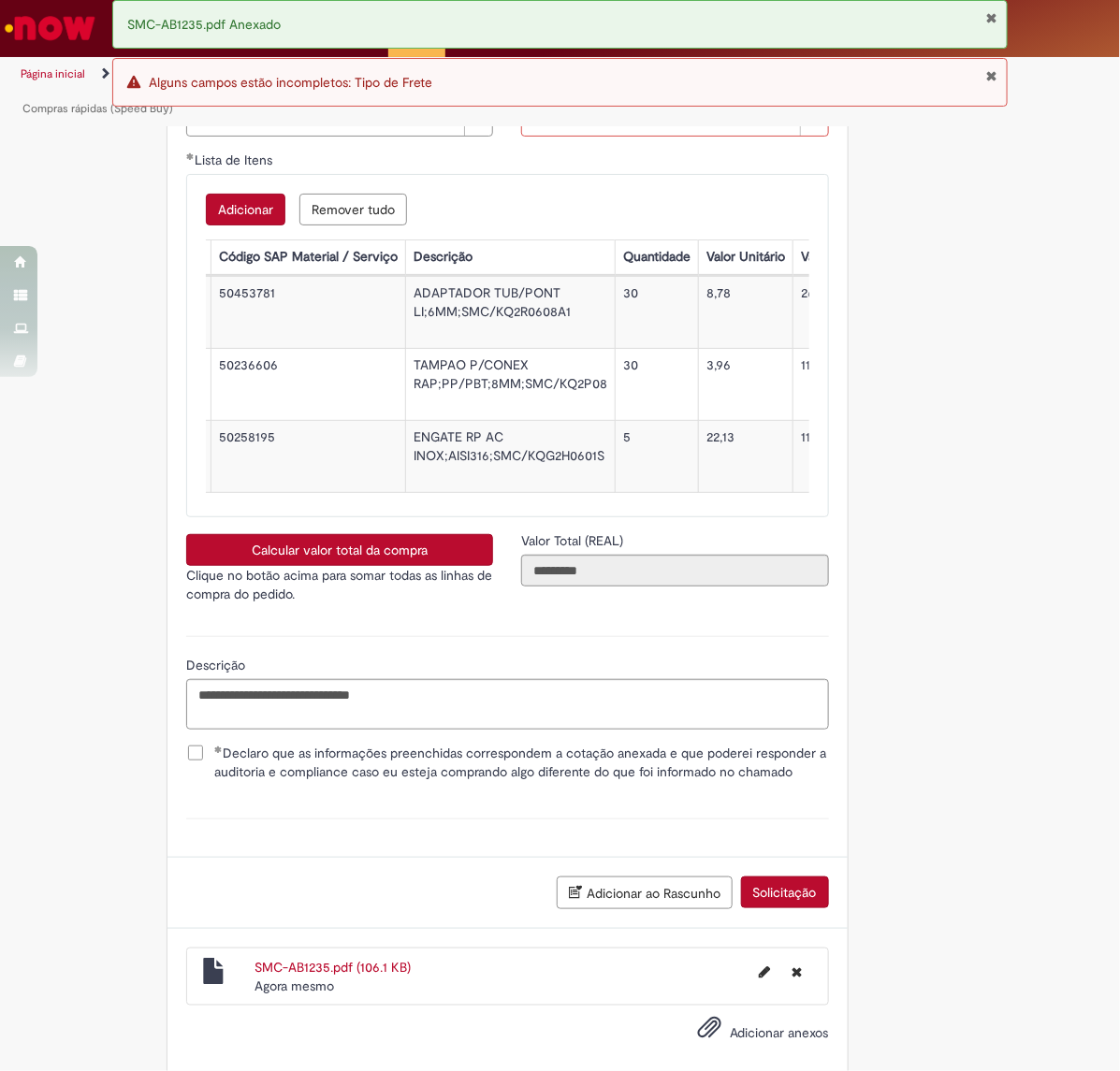 scroll, scrollTop: 3288, scrollLeft: 0, axis: vertical 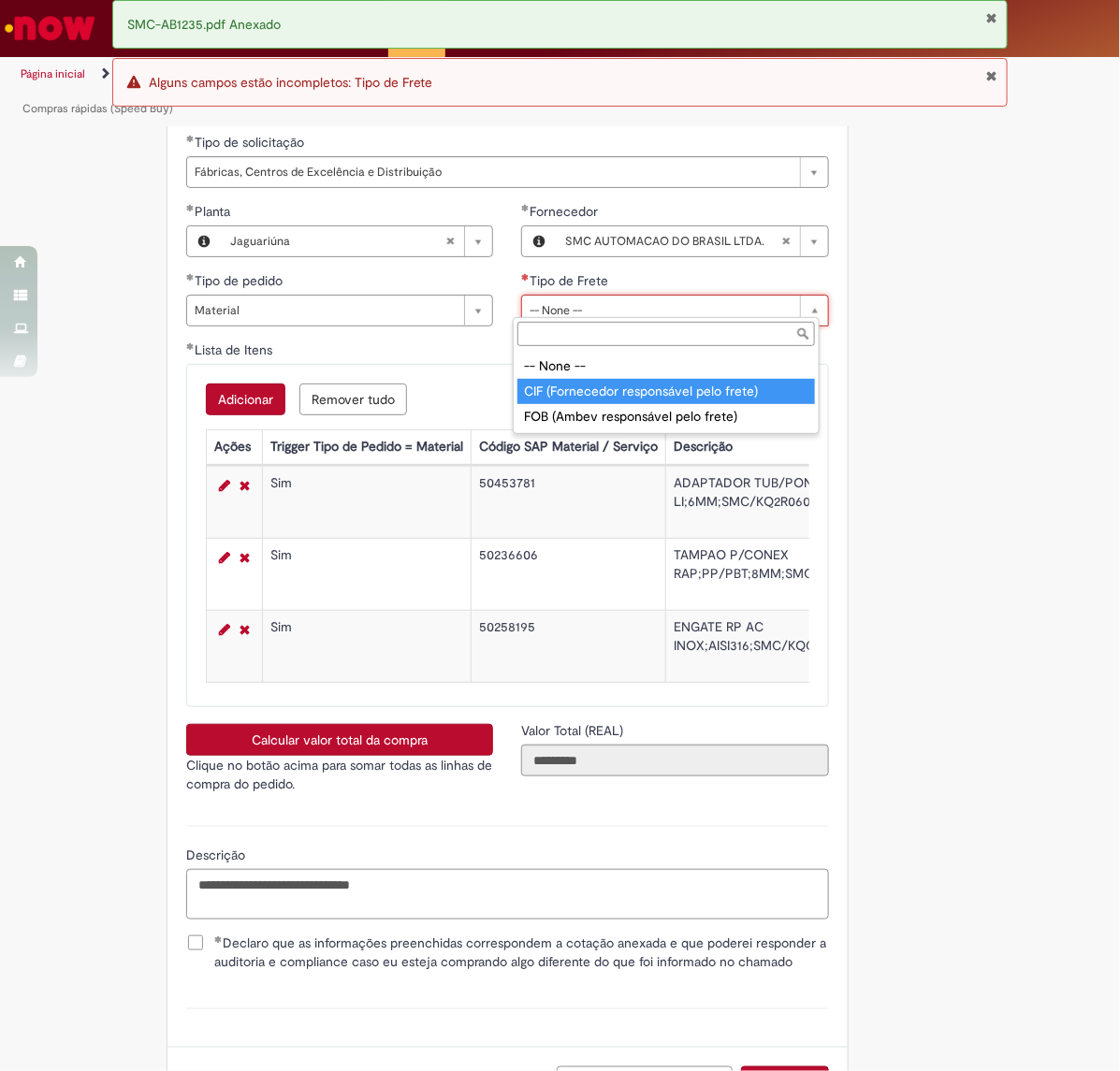 type on "**********" 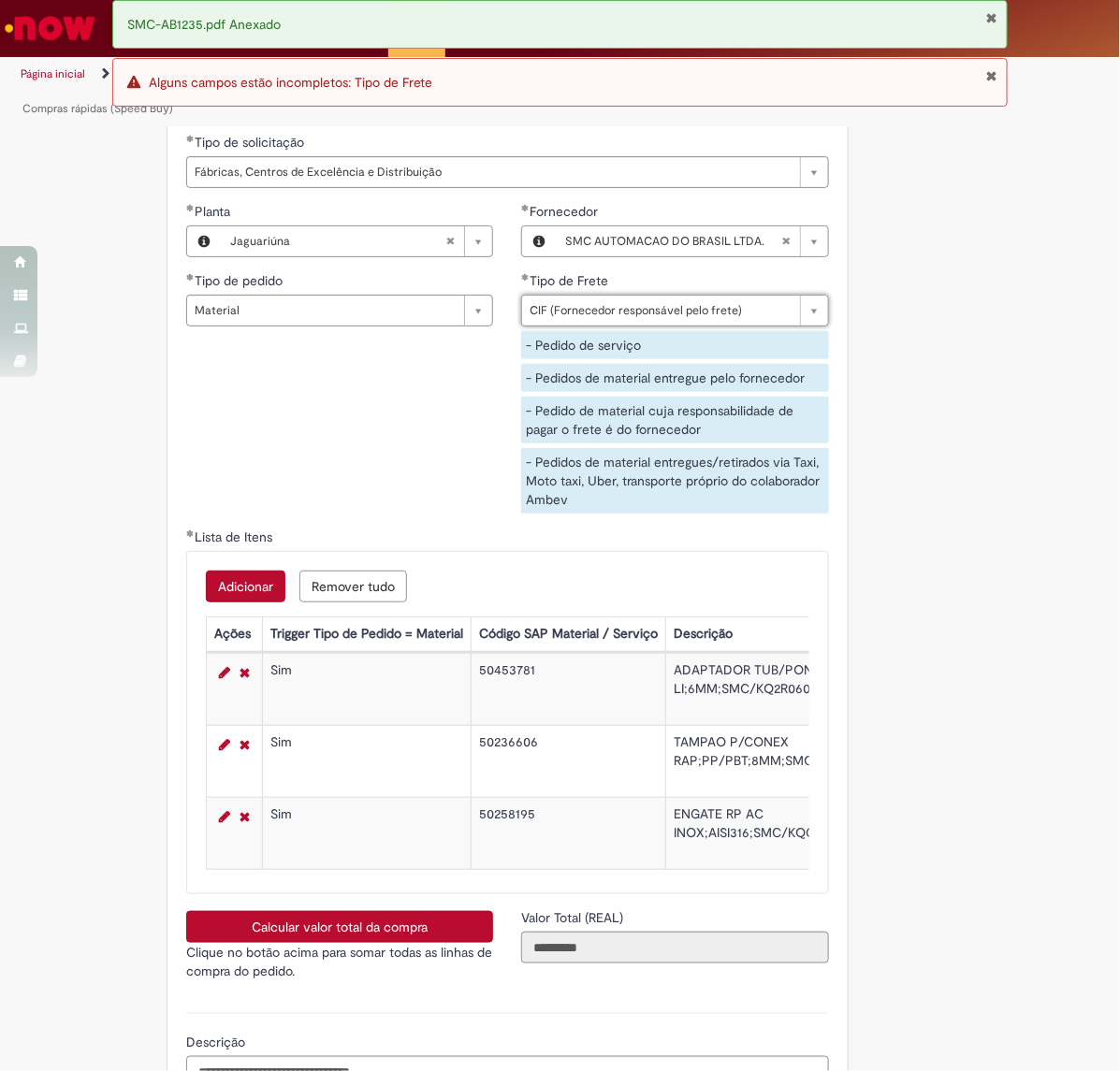 scroll, scrollTop: 3405, scrollLeft: 0, axis: vertical 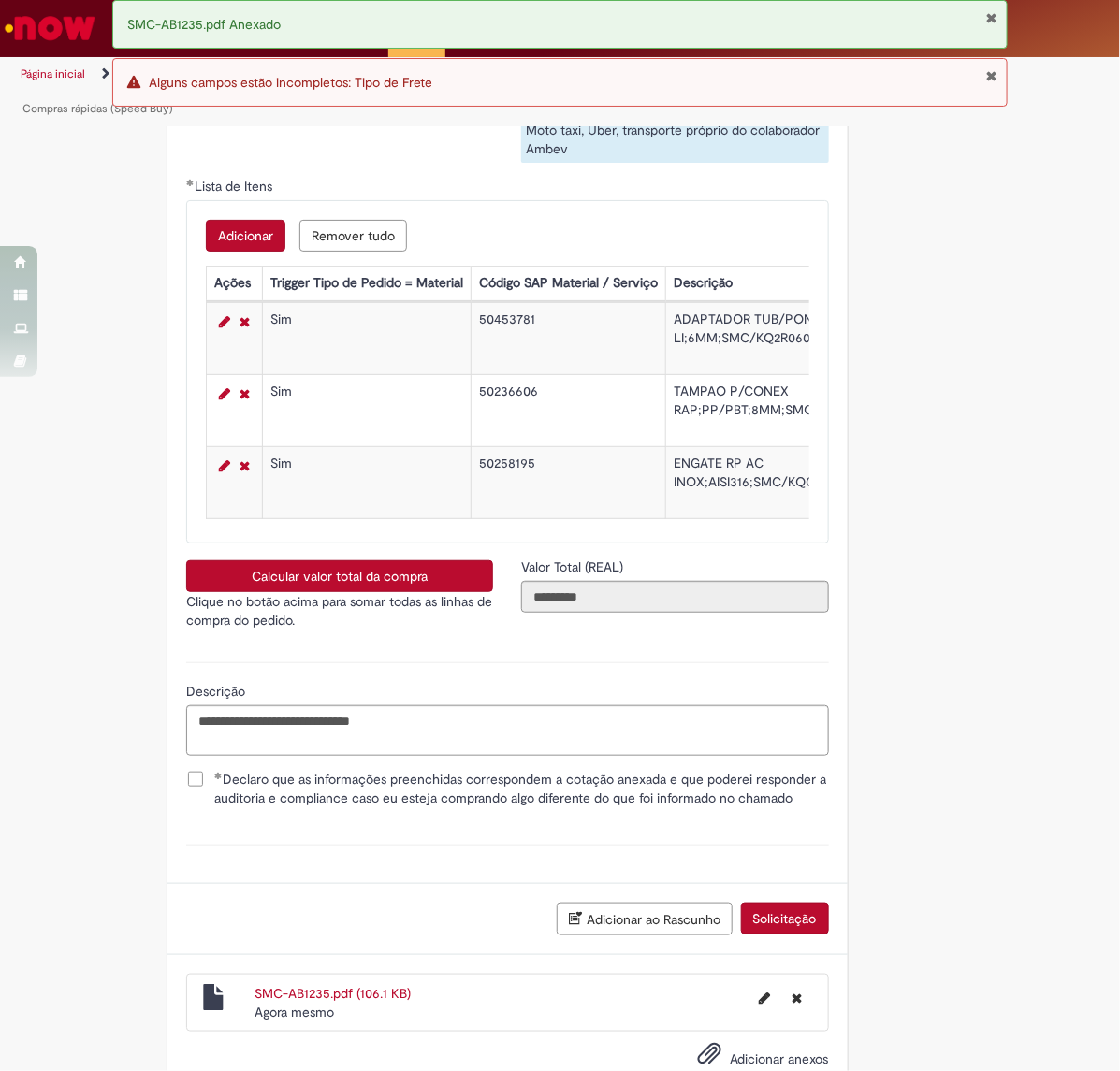 click on "Solicitação" at bounding box center [785, 919] 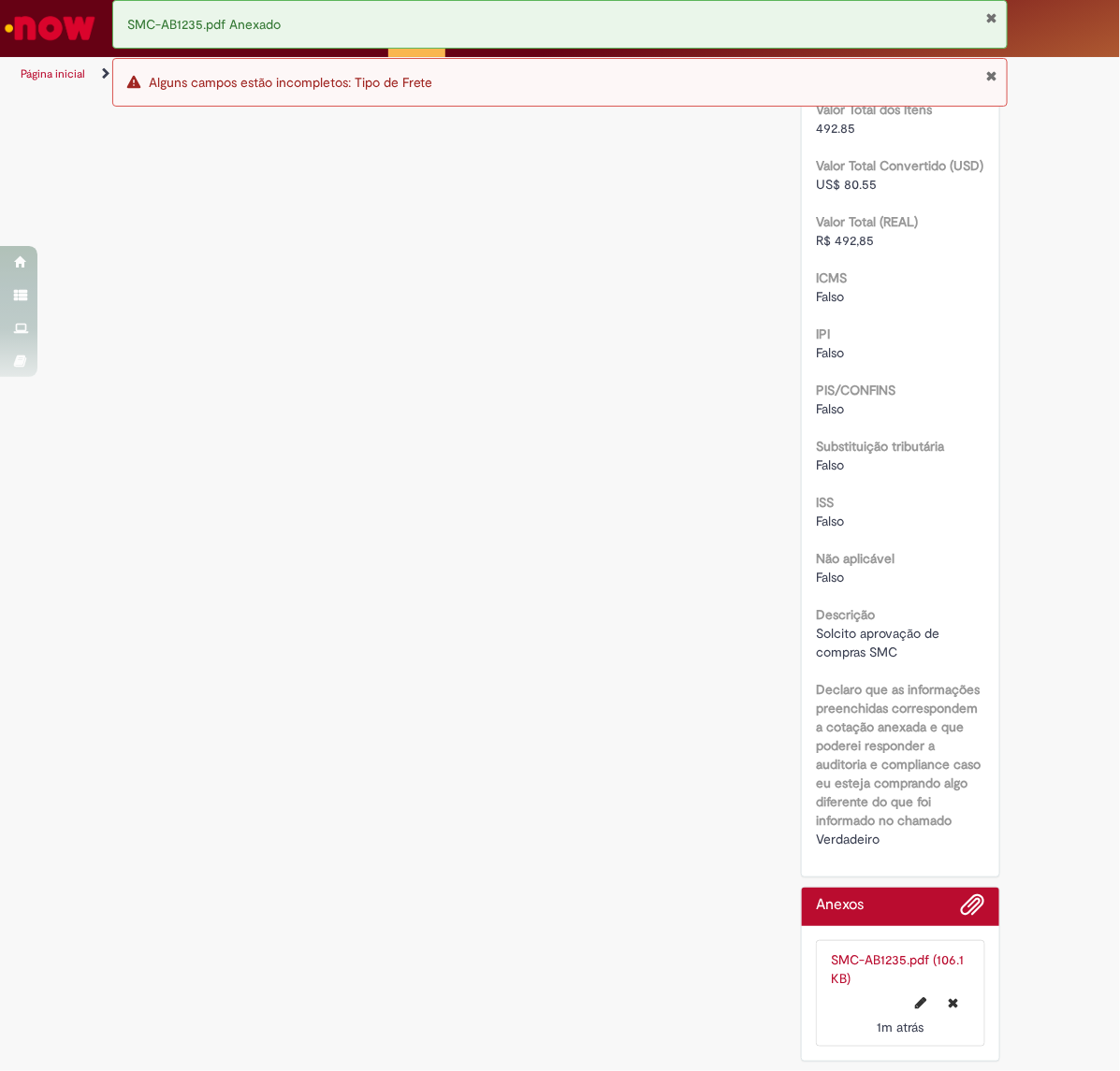 scroll, scrollTop: 0, scrollLeft: 0, axis: both 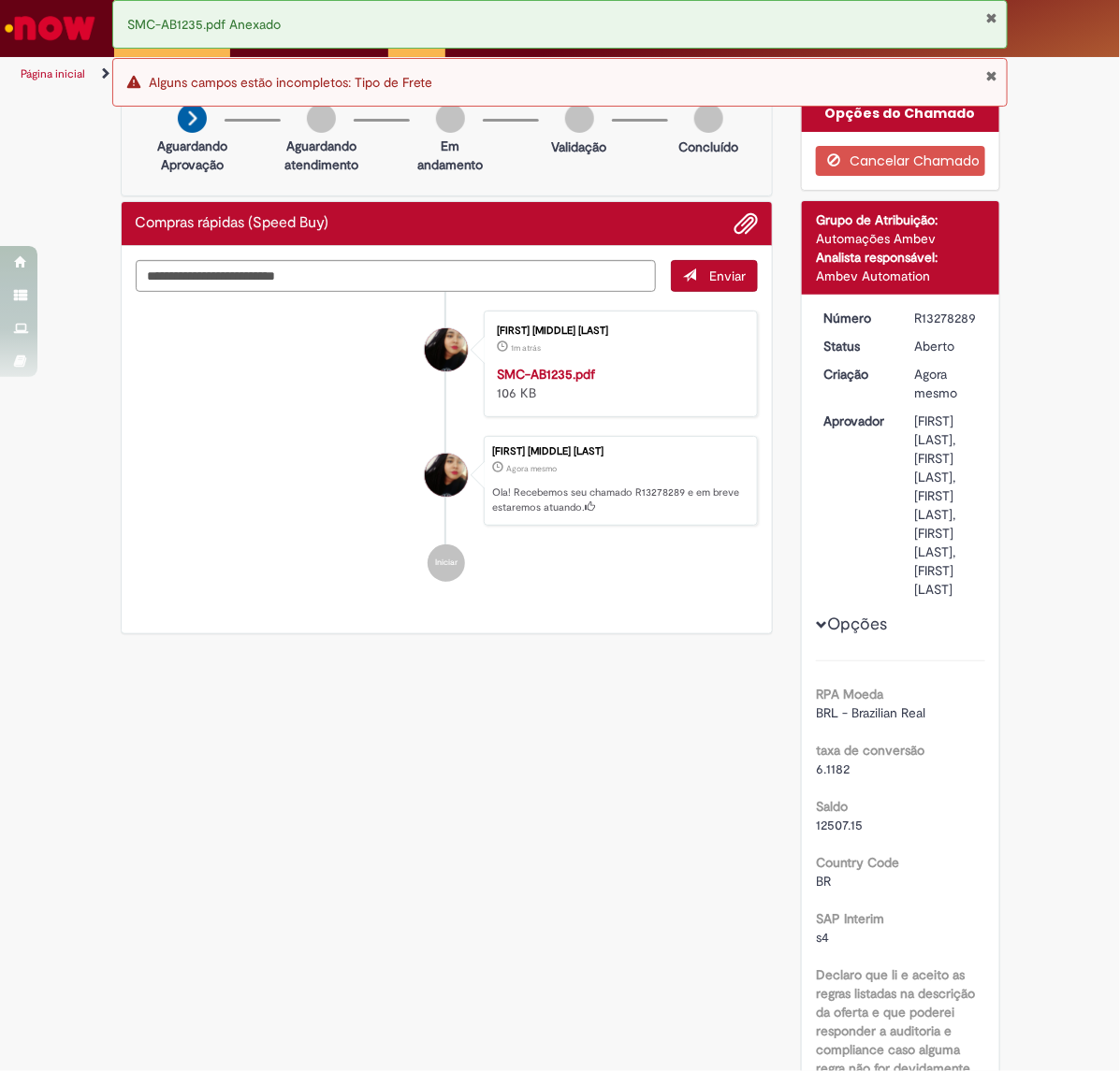 click on "Aberto" at bounding box center [947, 346] 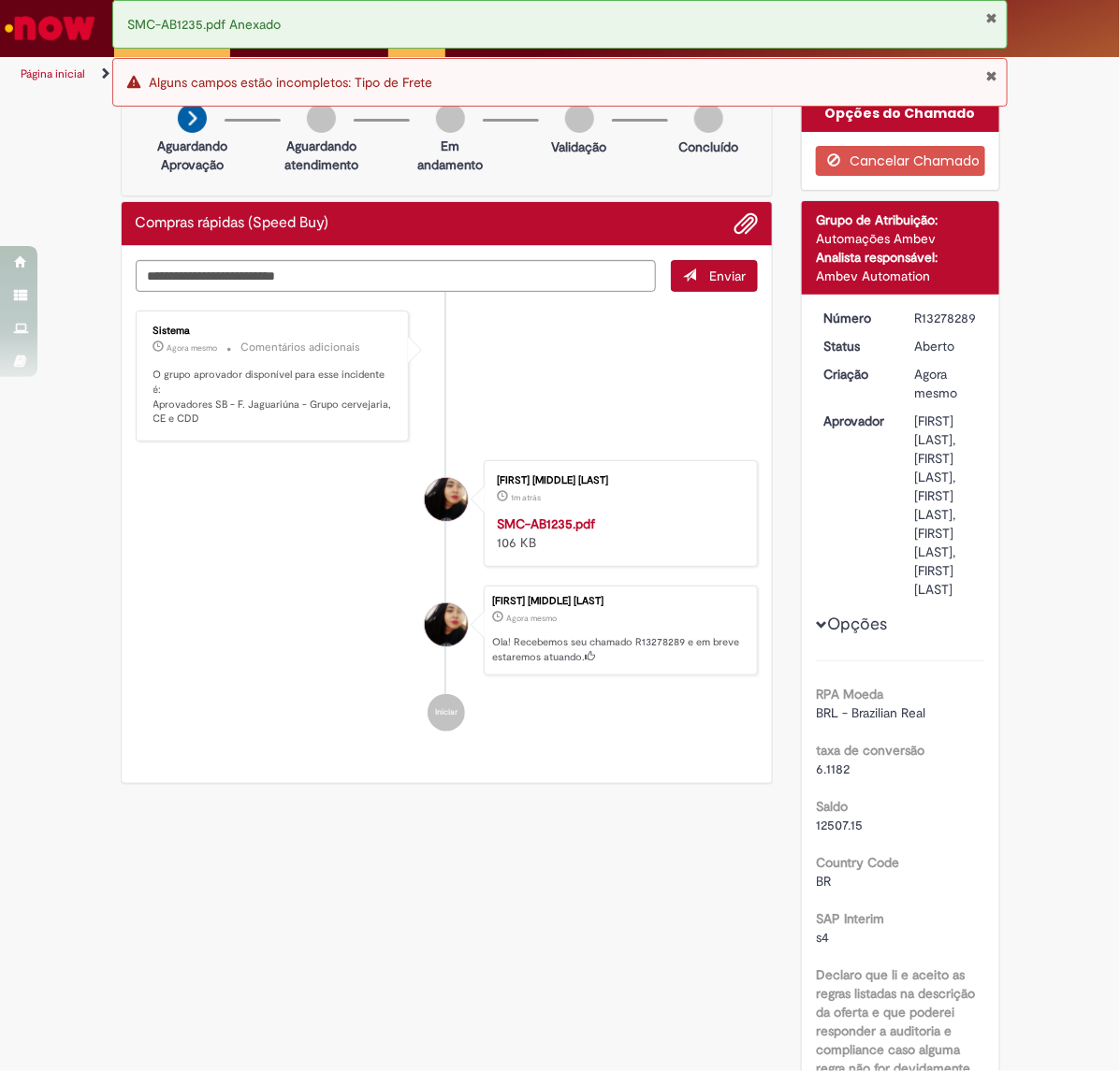 drag, startPoint x: 970, startPoint y: 318, endPoint x: 906, endPoint y: 315, distance: 64.070274 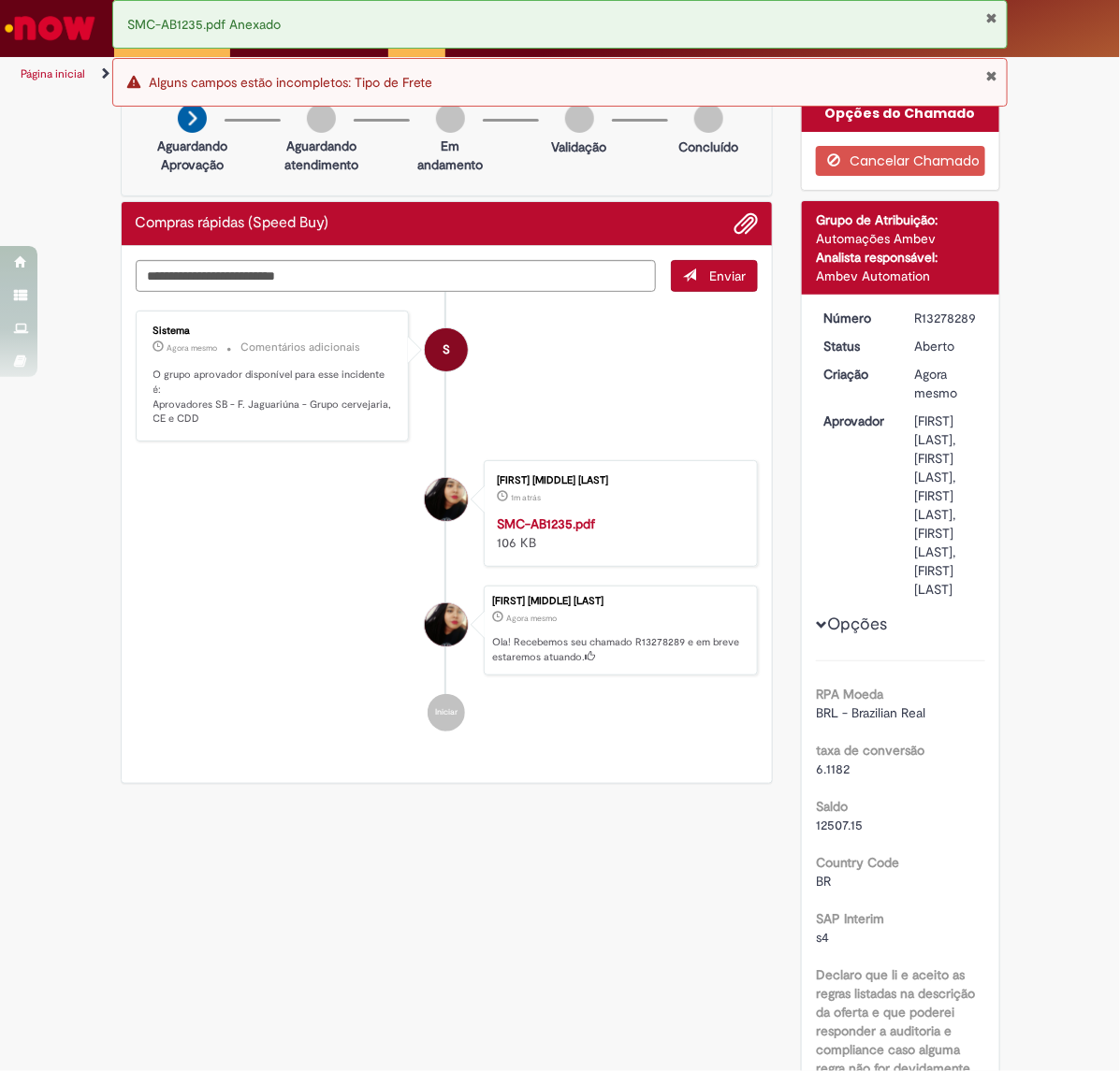 copy on "R13278289" 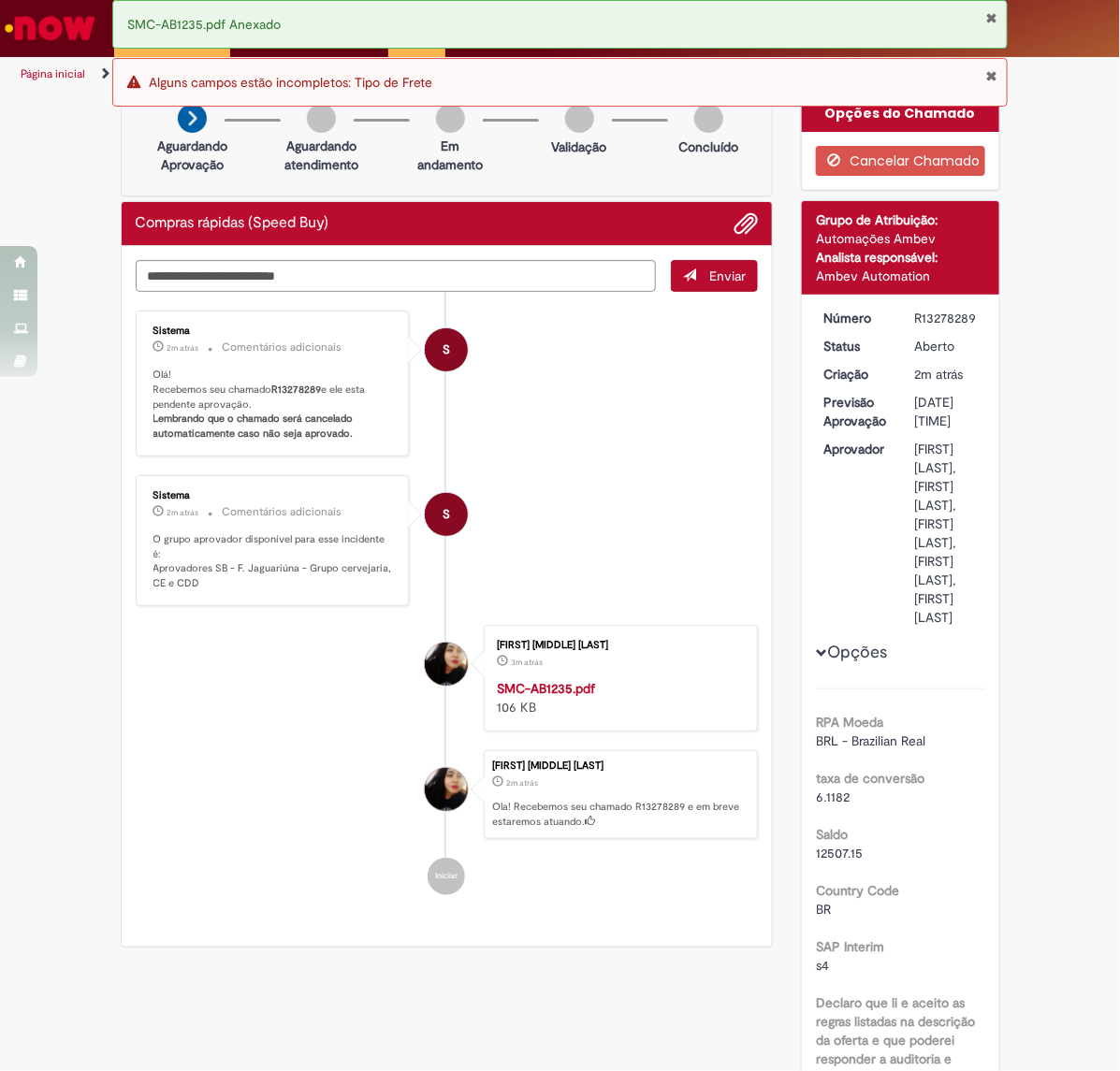 click on "Verificar Código de Barras
Aguardando Aprovação
Aguardando atendimento
Em andamento
Validação
Concluído
Compras rápidas (Speed Buy)
Enviar
S
Sistema
2m atrás 2 minutos atrás     Comentários adicionais
Olá!  Recebemos seu chamado  R13278289  e ele esta pendente aprovação.  Lembrando que o chamado será cancelado automaticamente caso não seja aprovado.
S" at bounding box center [560, 1758] 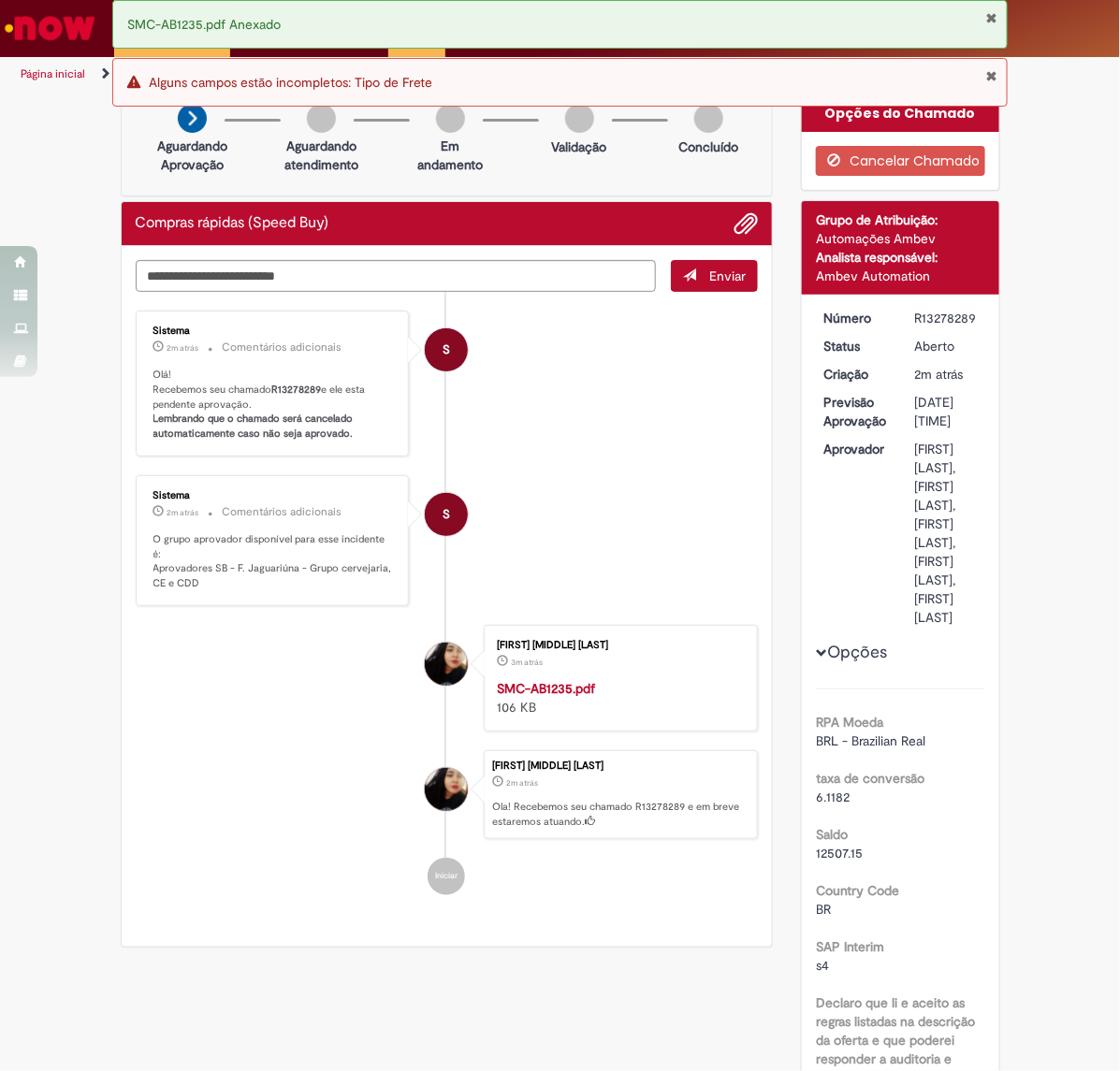 click at bounding box center (991, 18) 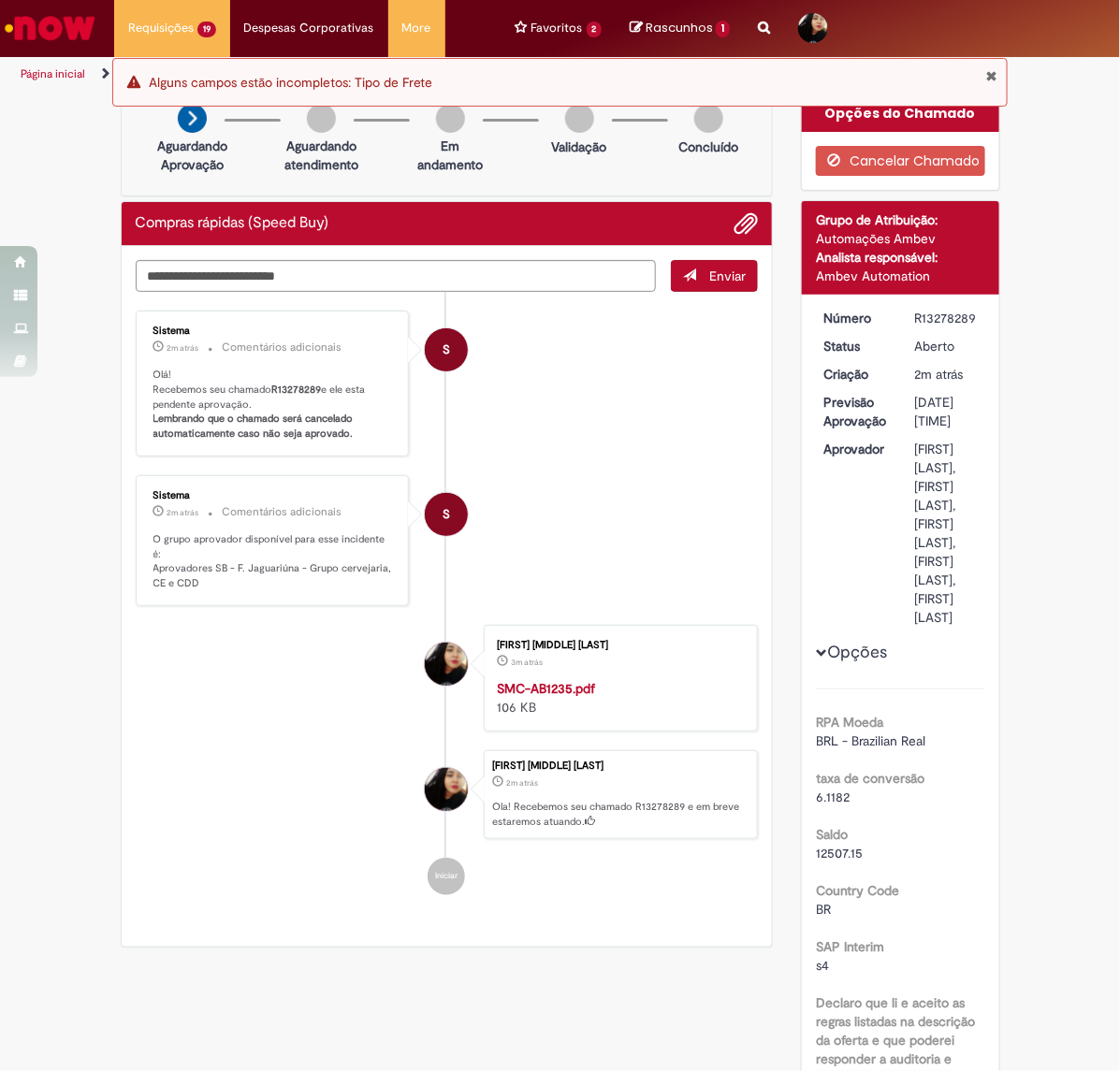 click at bounding box center (991, 76) 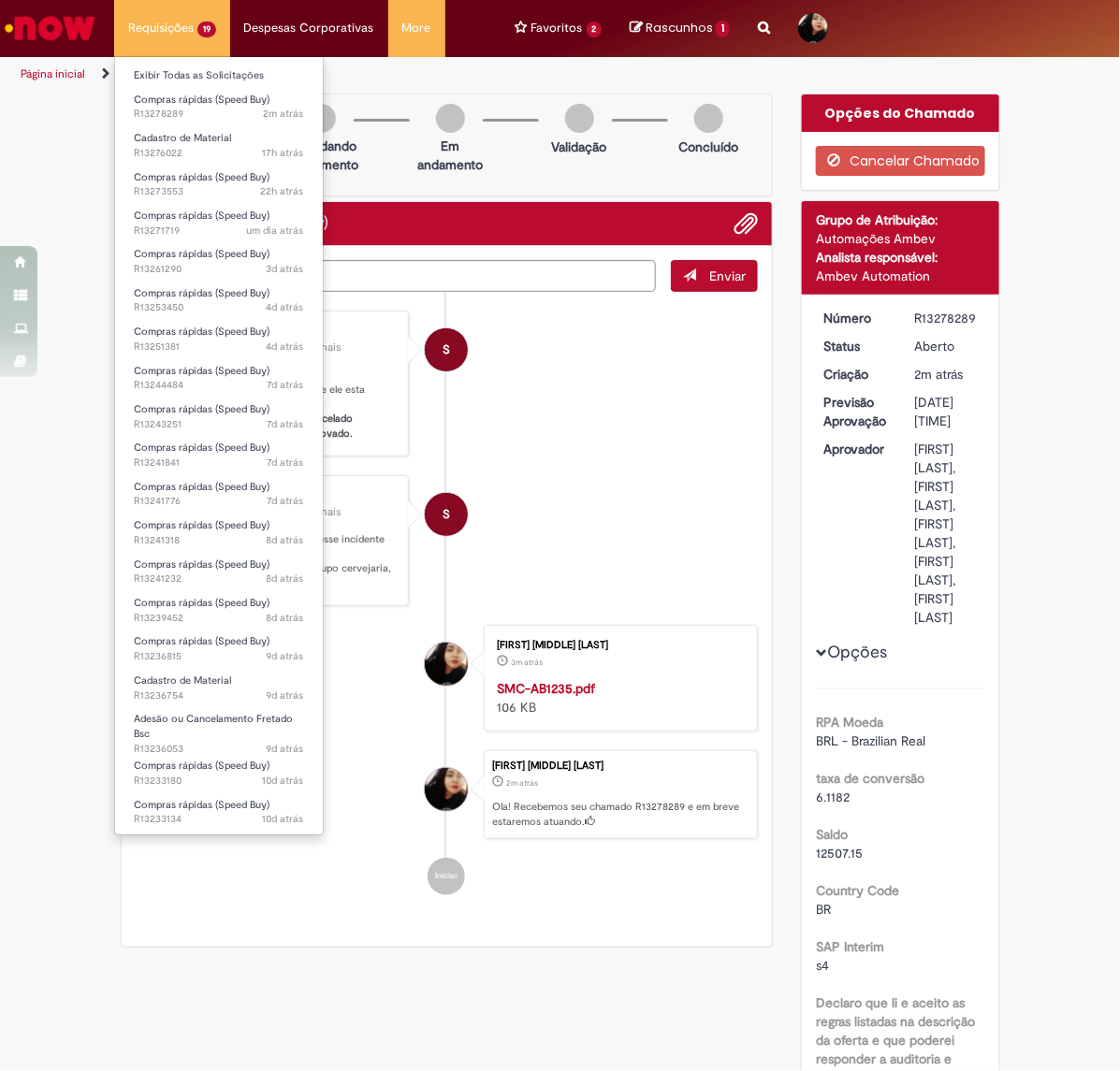 click on "Requisições   19
Exibir Todas as Solicitações
Compras rápidas (Speed Buy)
2m atrás 2 minutos atrás  R13278289
Cadastro de Material
17h atrás 17 horas atrás  R13276022
Compras rápidas (Speed Buy)
22h atrás 22 horas atrás  R13273553
Compras rápidas (Speed Buy)
um dia atrás um dia atrás  R13271719
Compras rápidas (Speed Buy)
3d atrás 3 dias atrás  R13261290
Compras rápidas (Speed Buy)
4d atrás 4 dias atrás  R13253450
Compras rápidas (Speed Buy)
4d atrás 4 dias atrás  R13251381
Compras rápidas (Speed Buy)
7d atrás 7 dias atrás  R13244484
Compras rápidas (Speed Buy)
7d atrás 7 dias atrás  R13243251
Compras rápidas (Speed Buy)
7d atrás 7 dias atrás  R13241841
Compras rápidas (Speed Buy)" at bounding box center (172, 28) 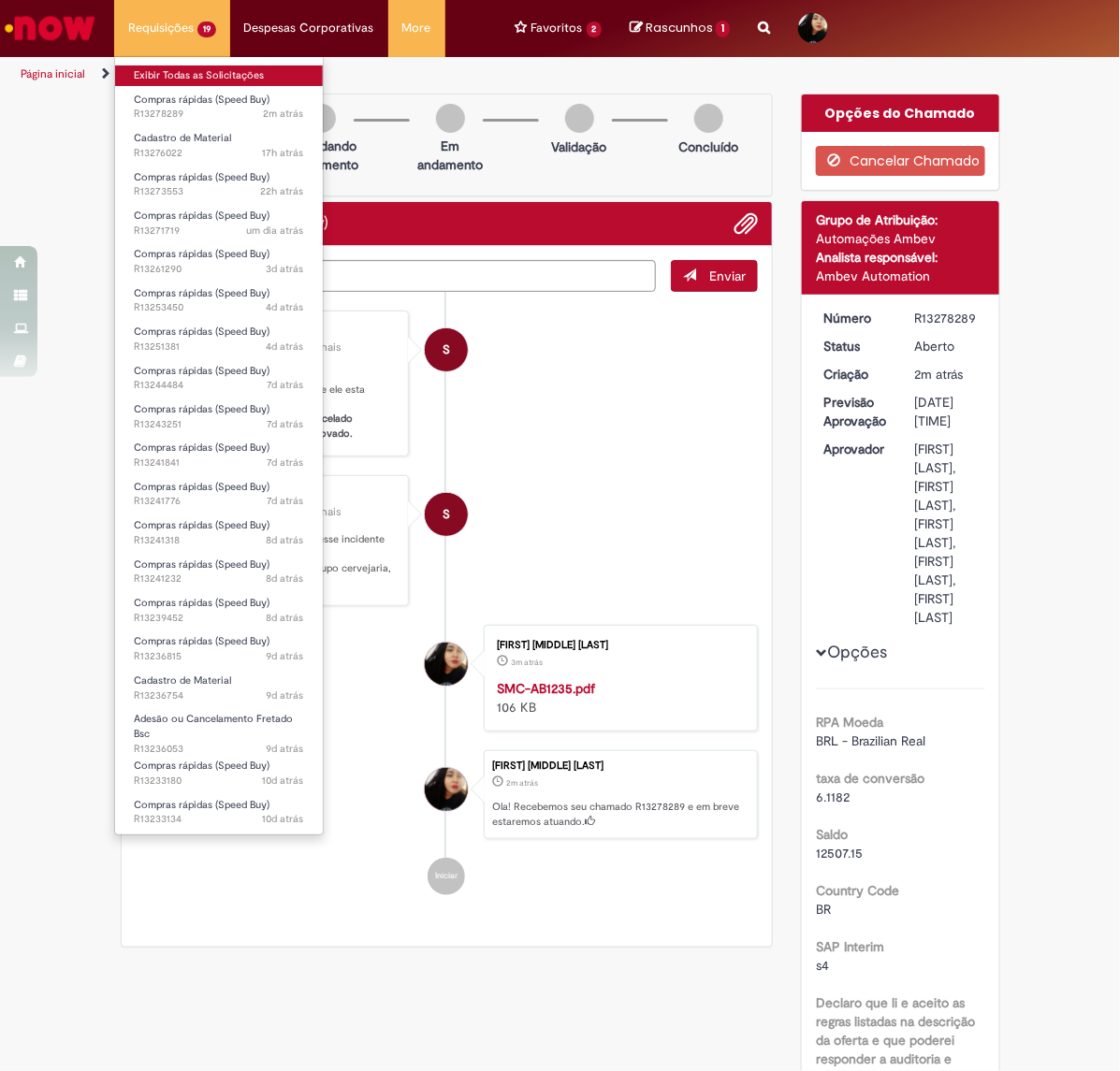 click on "Exibir Todas as Solicitações" at bounding box center (219, 76) 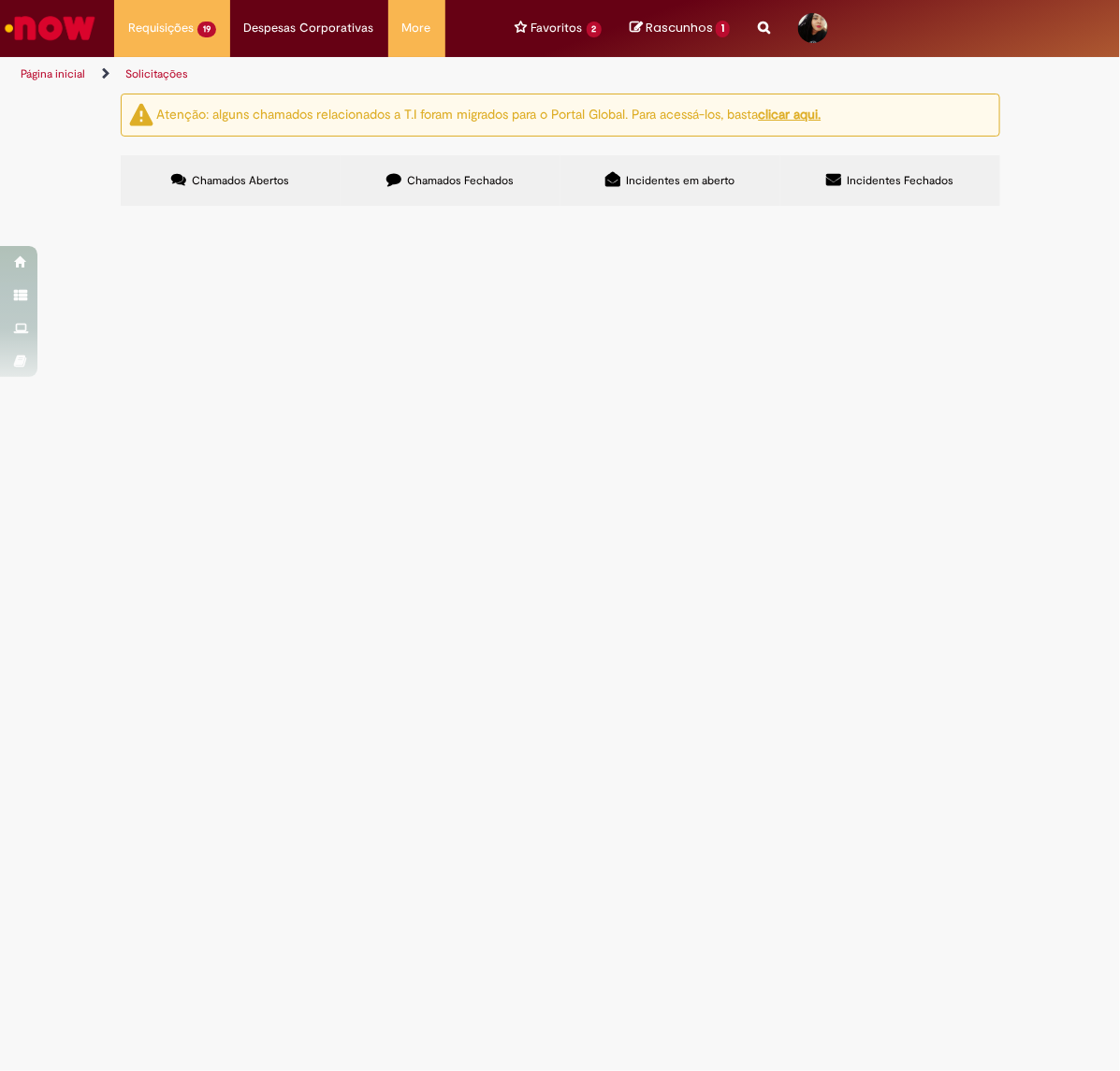 click on "R13276022" at bounding box center (0, 0) 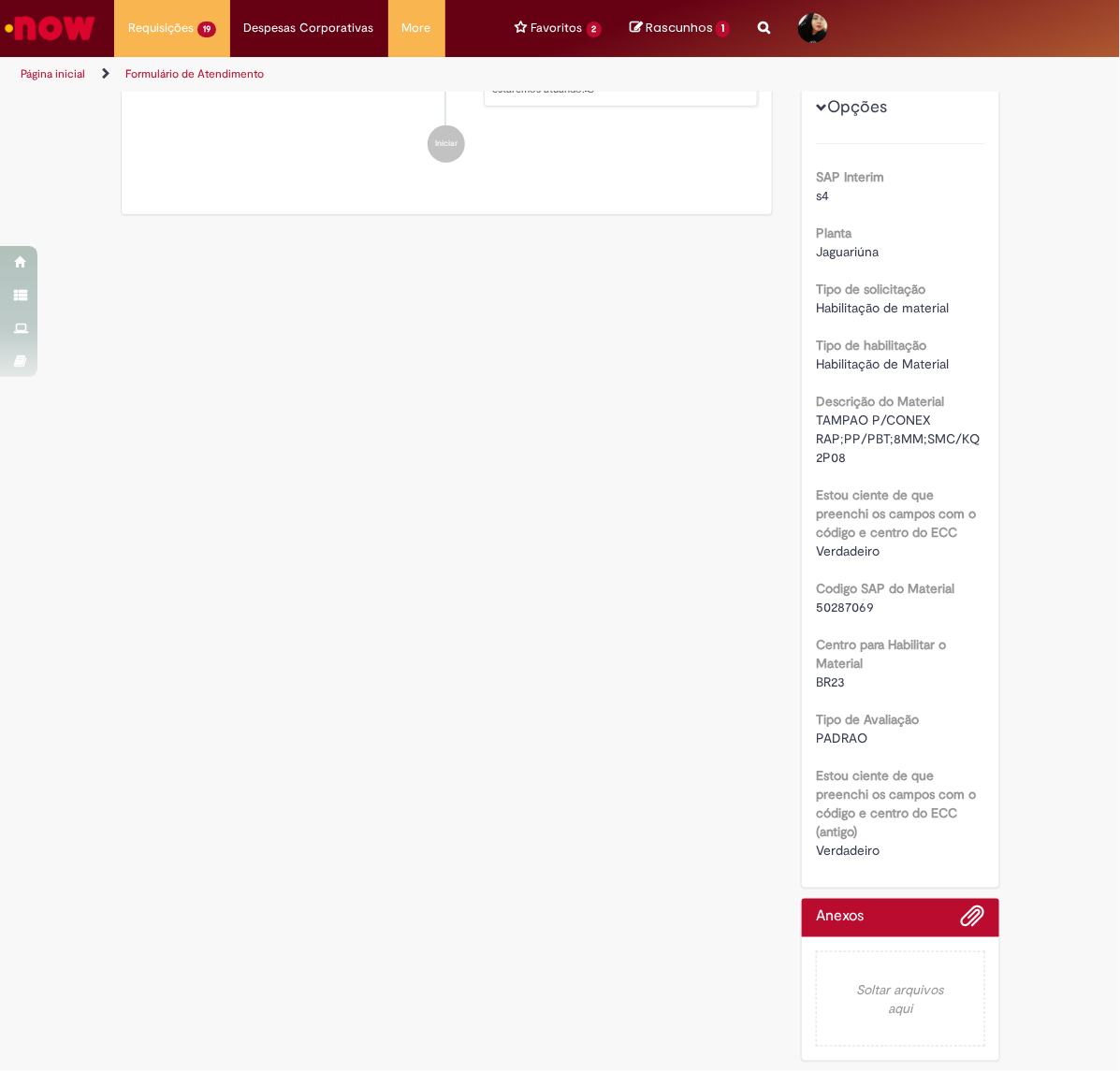 scroll, scrollTop: 173, scrollLeft: 0, axis: vertical 